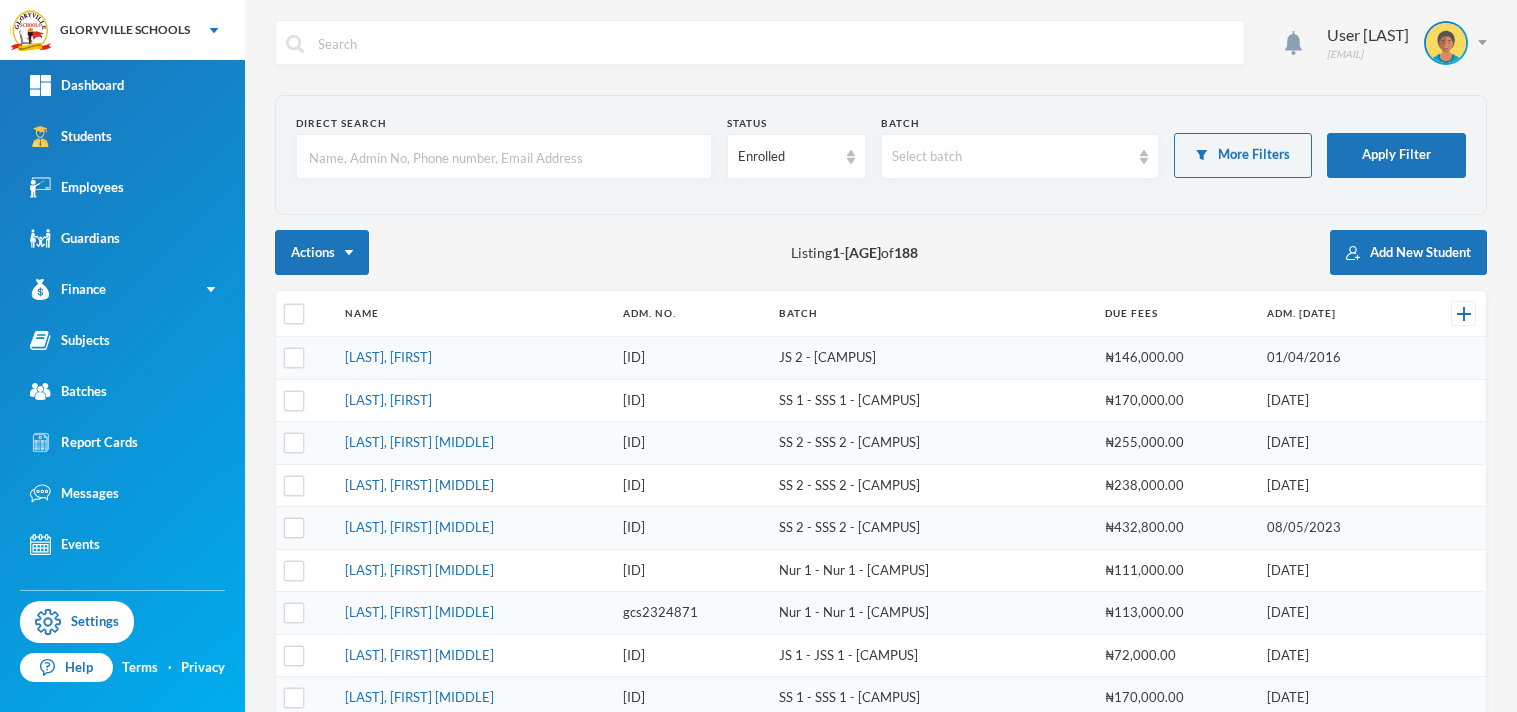 scroll, scrollTop: 0, scrollLeft: 0, axis: both 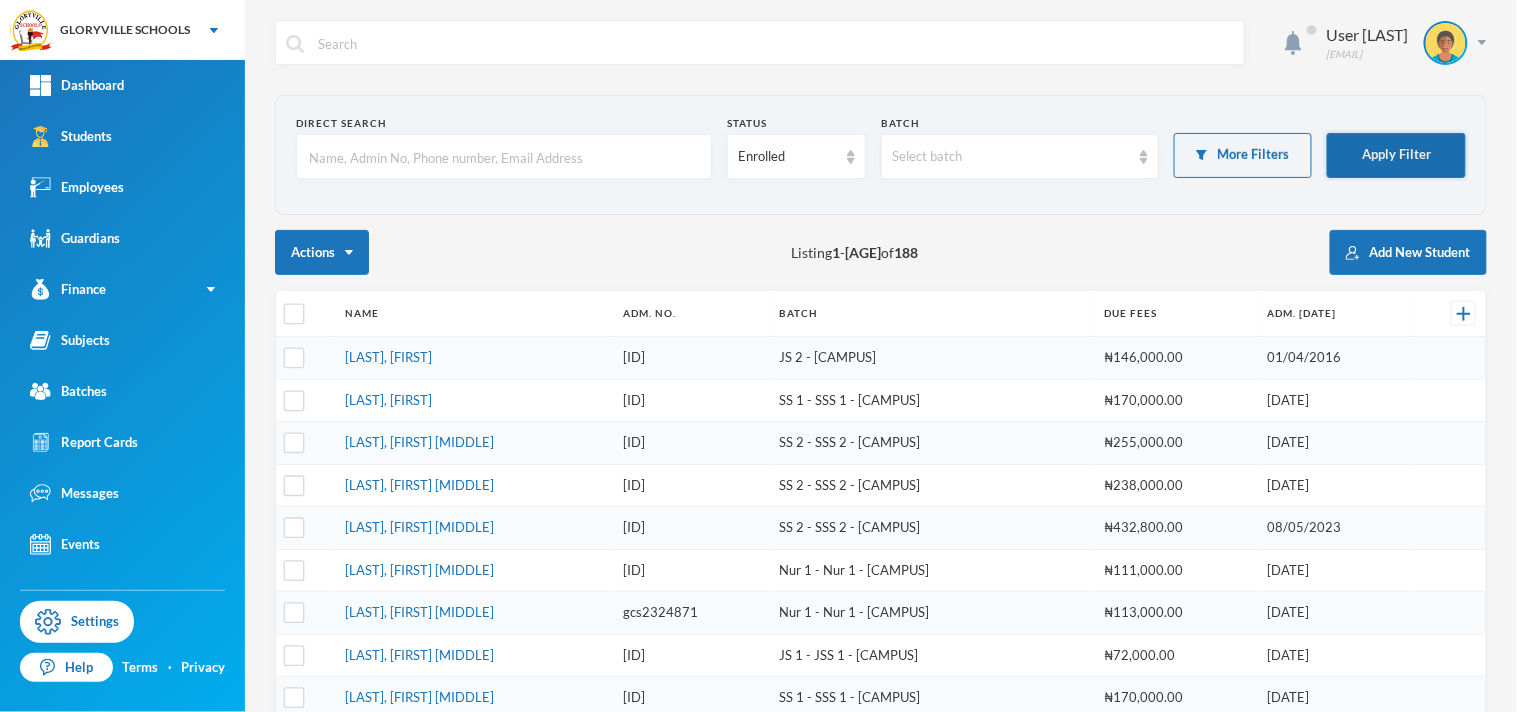click on "Apply Filter" at bounding box center (1396, 155) 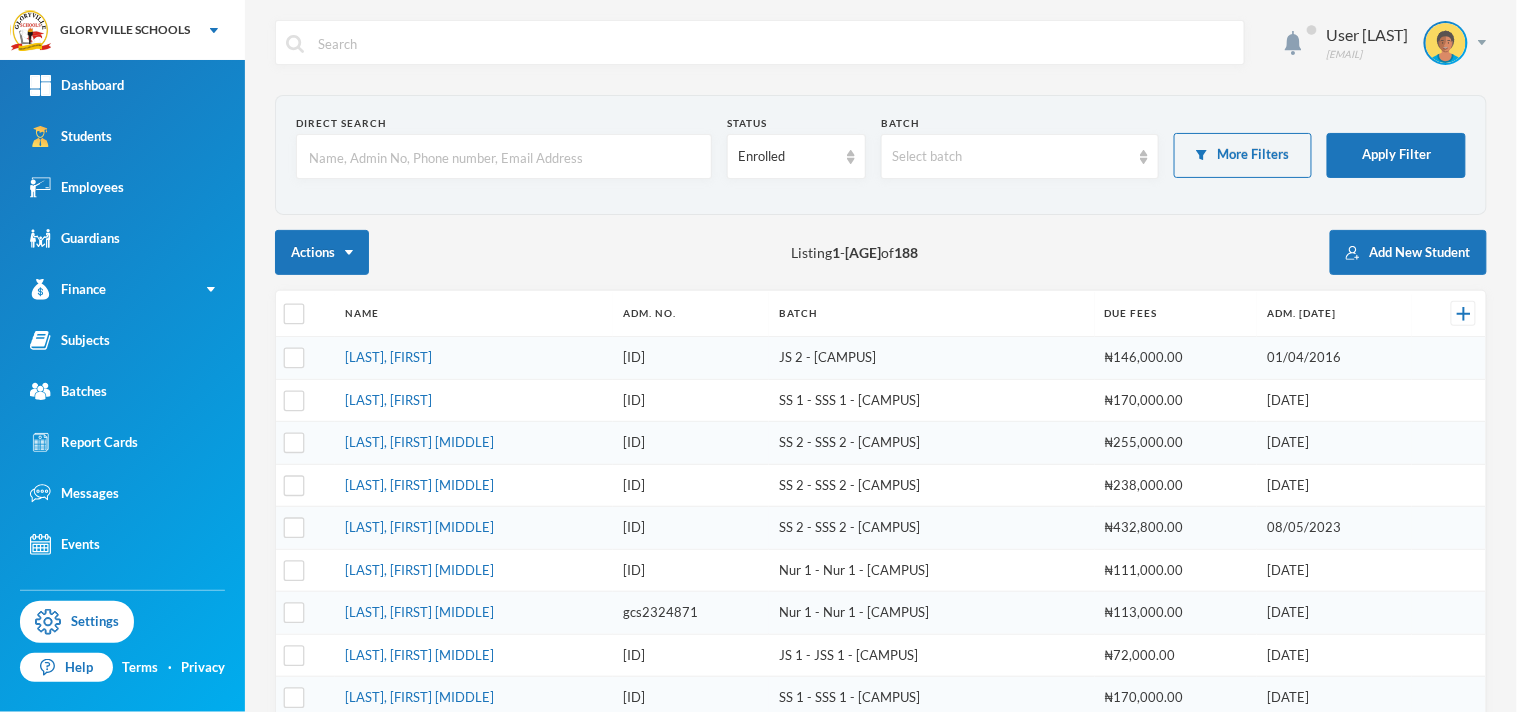 click at bounding box center [504, 157] 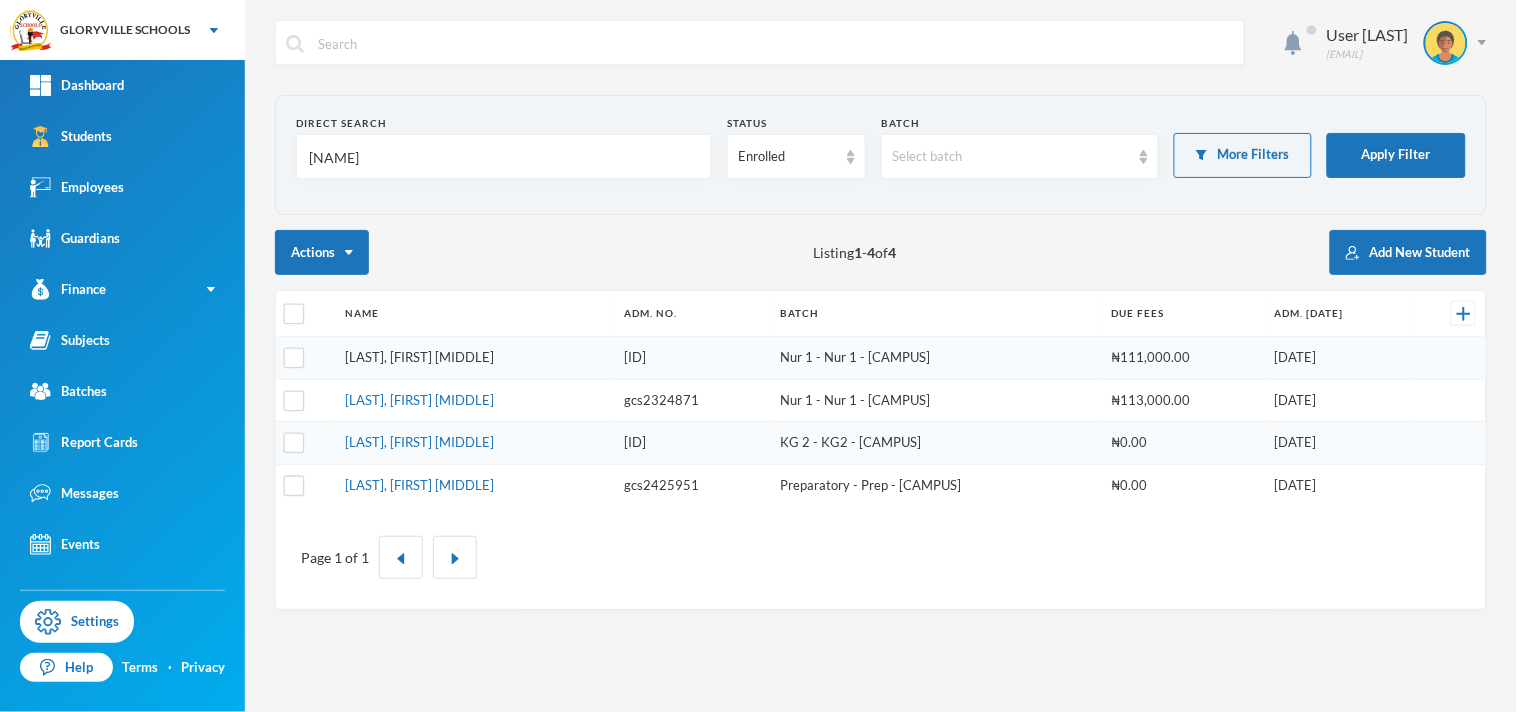 type on "cletus" 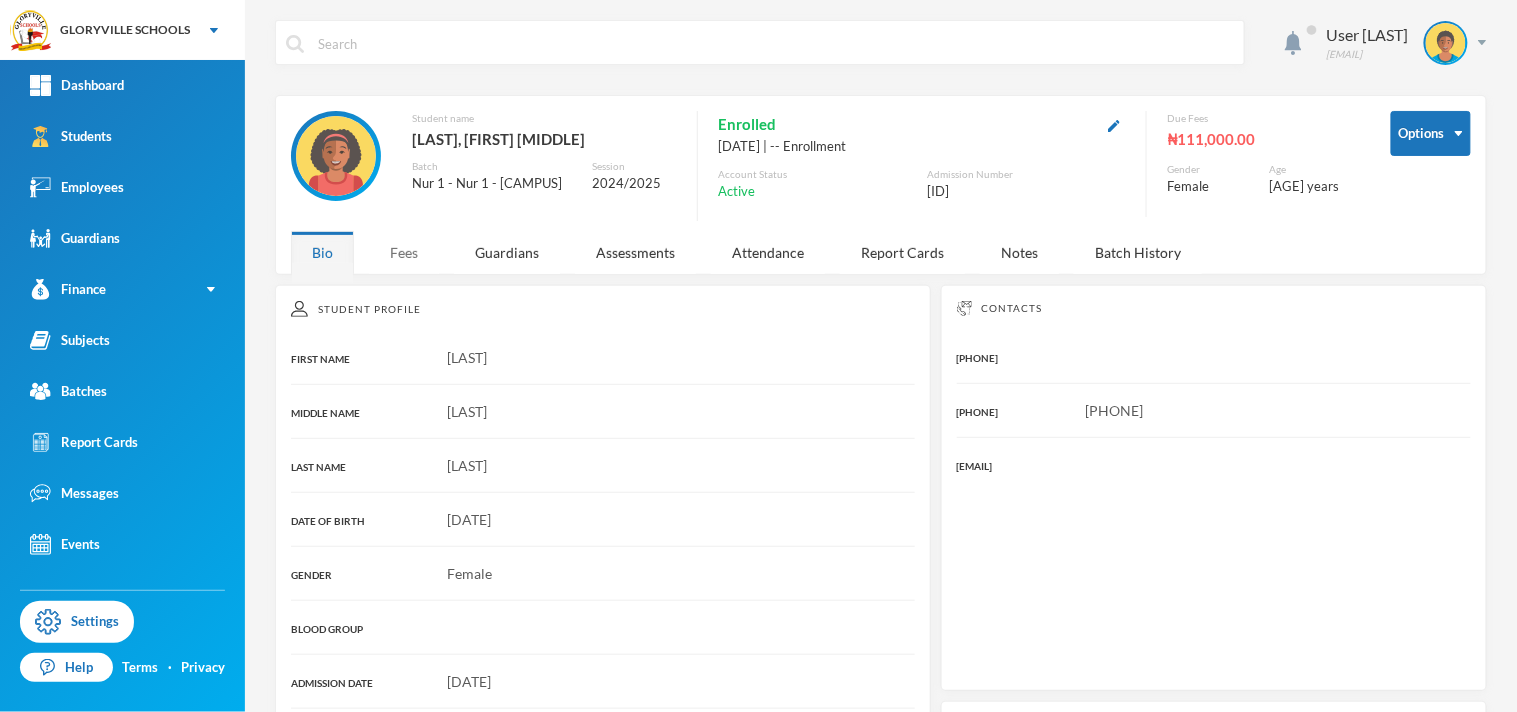 click on "Fees" at bounding box center (404, 252) 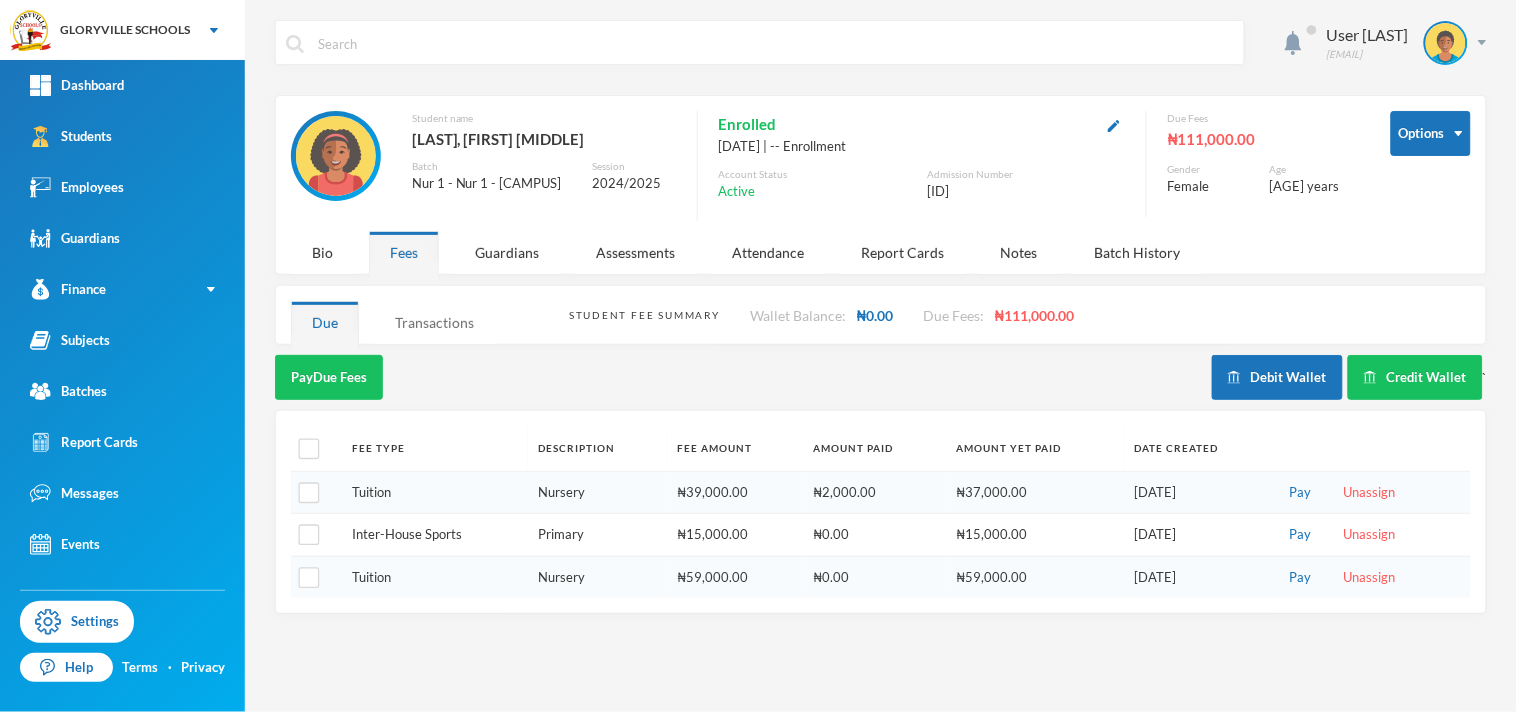 click on "Transactions" at bounding box center (434, 322) 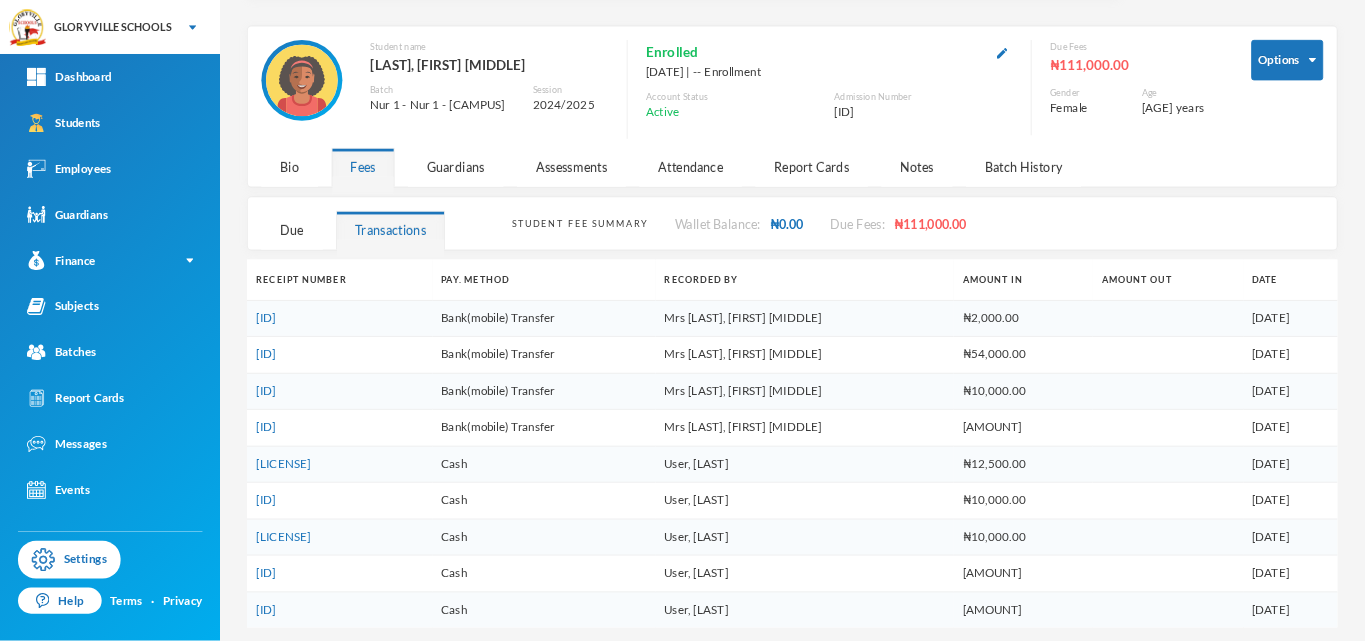 scroll, scrollTop: 73, scrollLeft: 0, axis: vertical 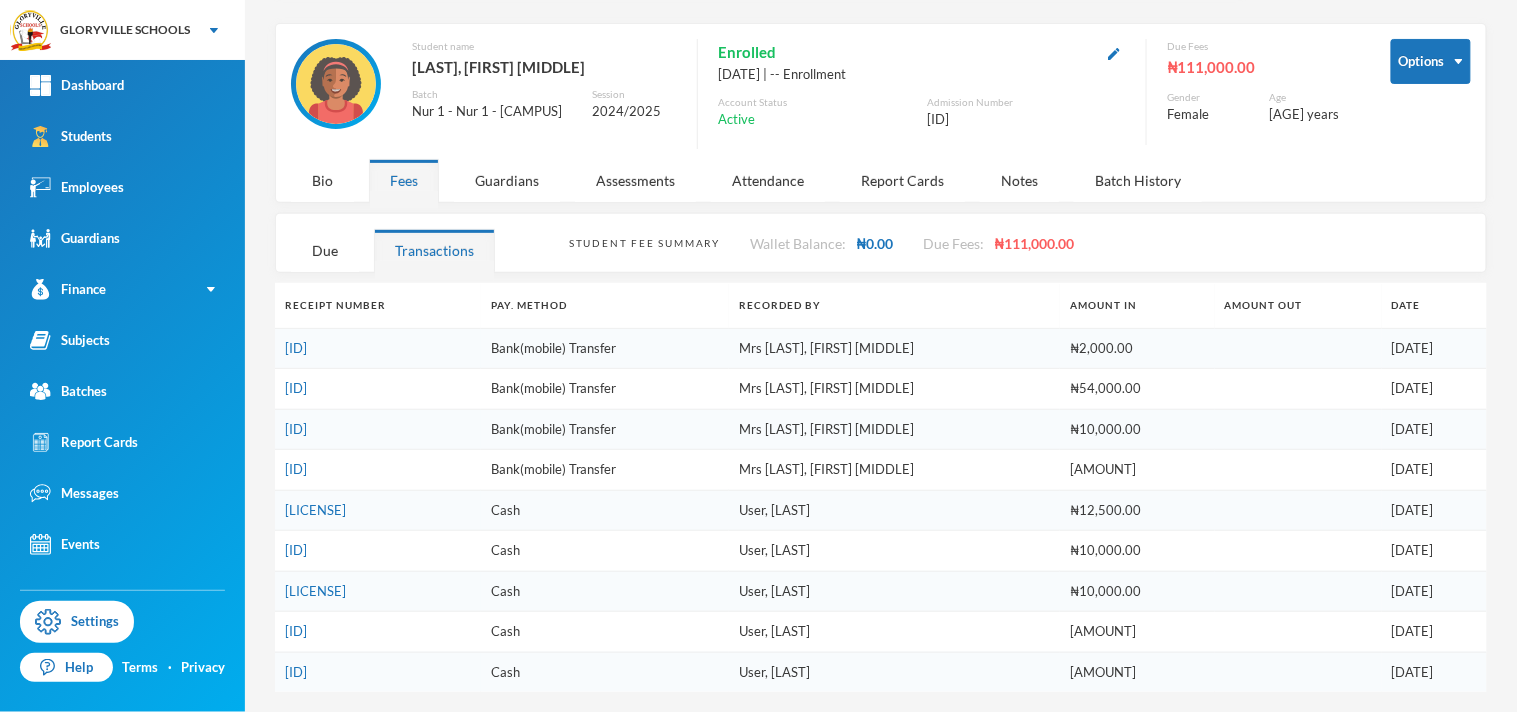 drag, startPoint x: 1516, startPoint y: 392, endPoint x: 1511, endPoint y: 478, distance: 86.145226 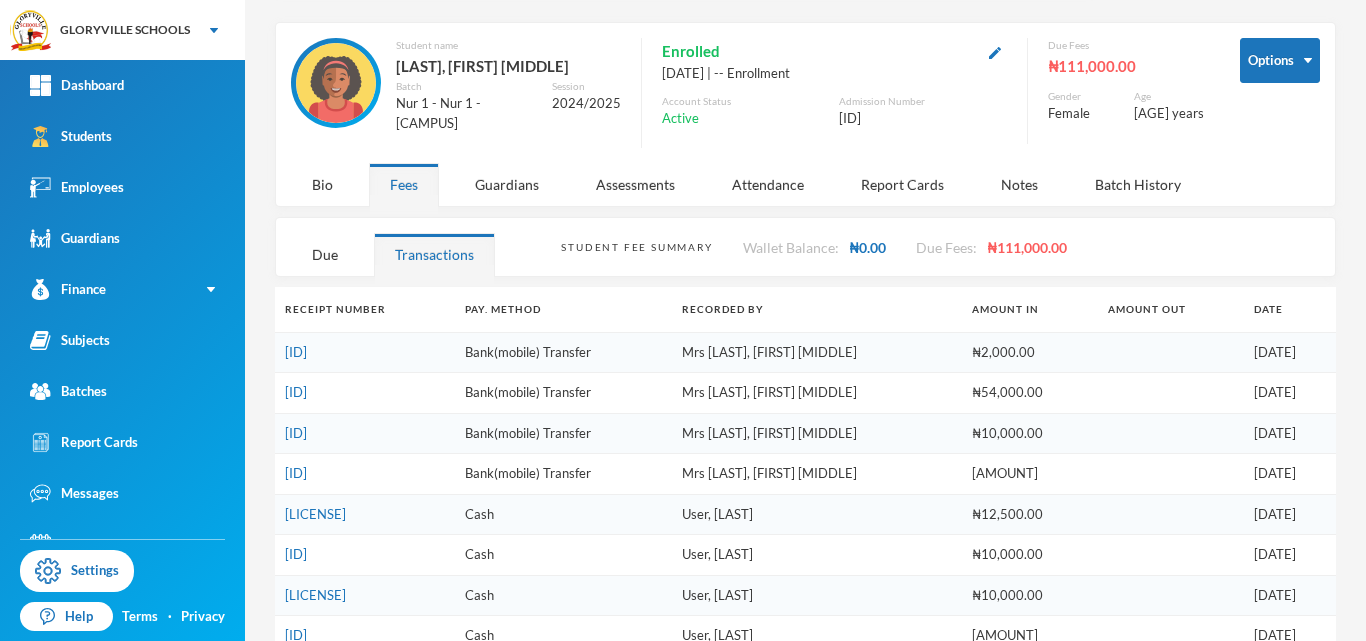scroll, scrollTop: 73, scrollLeft: 0, axis: vertical 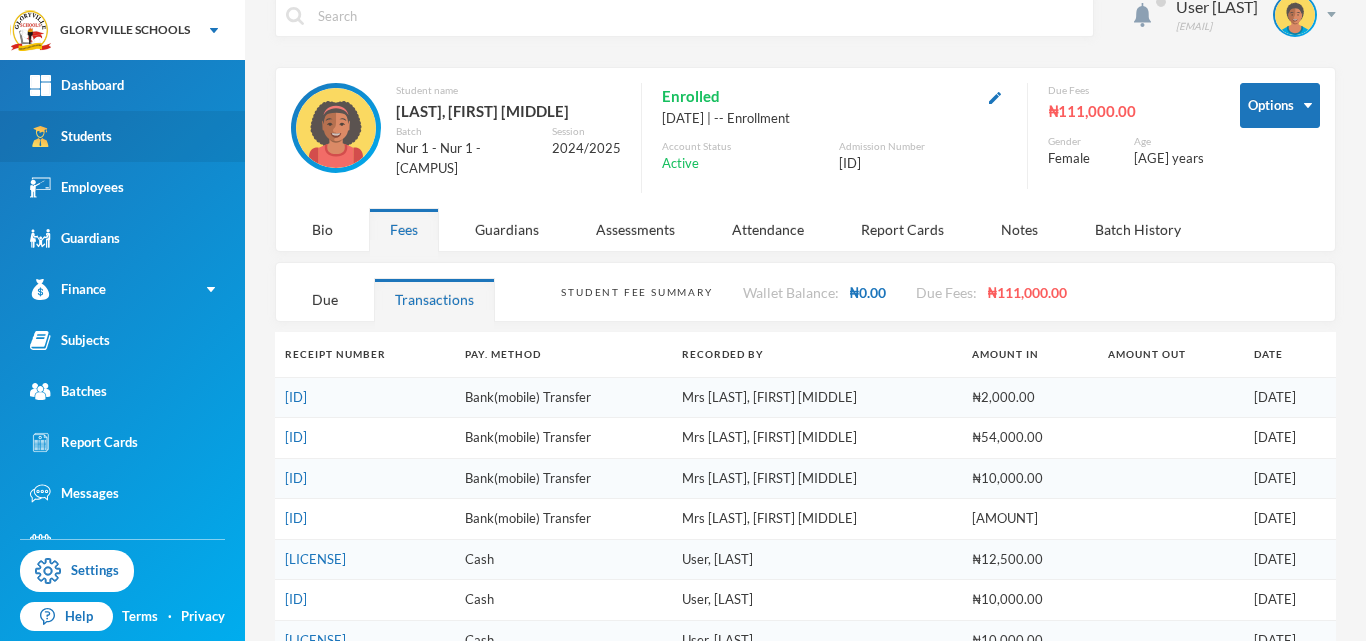 click on "Students" at bounding box center [71, 136] 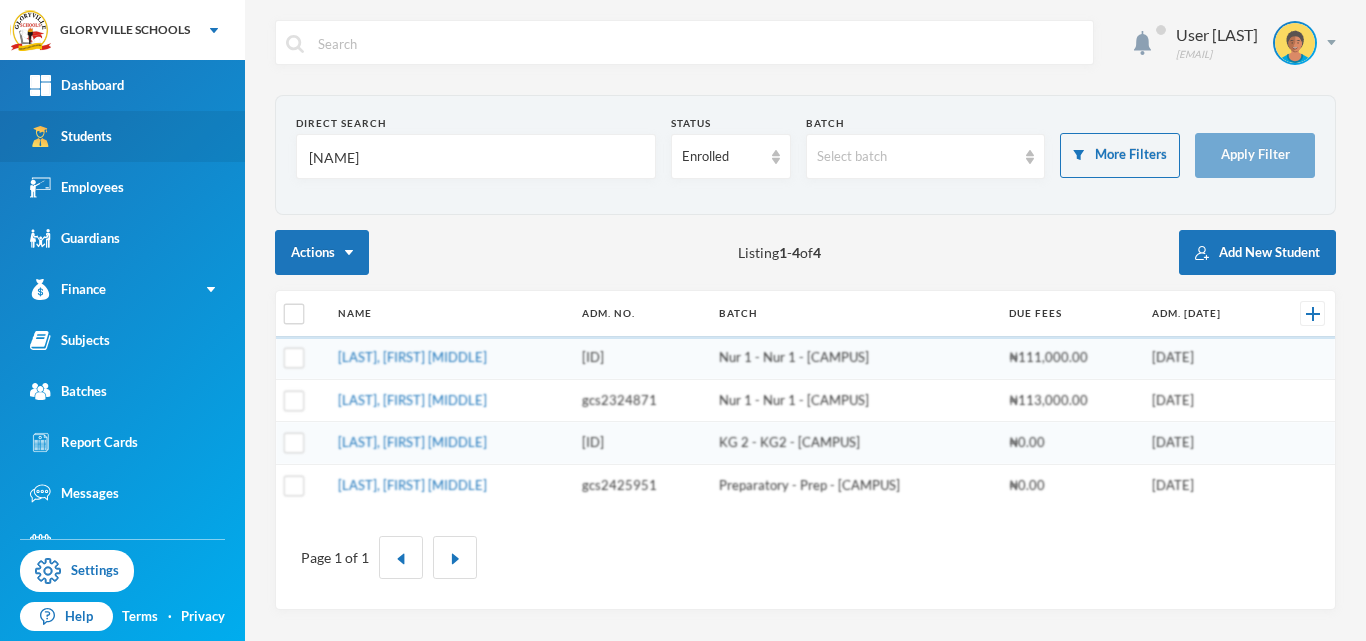 scroll, scrollTop: 0, scrollLeft: 0, axis: both 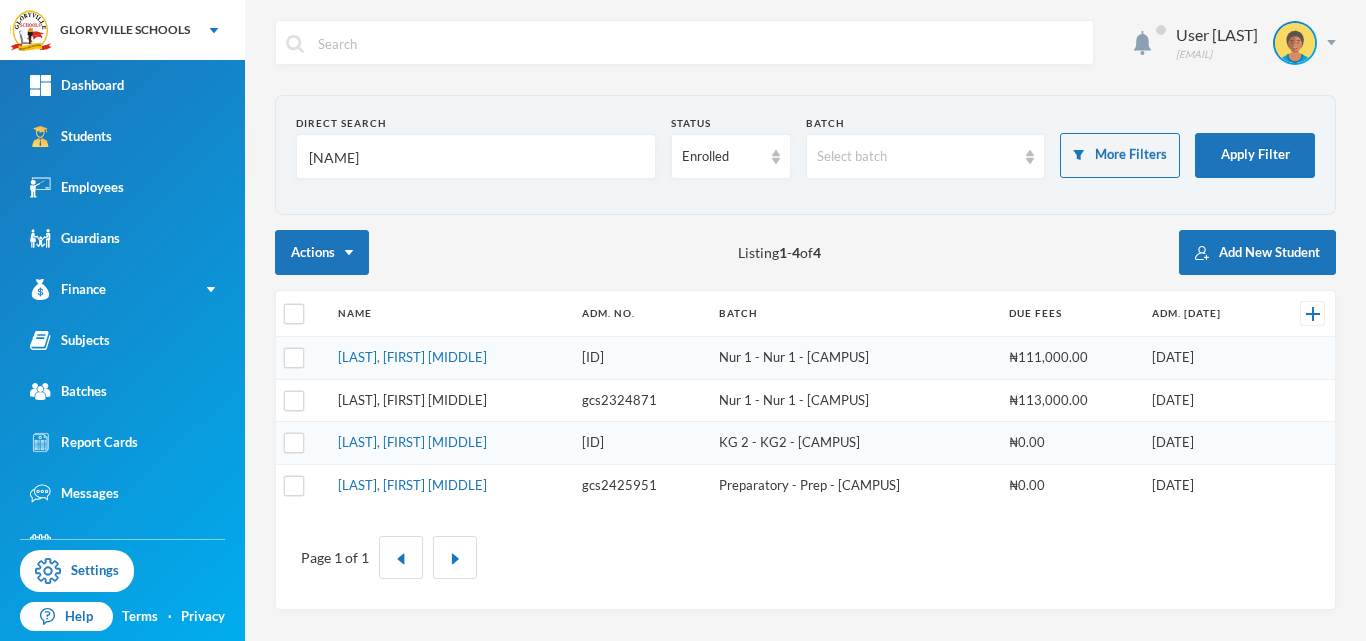 click on "[LAST], [FIRST] [MIDDLE]" at bounding box center [412, 400] 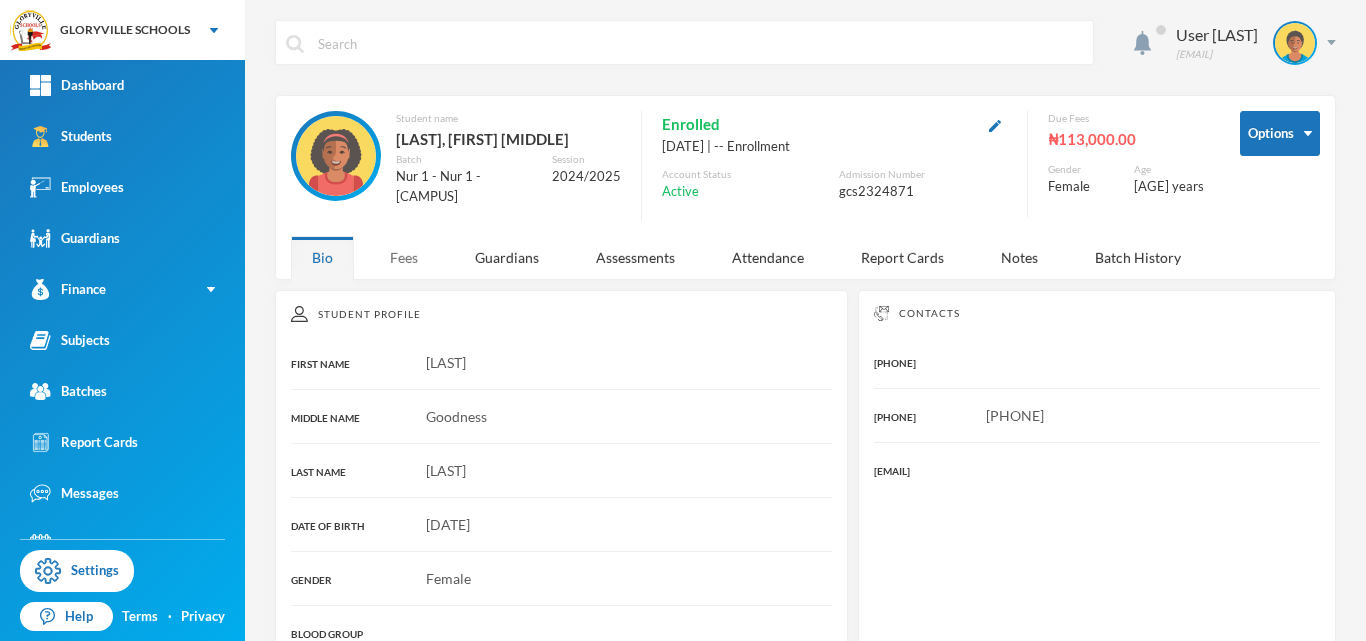 click on "Fees" at bounding box center [404, 257] 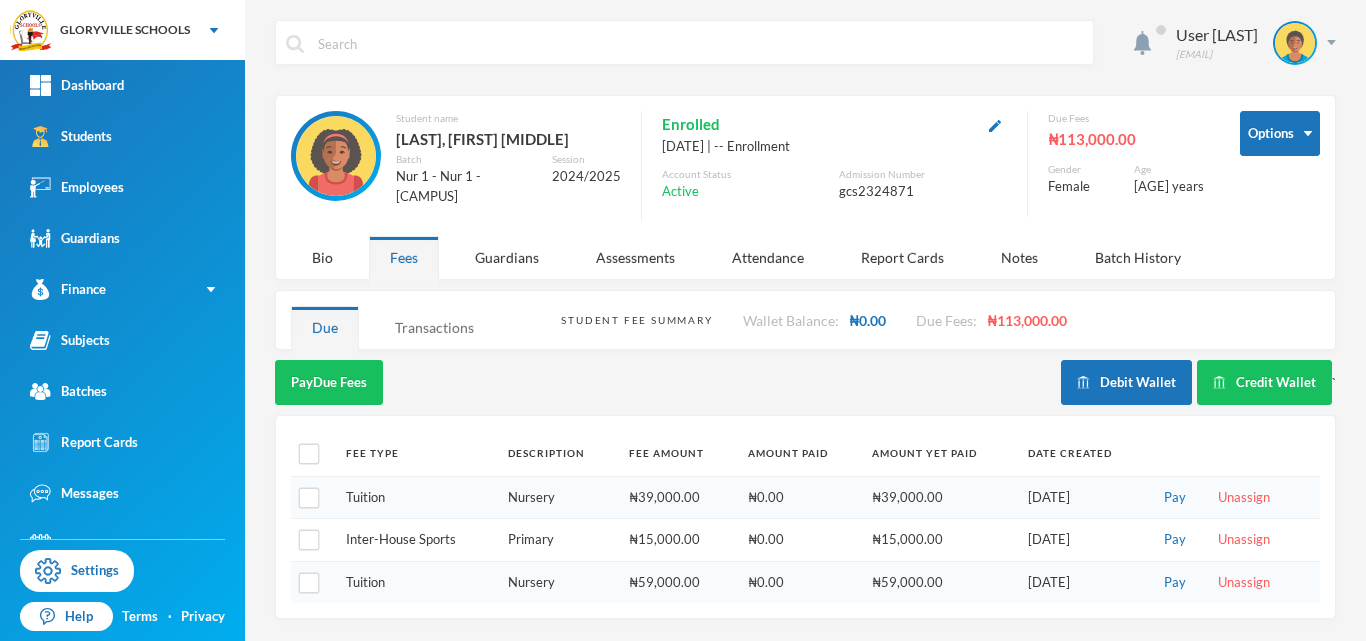 click on "Transactions" at bounding box center (434, 327) 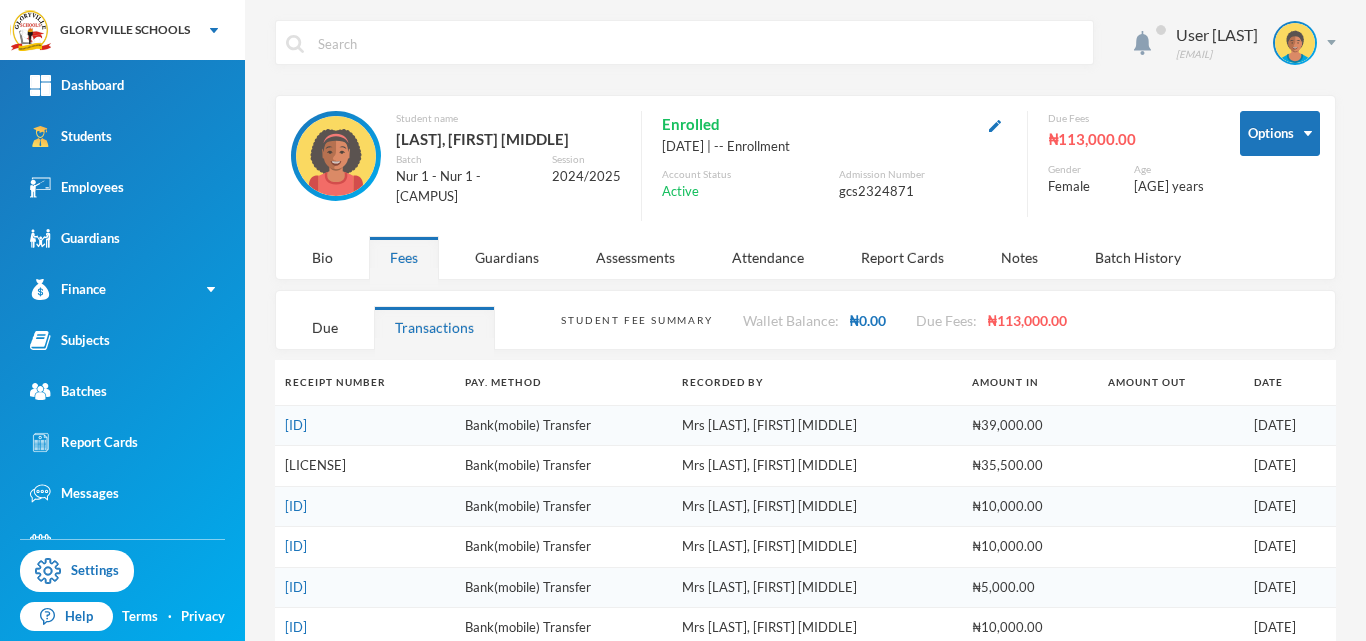 click on "FC26D8DCC4" at bounding box center (315, 465) 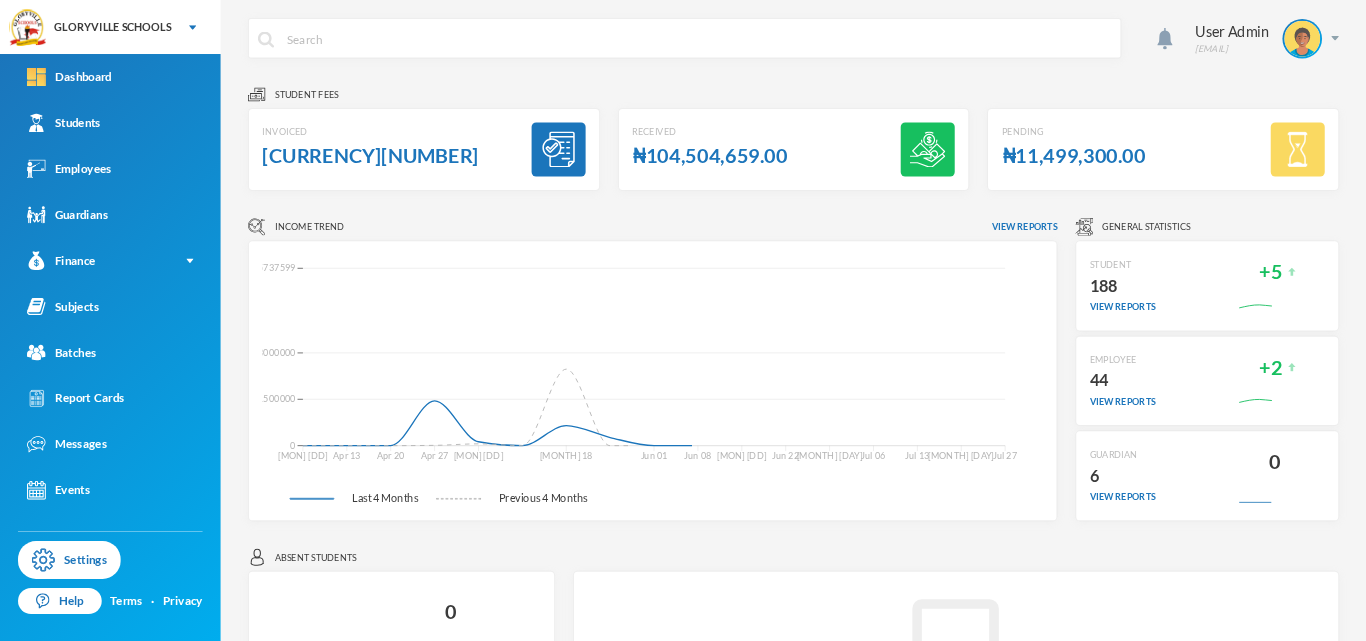 scroll, scrollTop: 0, scrollLeft: 0, axis: both 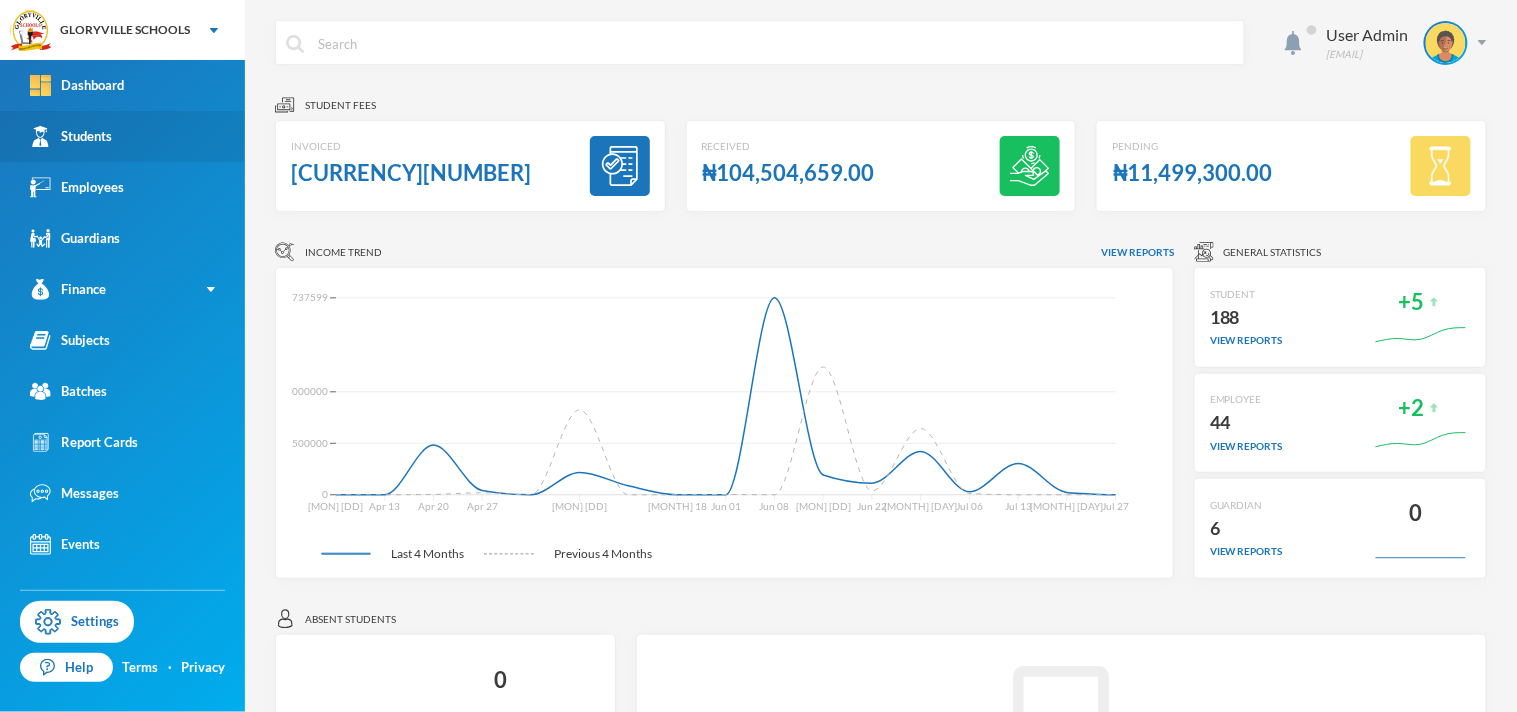 click on "Students" at bounding box center (71, 136) 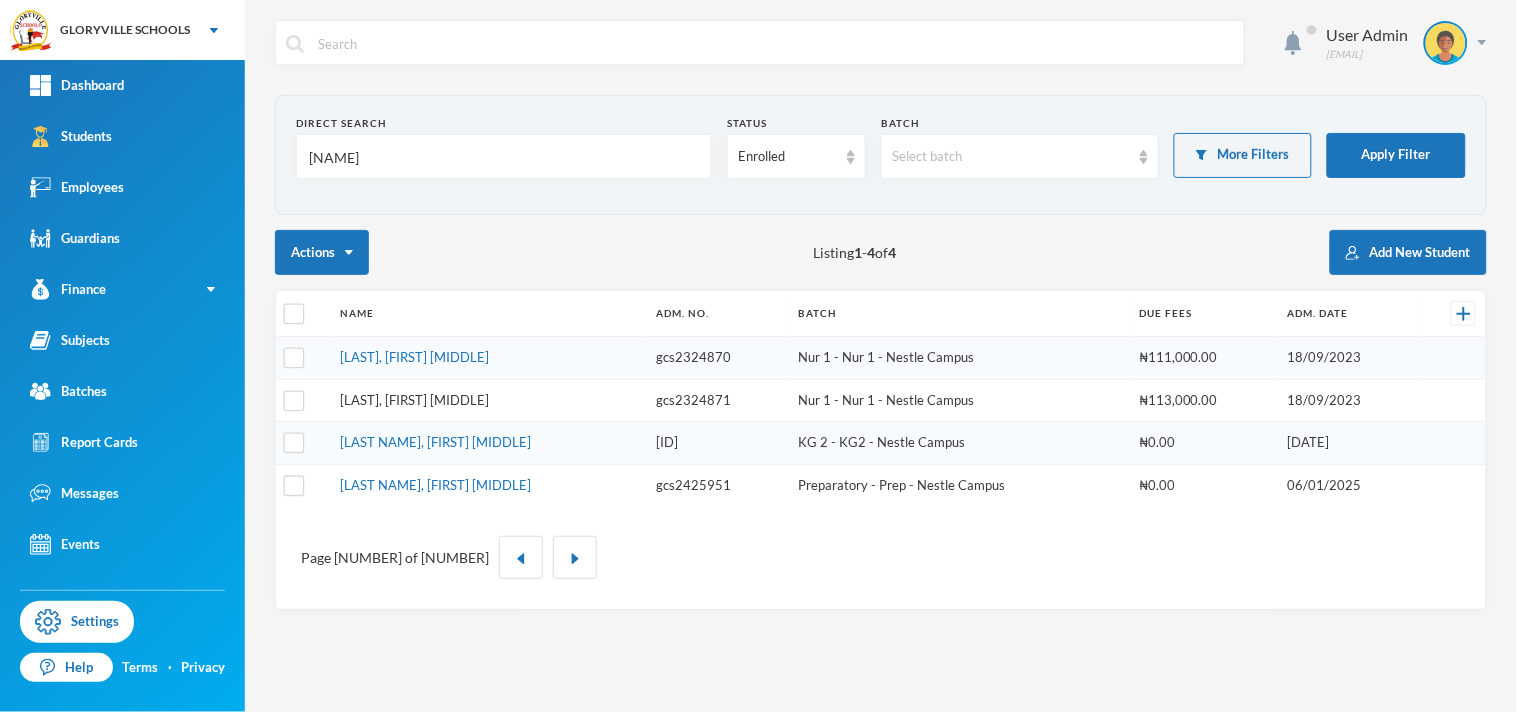 click on "[LAST], [FIRST] [MIDDLE]" at bounding box center [414, 400] 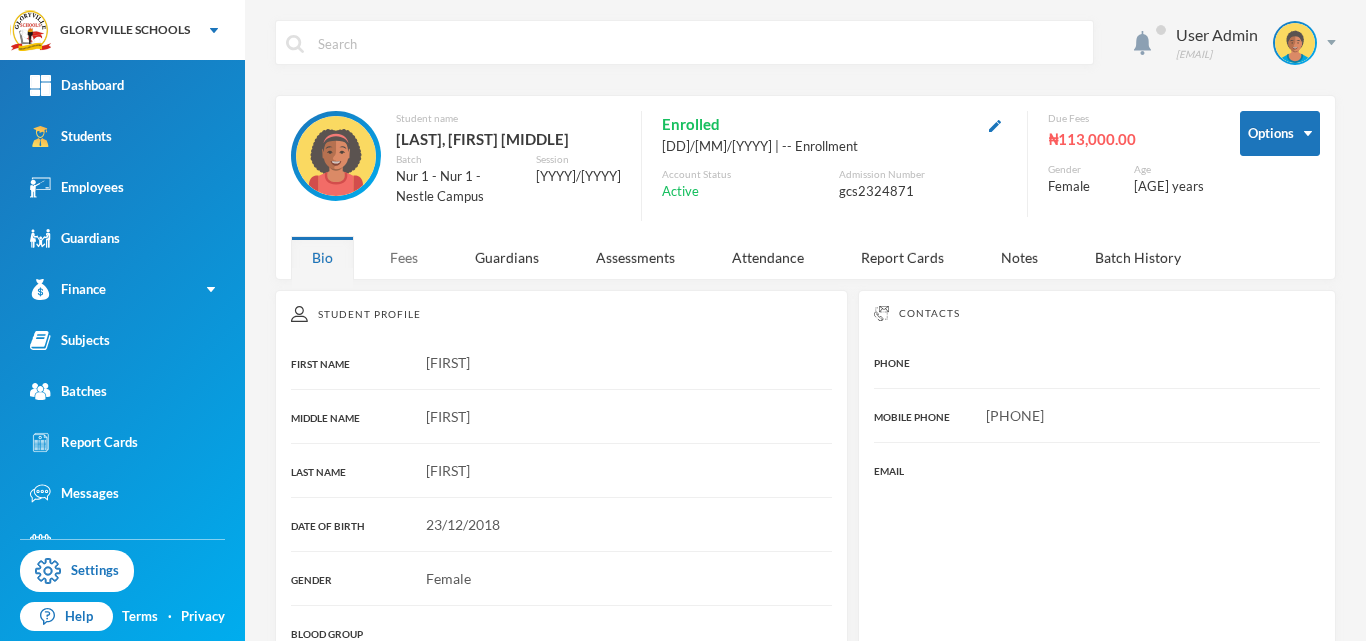 click on "Fees" at bounding box center (404, 257) 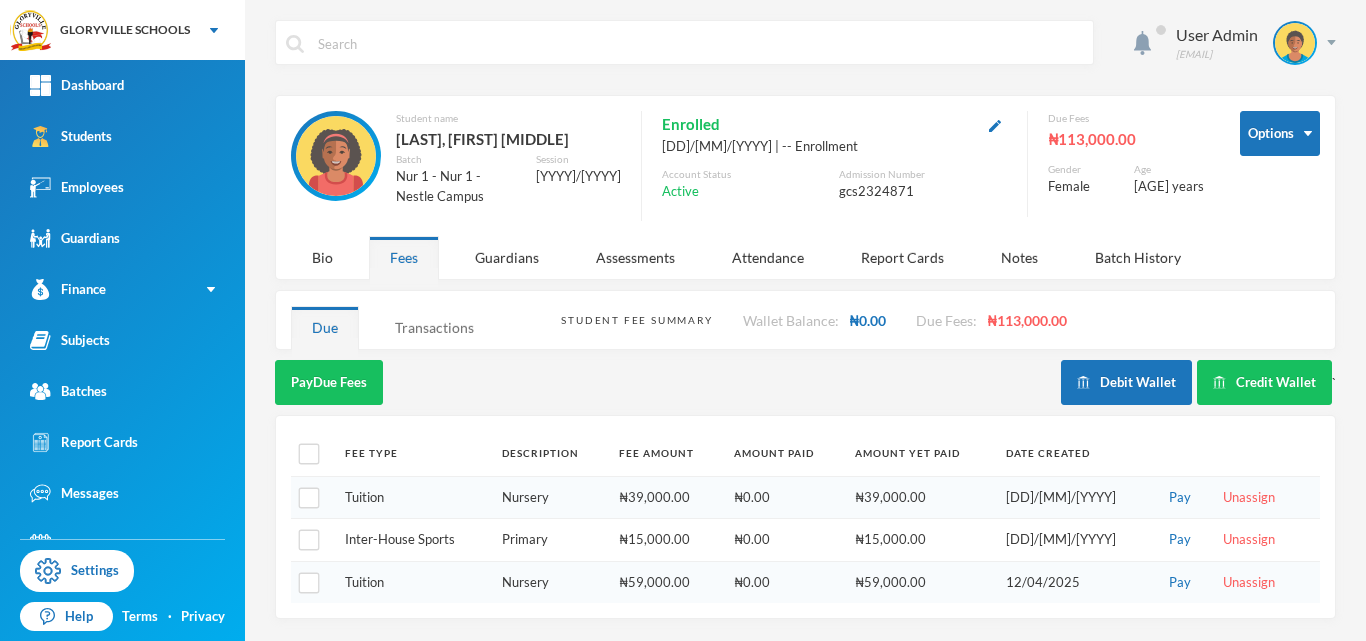 click on "Transactions" at bounding box center [434, 327] 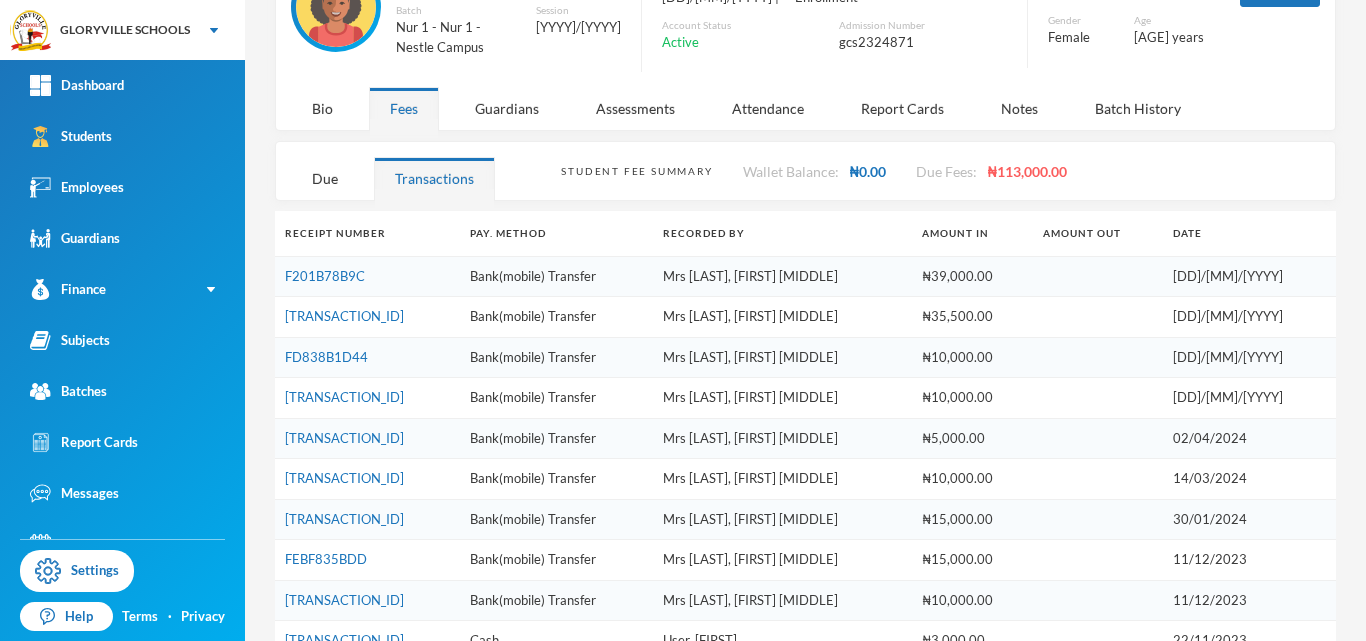 scroll, scrollTop: 151, scrollLeft: 0, axis: vertical 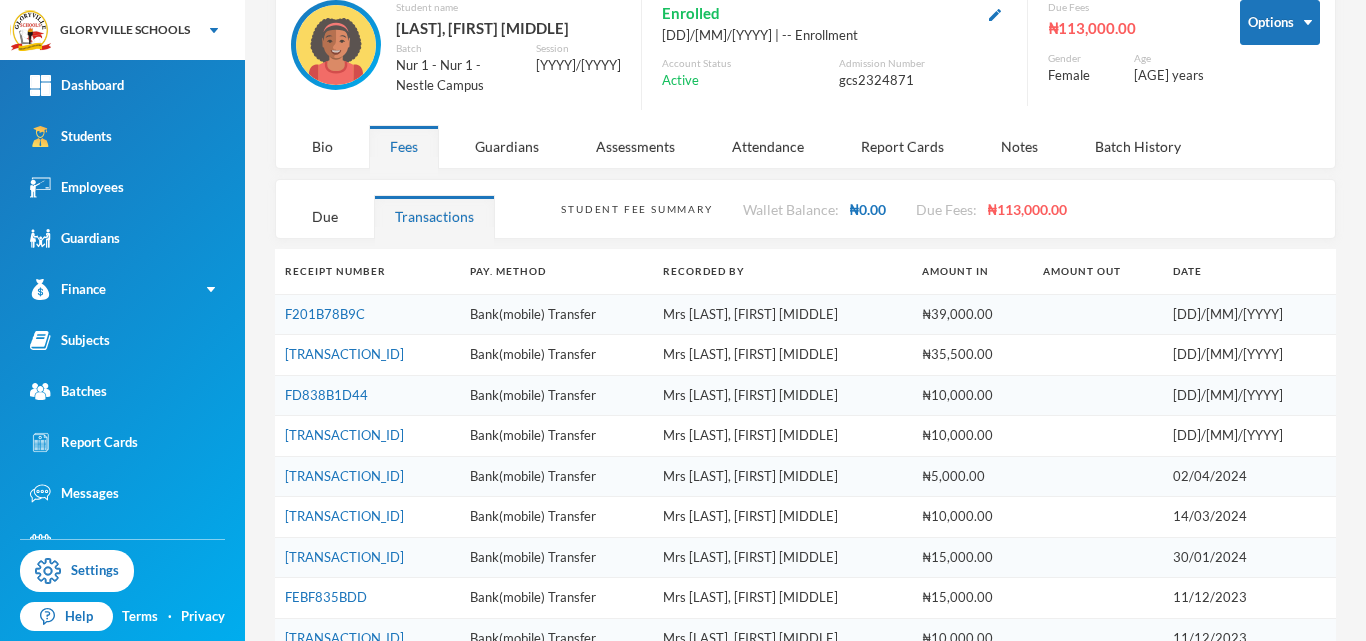 drag, startPoint x: 1094, startPoint y: 431, endPoint x: 1116, endPoint y: 415, distance: 27.202942 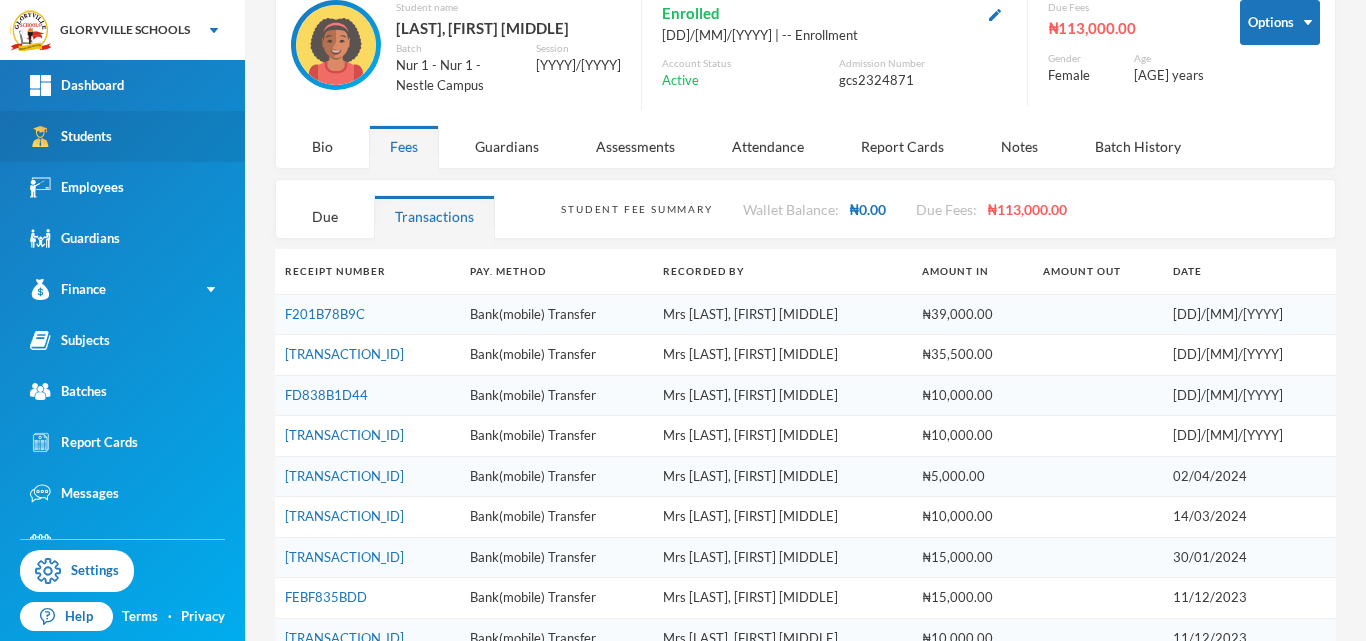 click on "Students" at bounding box center [122, 136] 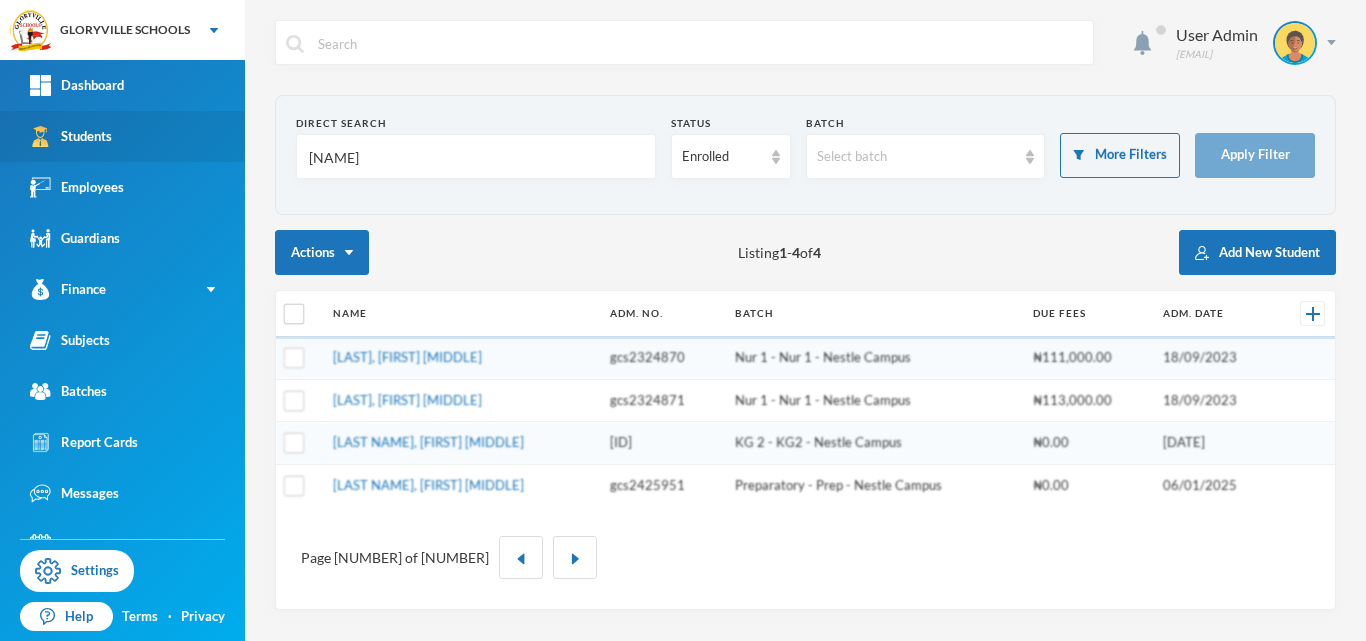 scroll, scrollTop: 0, scrollLeft: 0, axis: both 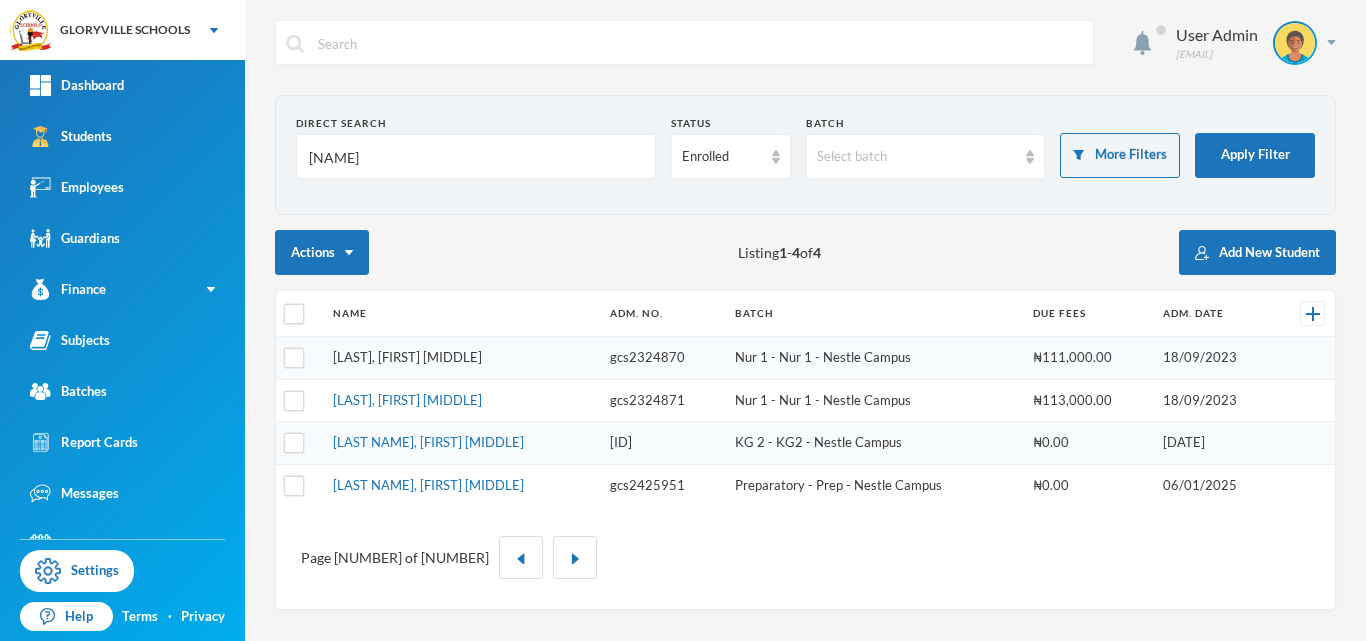 click on "Cletus, Kehinde Mercy" at bounding box center [407, 357] 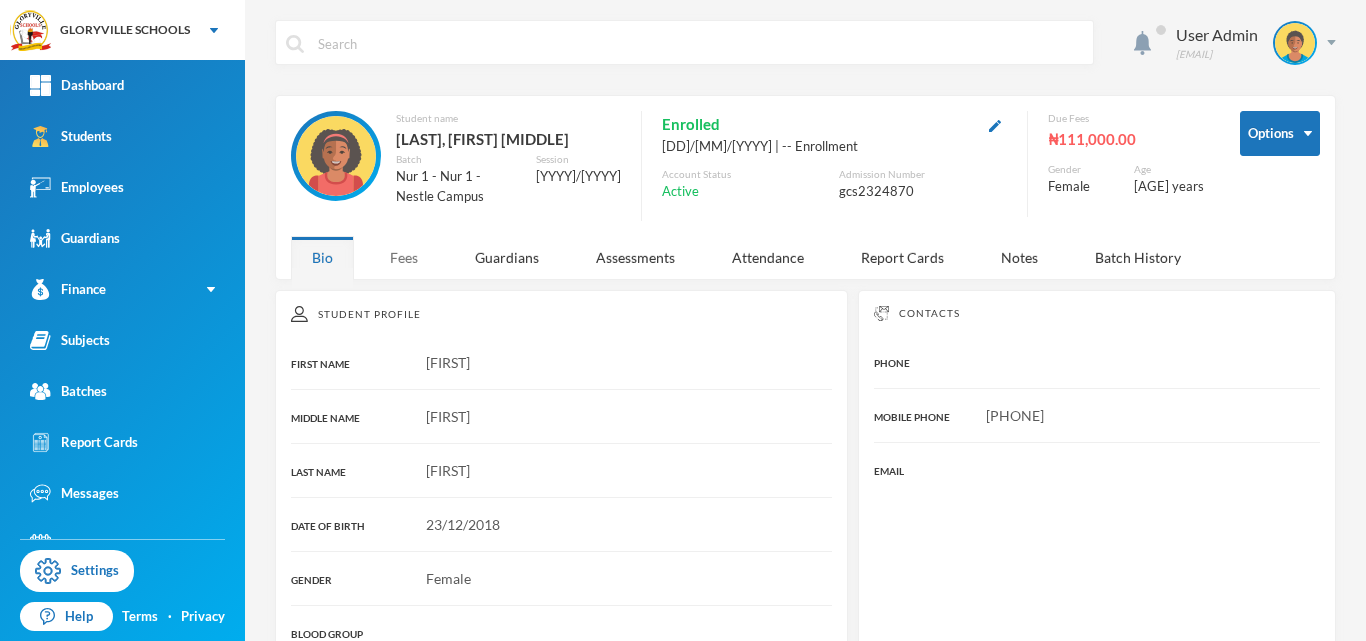 click on "Fees" at bounding box center (404, 257) 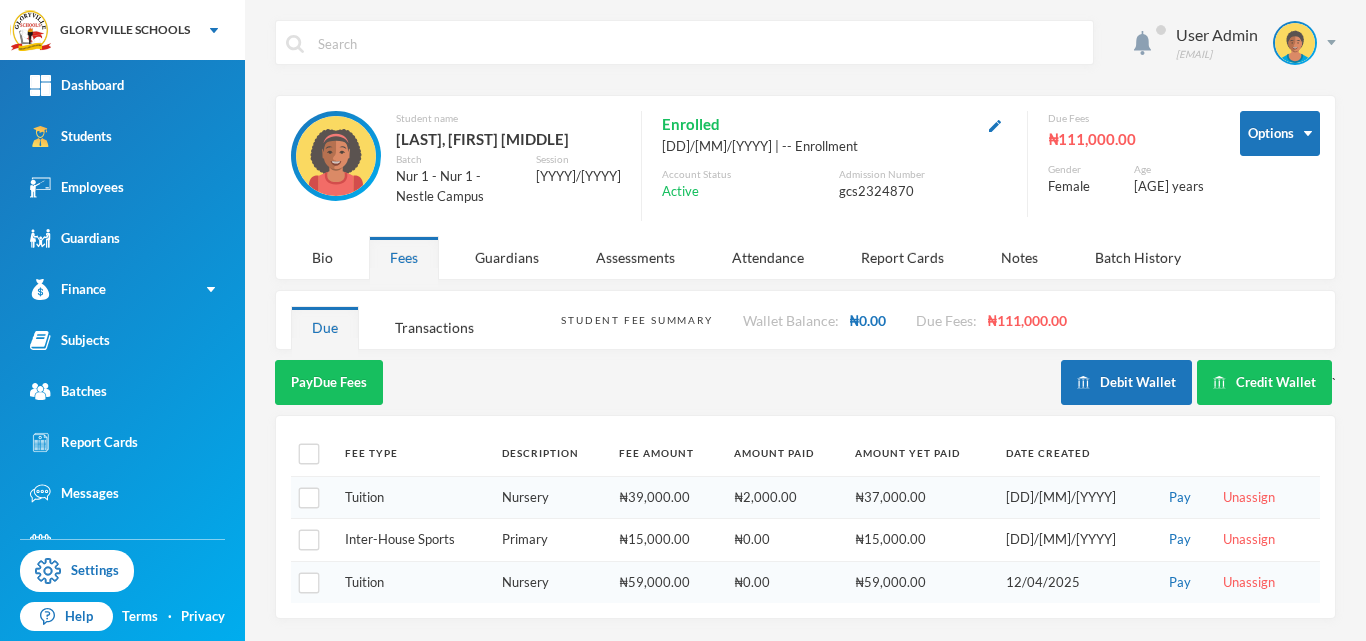click on "[DATE]" at bounding box center [1074, 497] 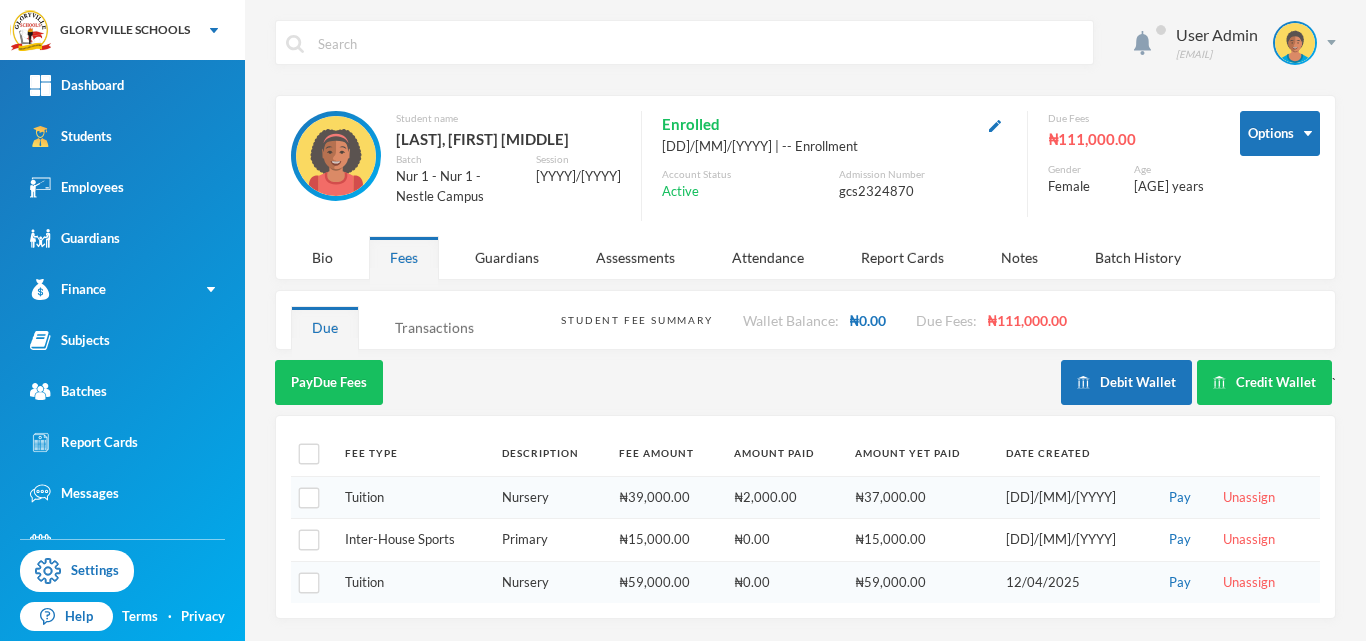 click on "Transactions" at bounding box center (434, 327) 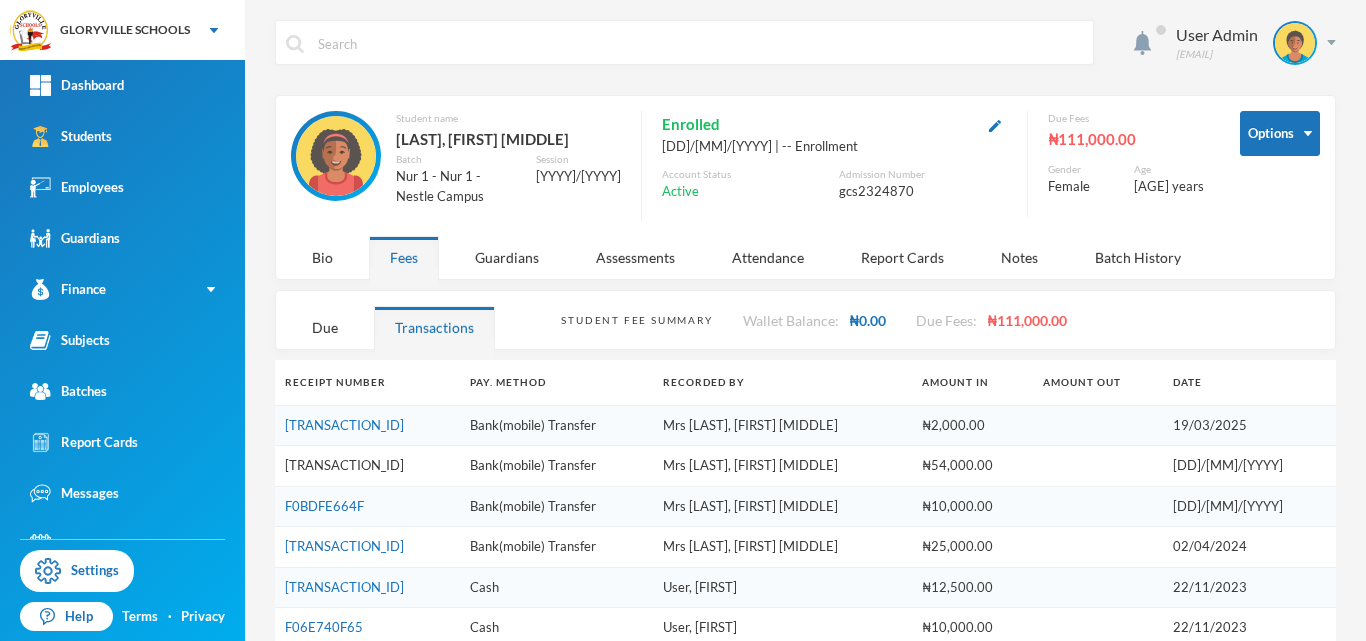 click on "F47BE6535D" at bounding box center (344, 465) 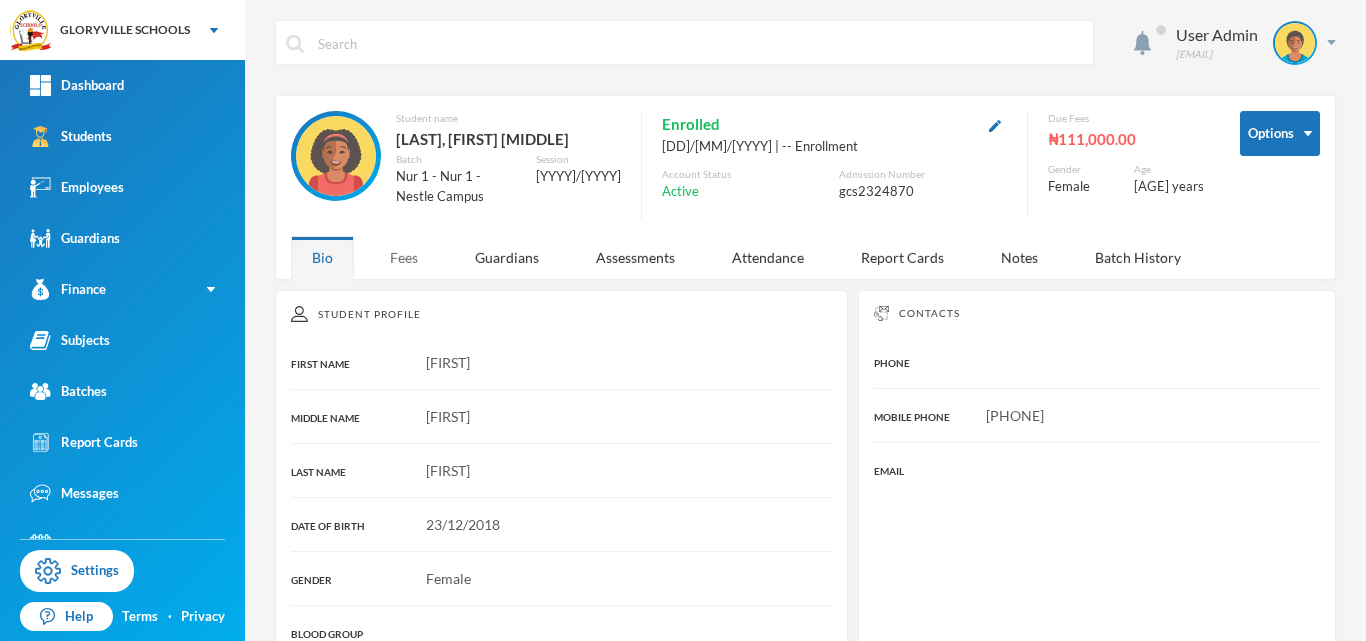 click on "Fees" at bounding box center [404, 257] 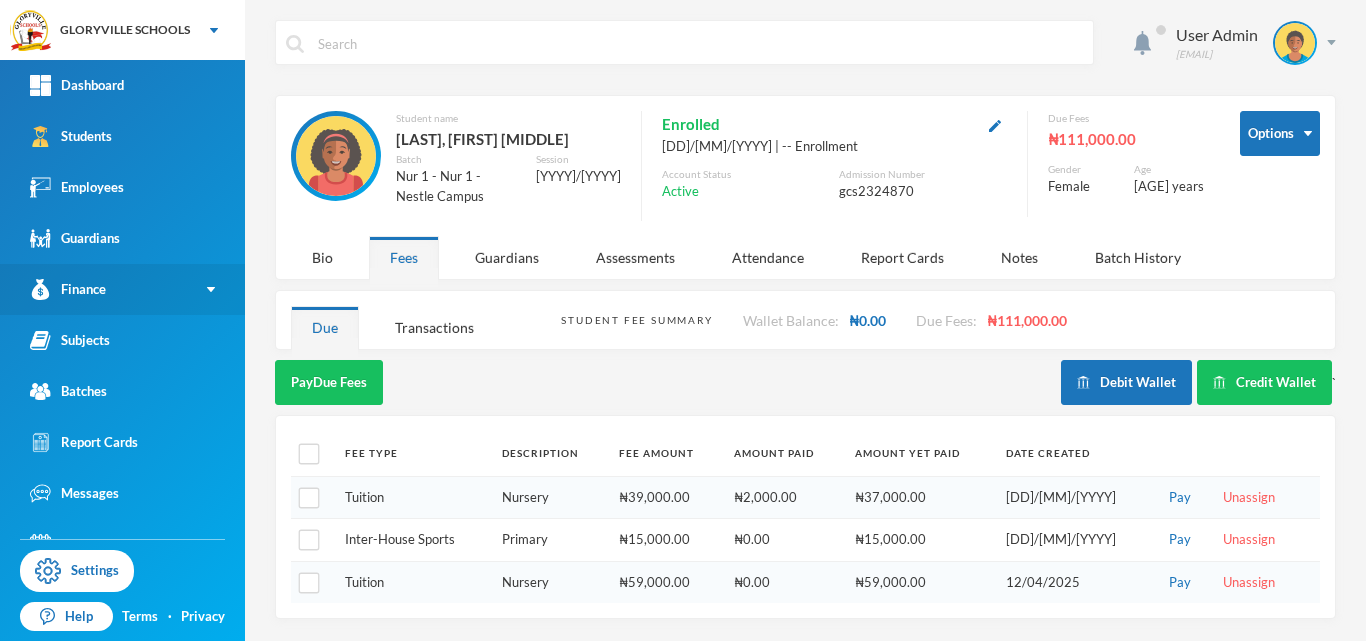 click on "Finance" at bounding box center (122, 289) 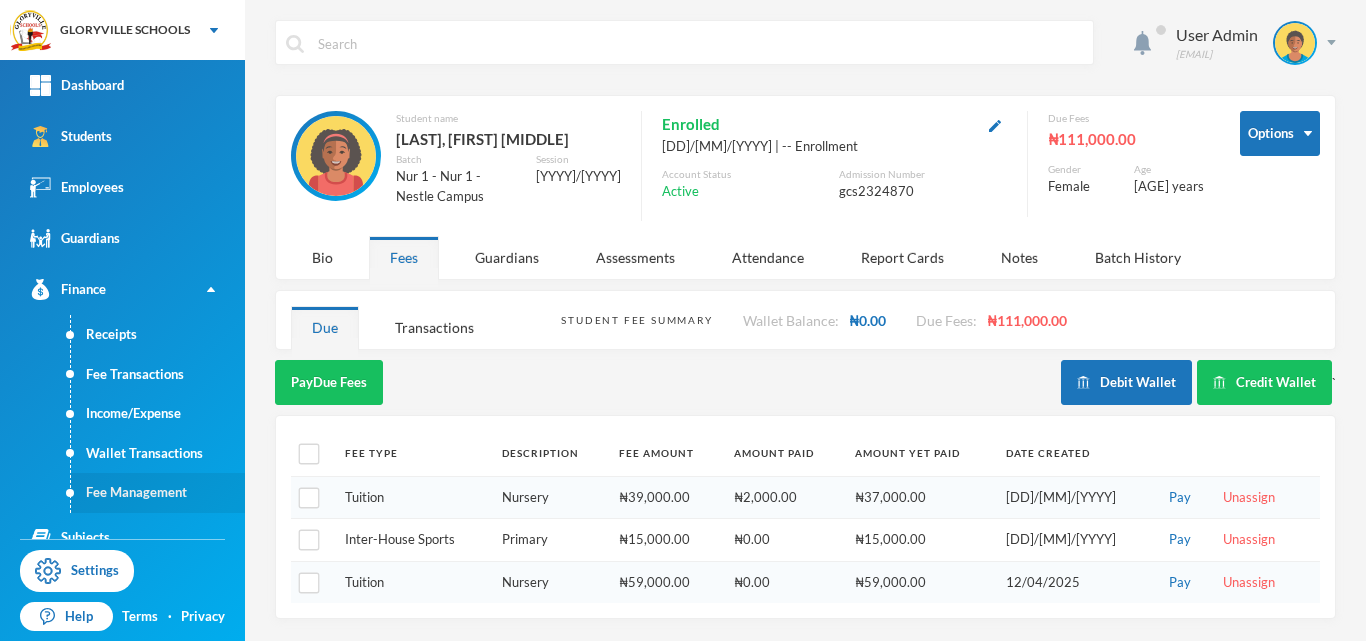 click on "Fee Management" at bounding box center [158, 493] 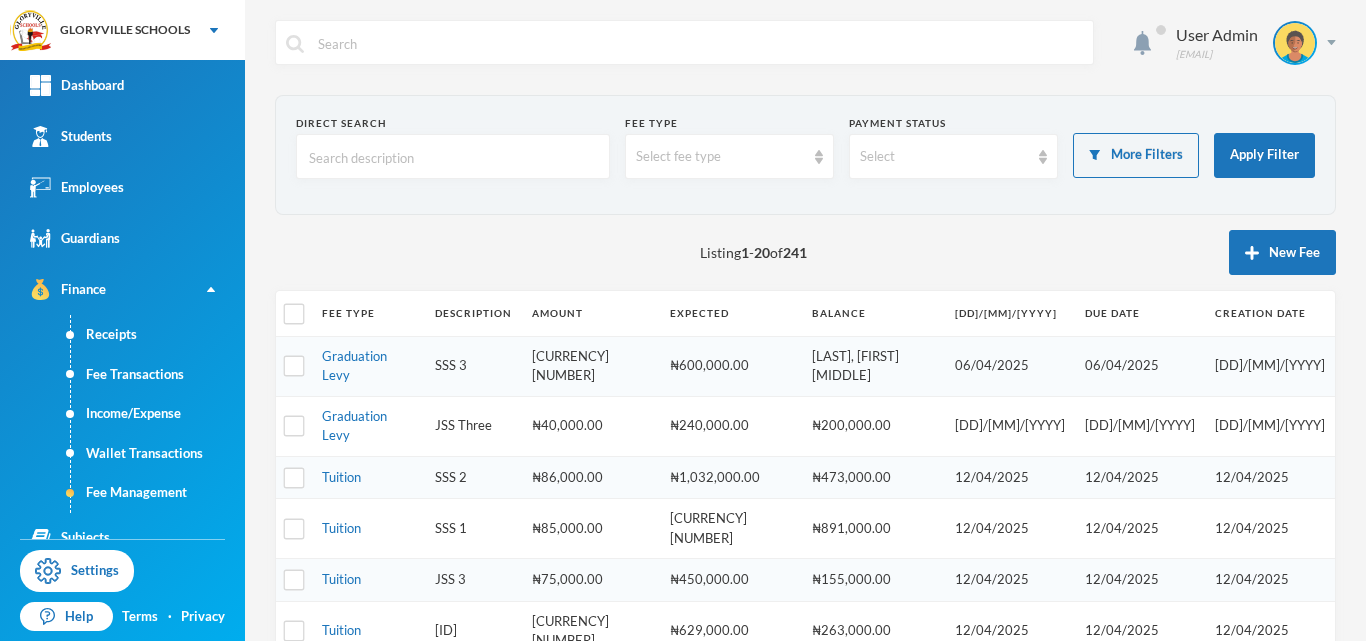 checkbox on "false" 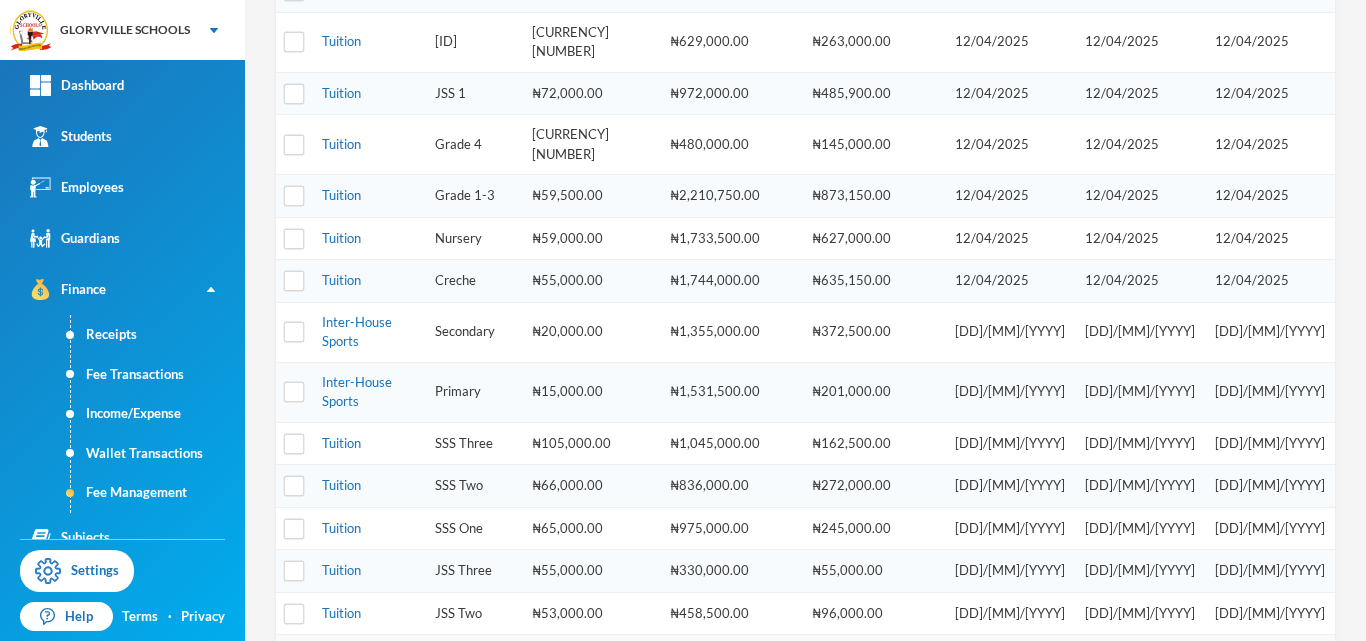 scroll, scrollTop: 595, scrollLeft: 0, axis: vertical 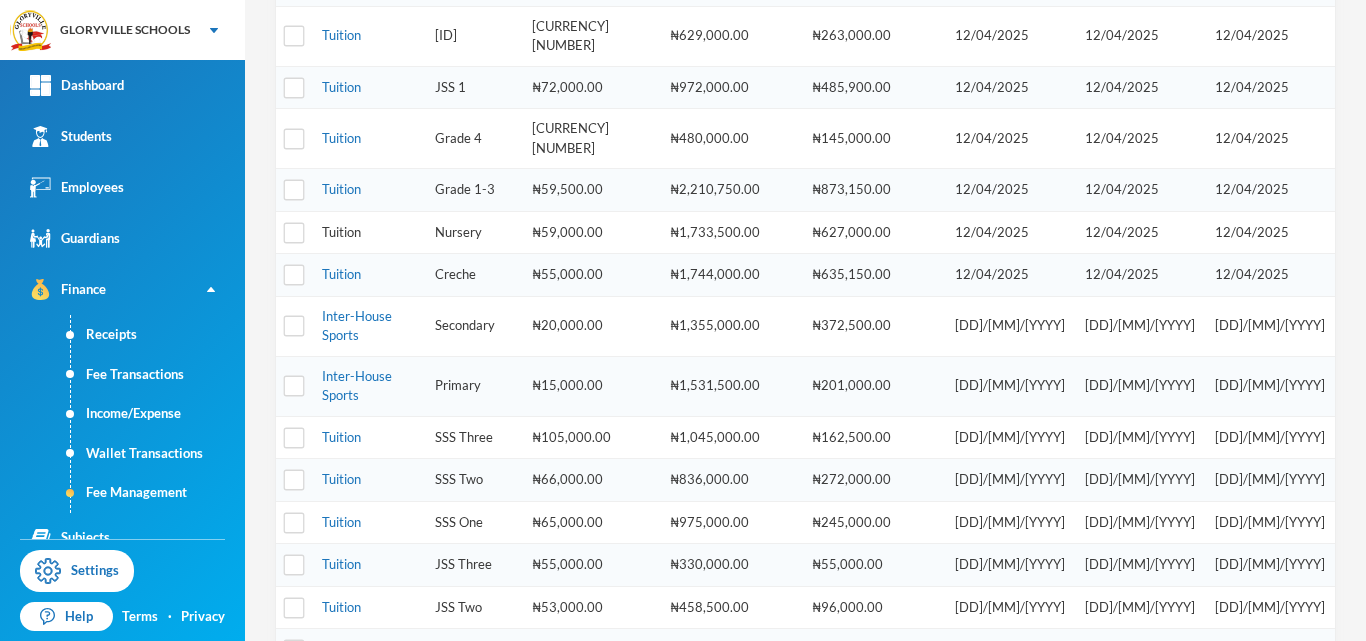 click on "Tuition" at bounding box center [341, 232] 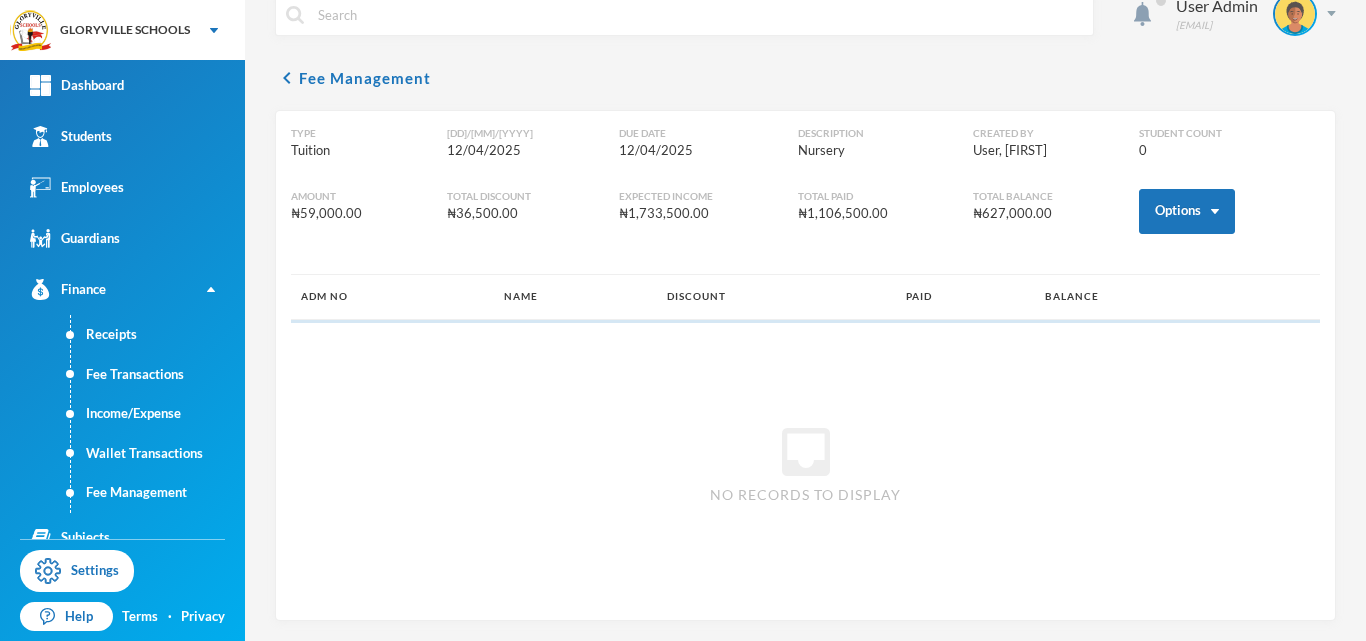 scroll, scrollTop: 29, scrollLeft: 0, axis: vertical 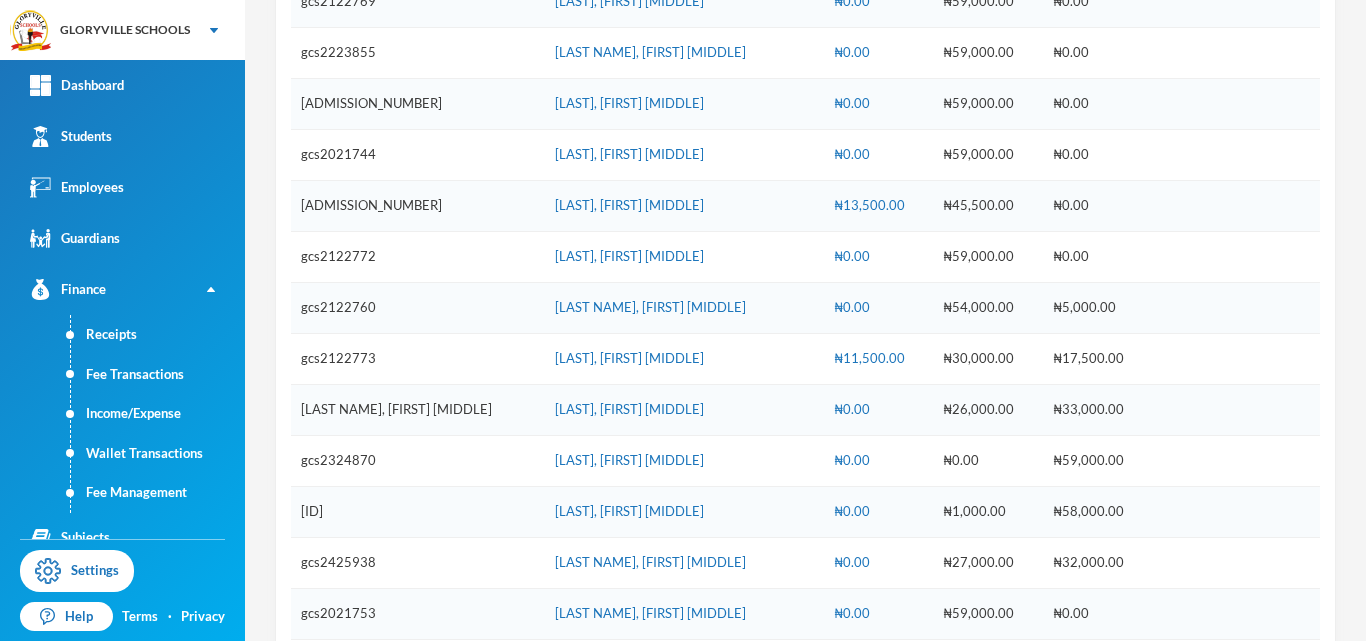 click on "[AMOUNT]" at bounding box center [879, 461] 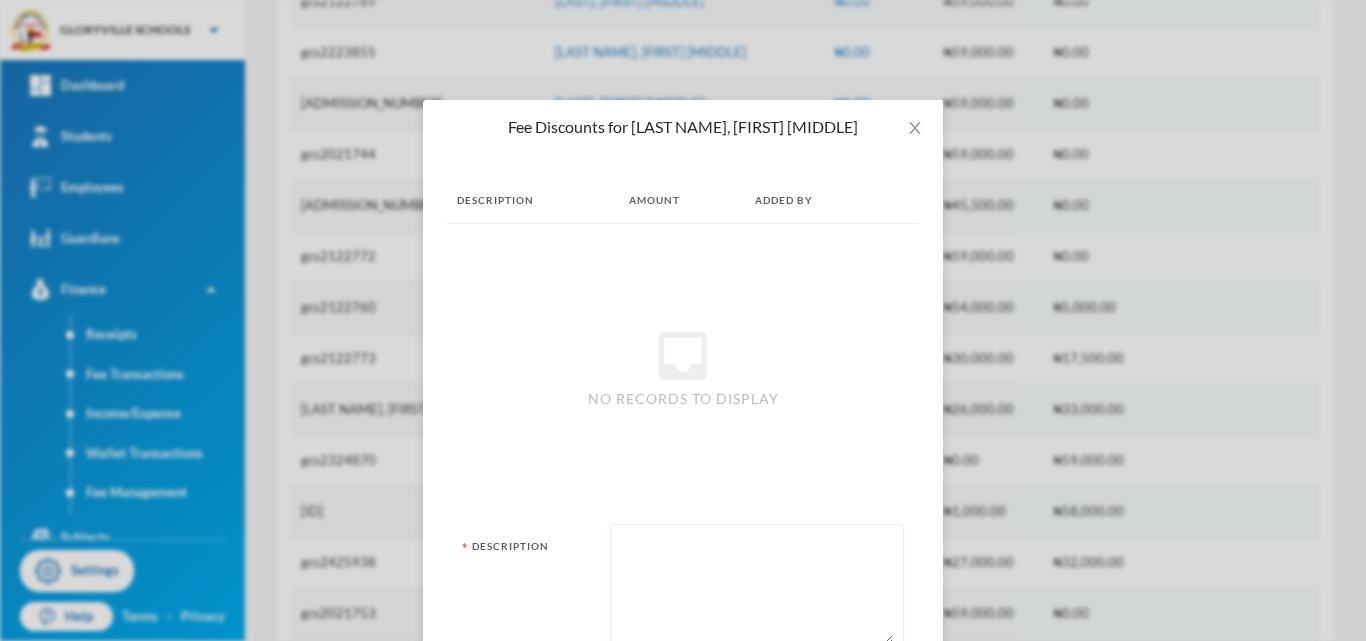 click at bounding box center [757, 589] 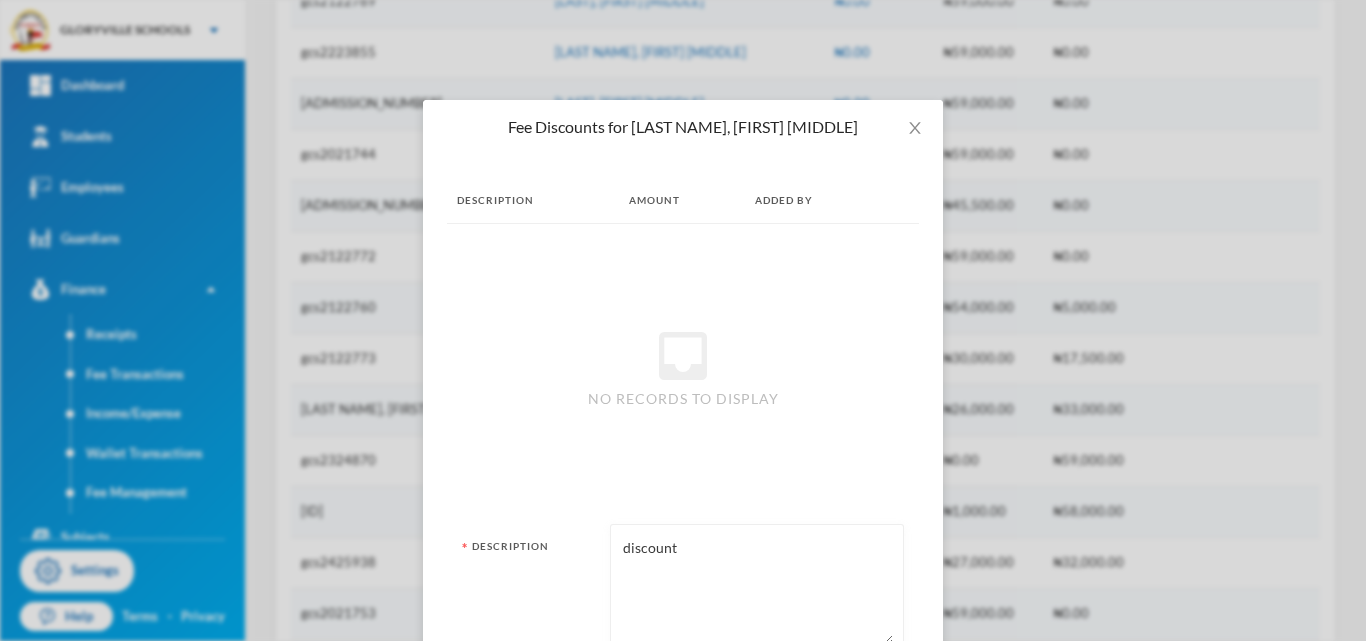 type on "discount" 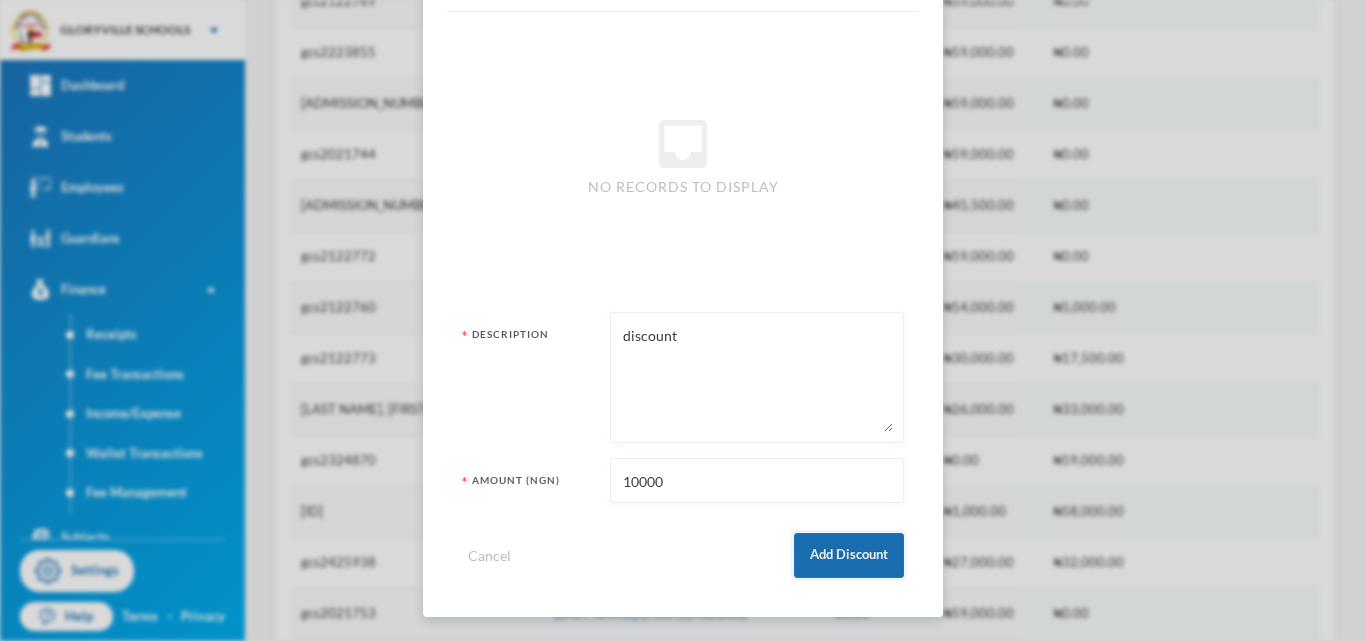 type on "10000" 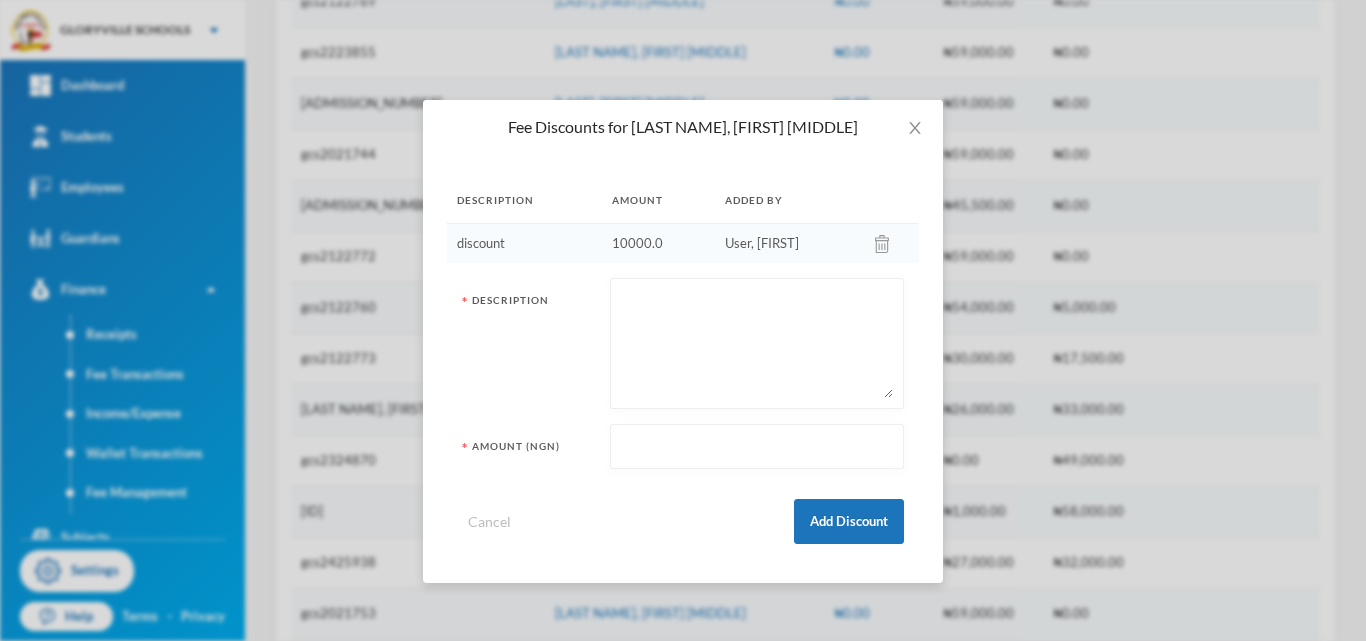 scroll, scrollTop: 0, scrollLeft: 0, axis: both 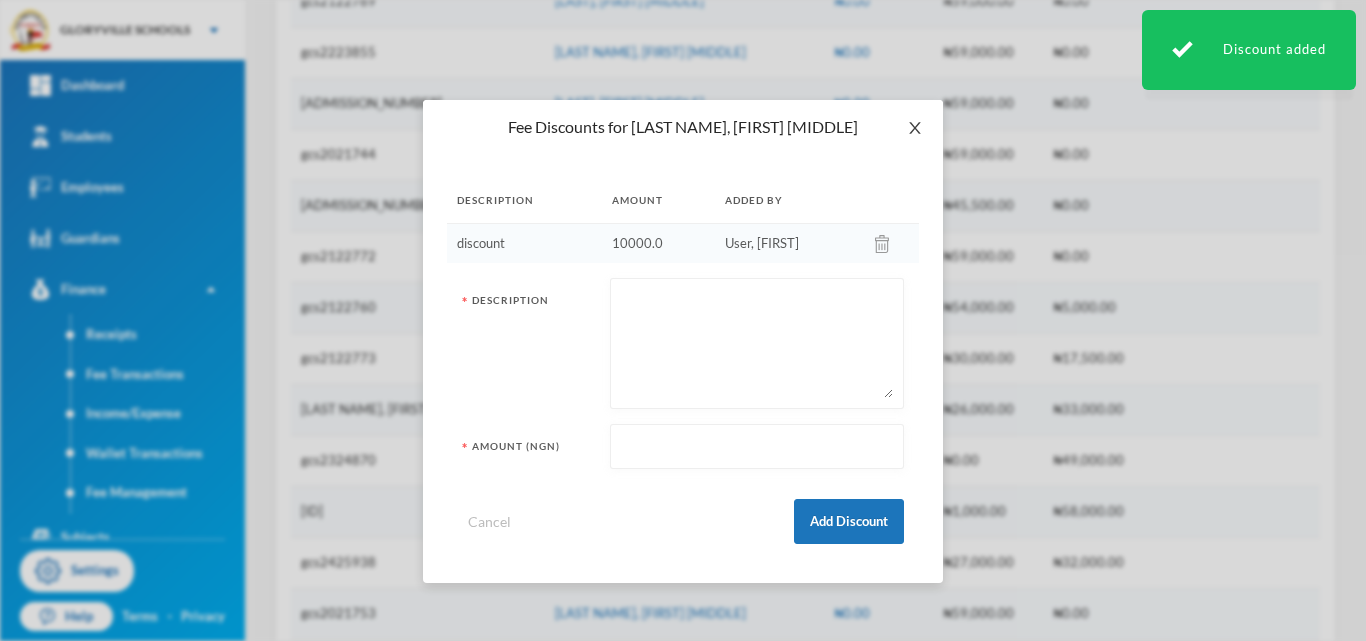 click 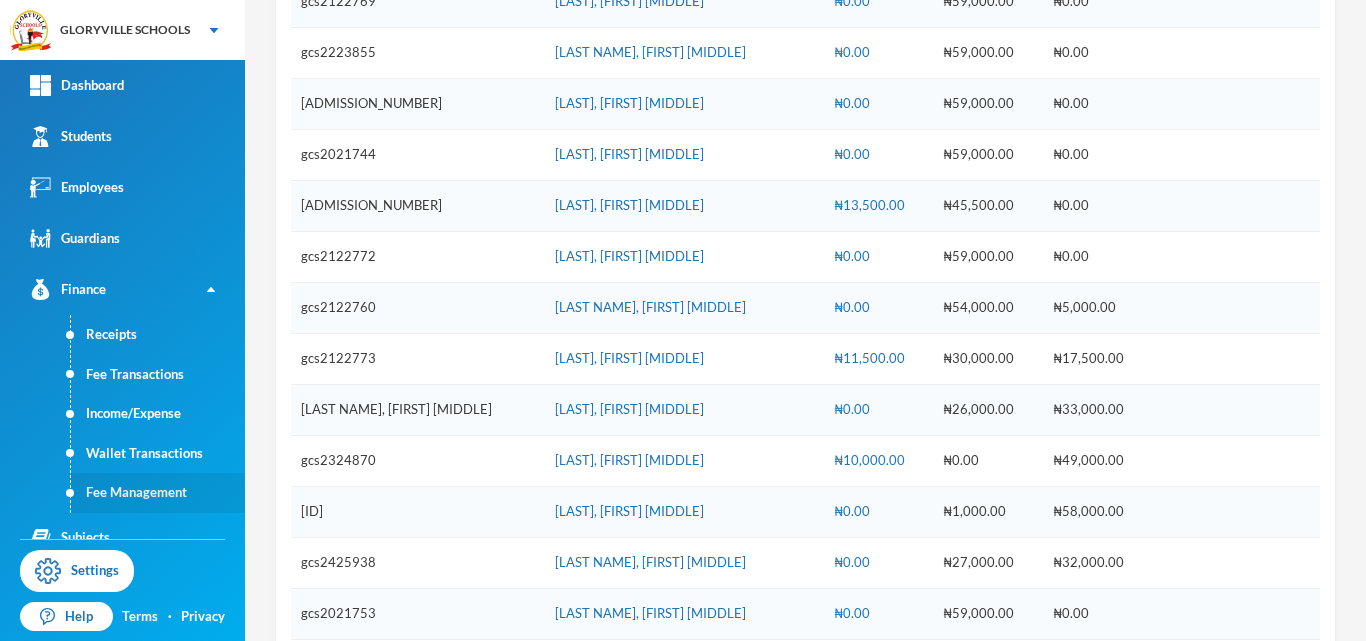 click on "Fee Management" at bounding box center [158, 493] 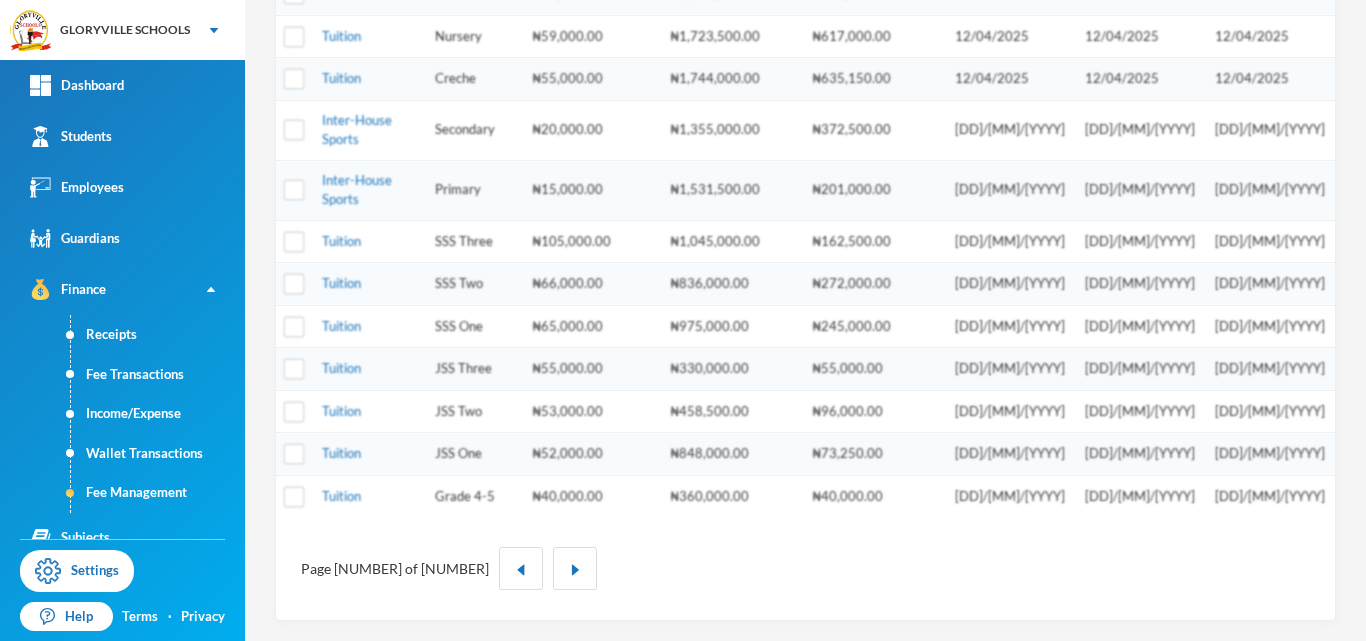 scroll, scrollTop: 669, scrollLeft: 0, axis: vertical 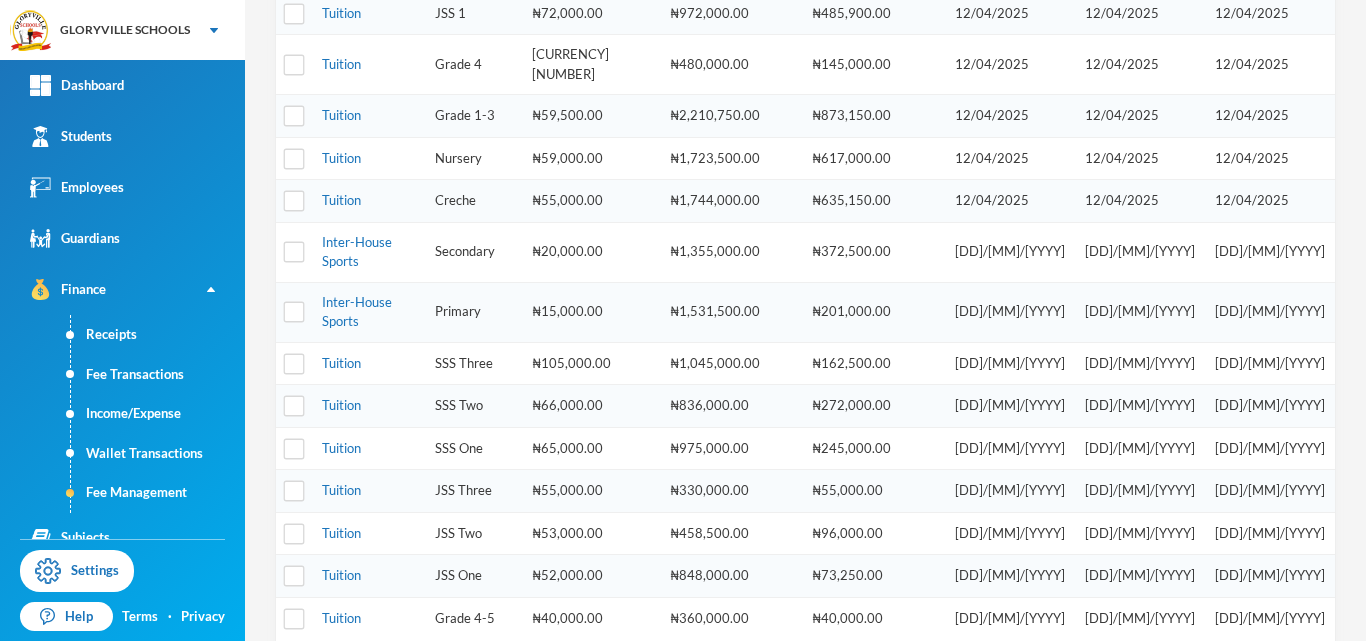 click at bounding box center (575, 690) 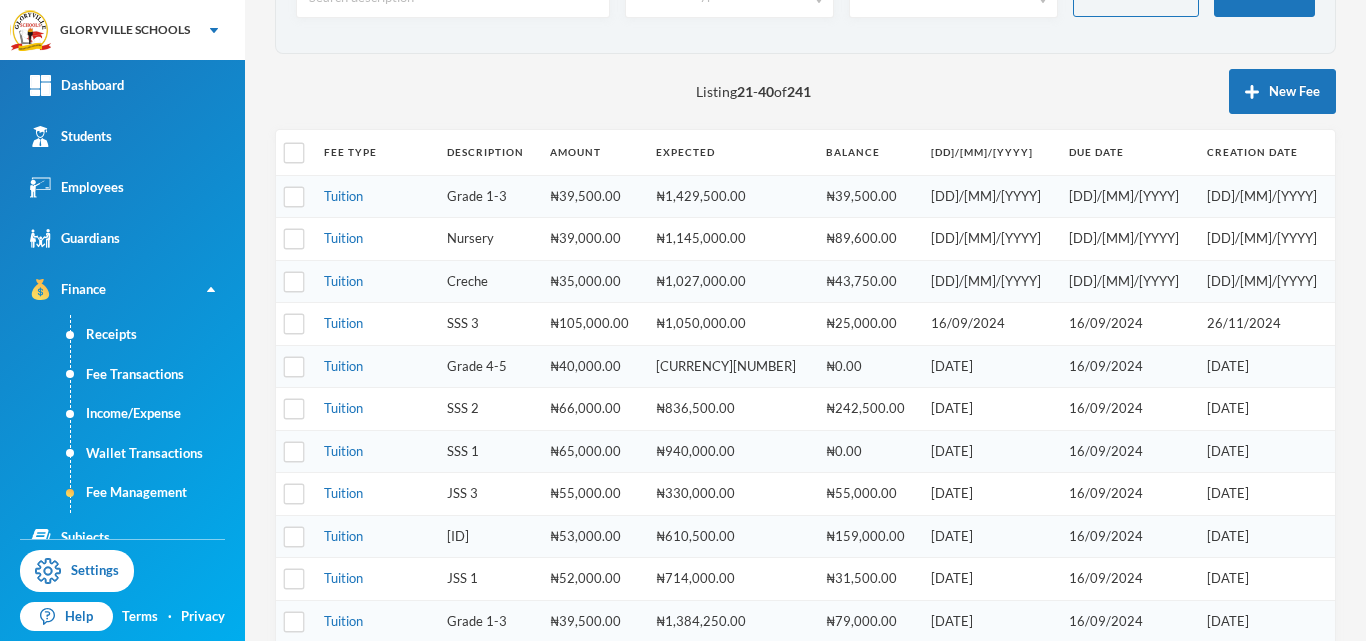 scroll, scrollTop: 74, scrollLeft: 0, axis: vertical 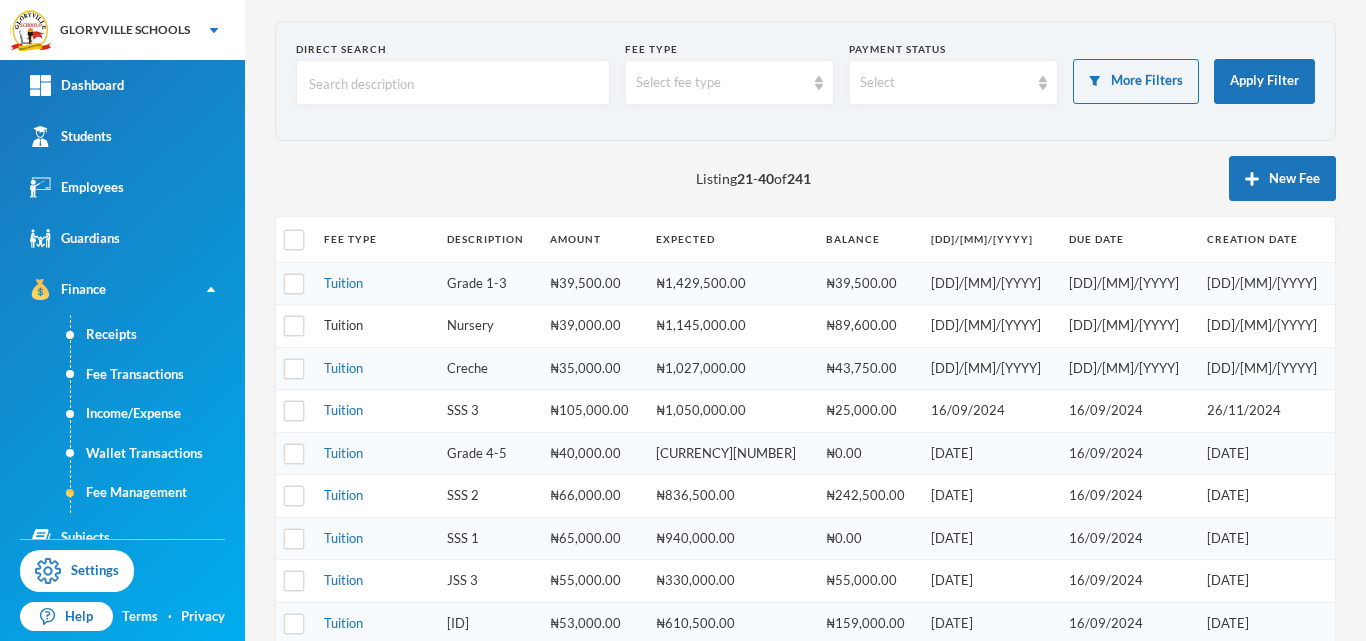 click on "Tuition" at bounding box center [343, 325] 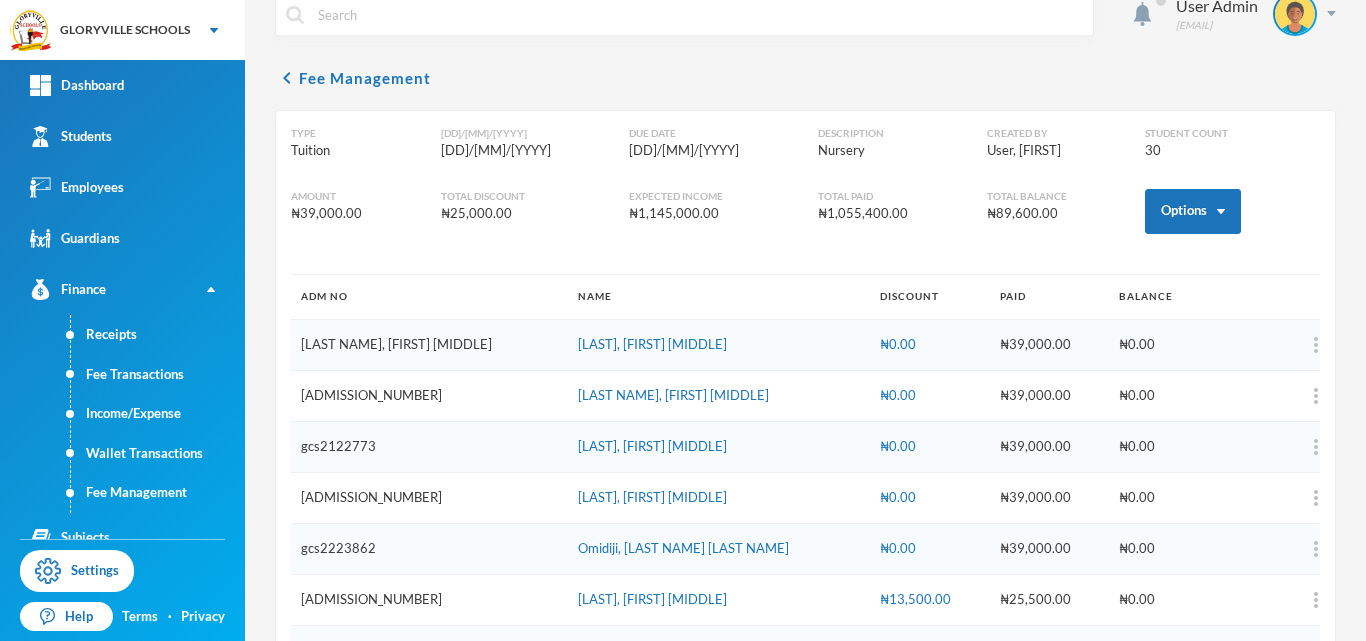 scroll, scrollTop: 74, scrollLeft: 0, axis: vertical 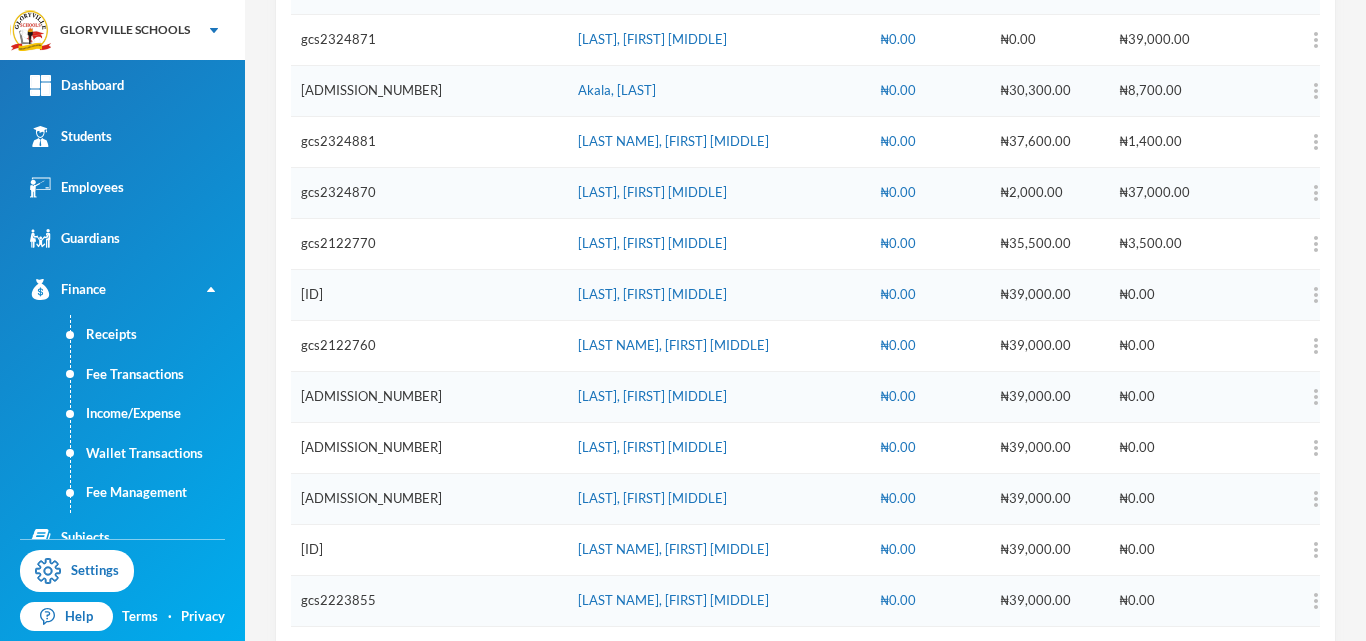 click on "[AMOUNT]" at bounding box center [929, 193] 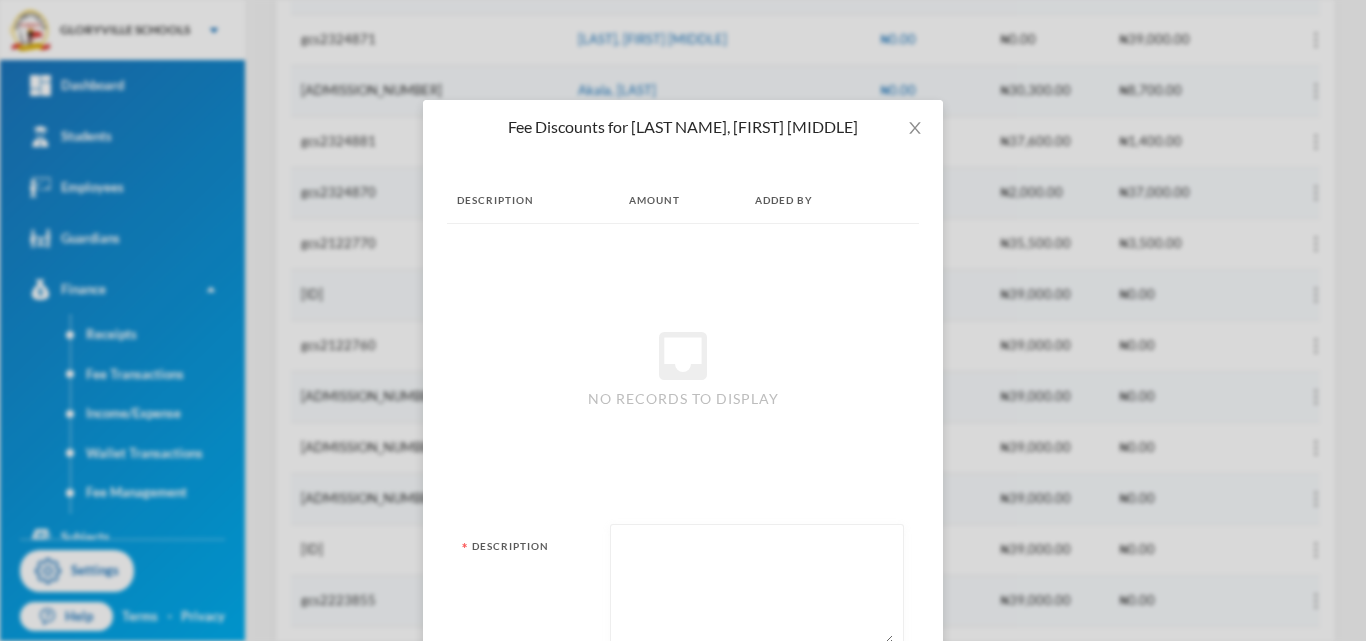 click at bounding box center (757, 589) 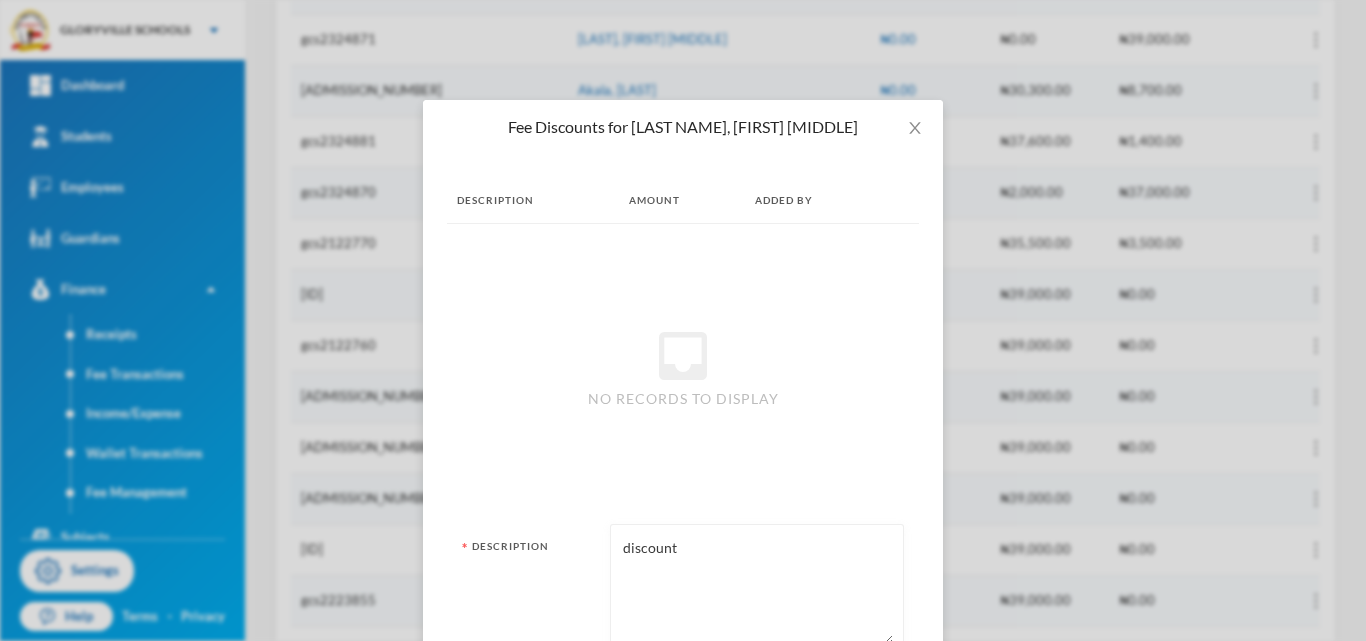 type on "discount" 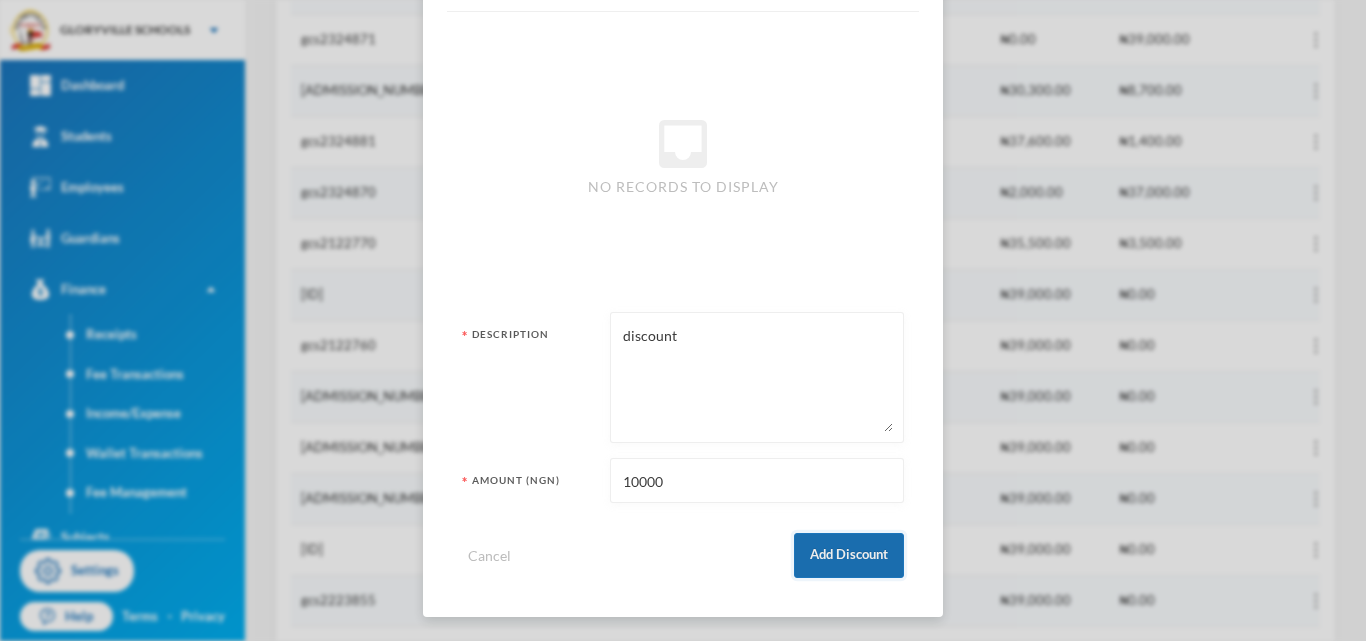 type on "10000" 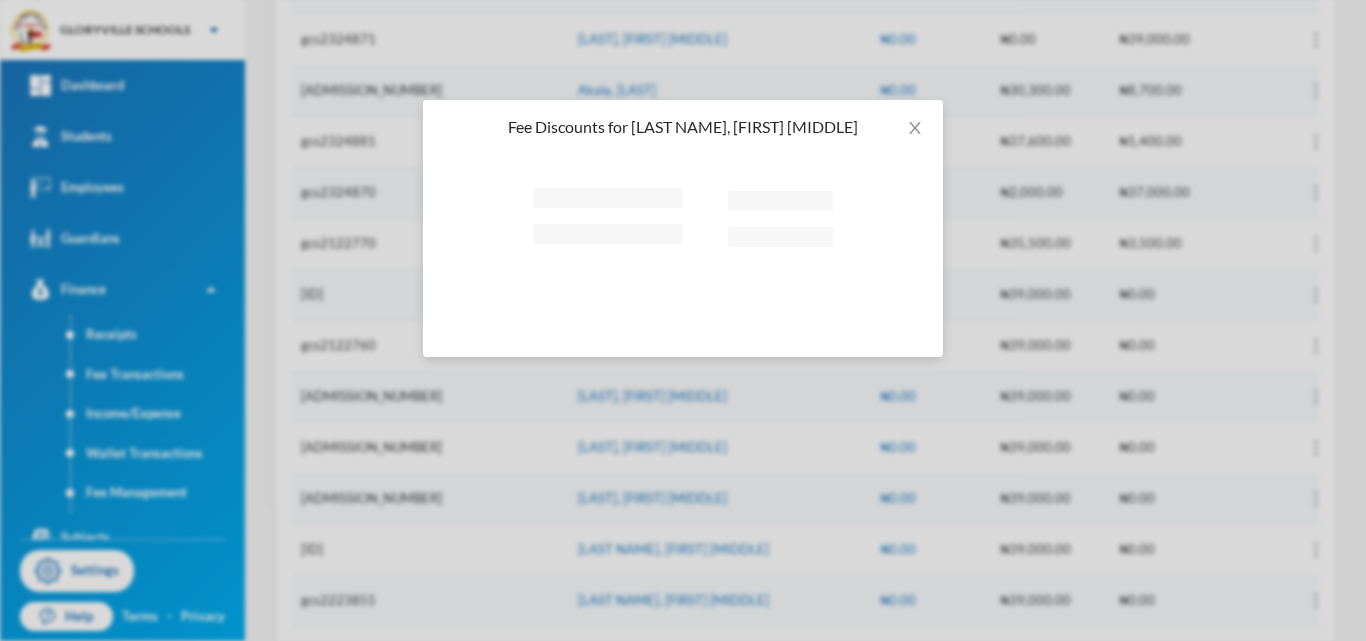 scroll, scrollTop: 0, scrollLeft: 0, axis: both 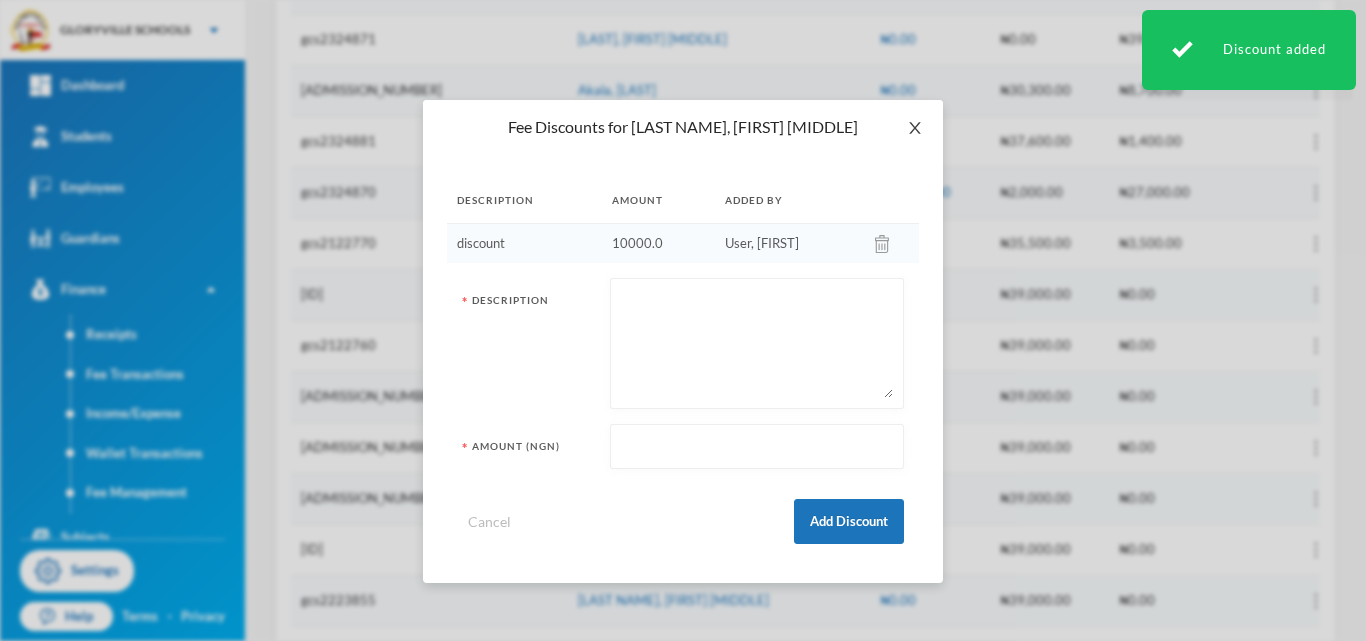 click 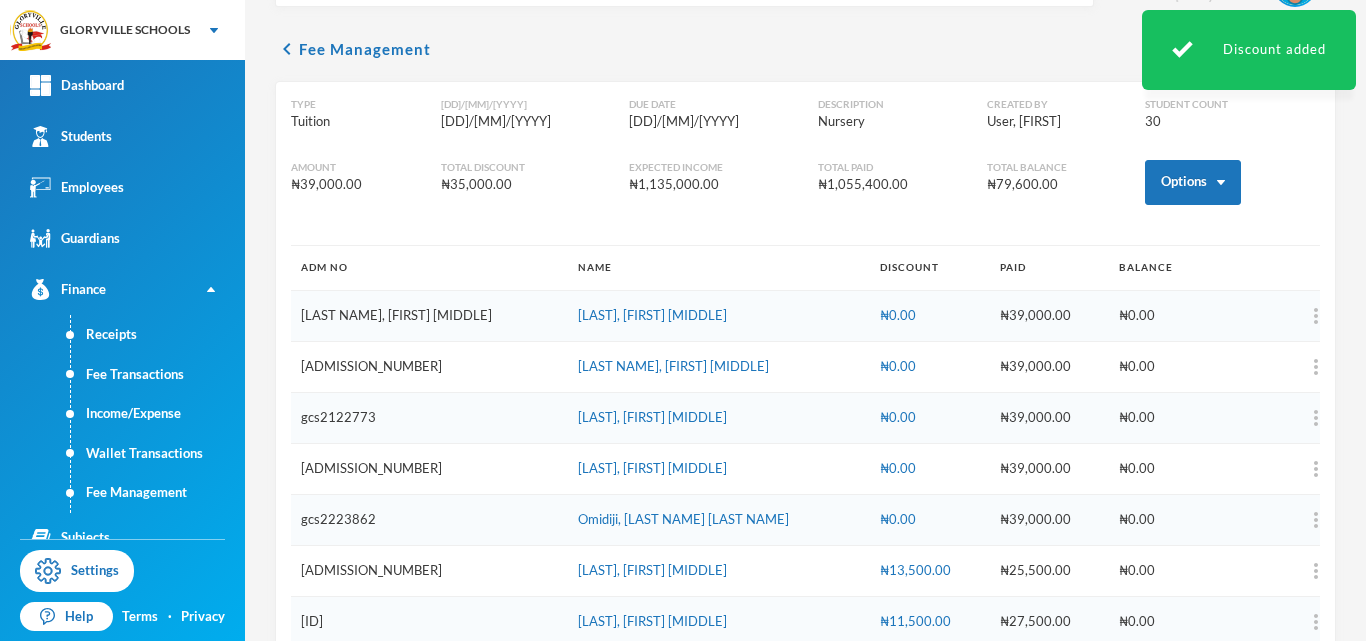 scroll, scrollTop: 0, scrollLeft: 0, axis: both 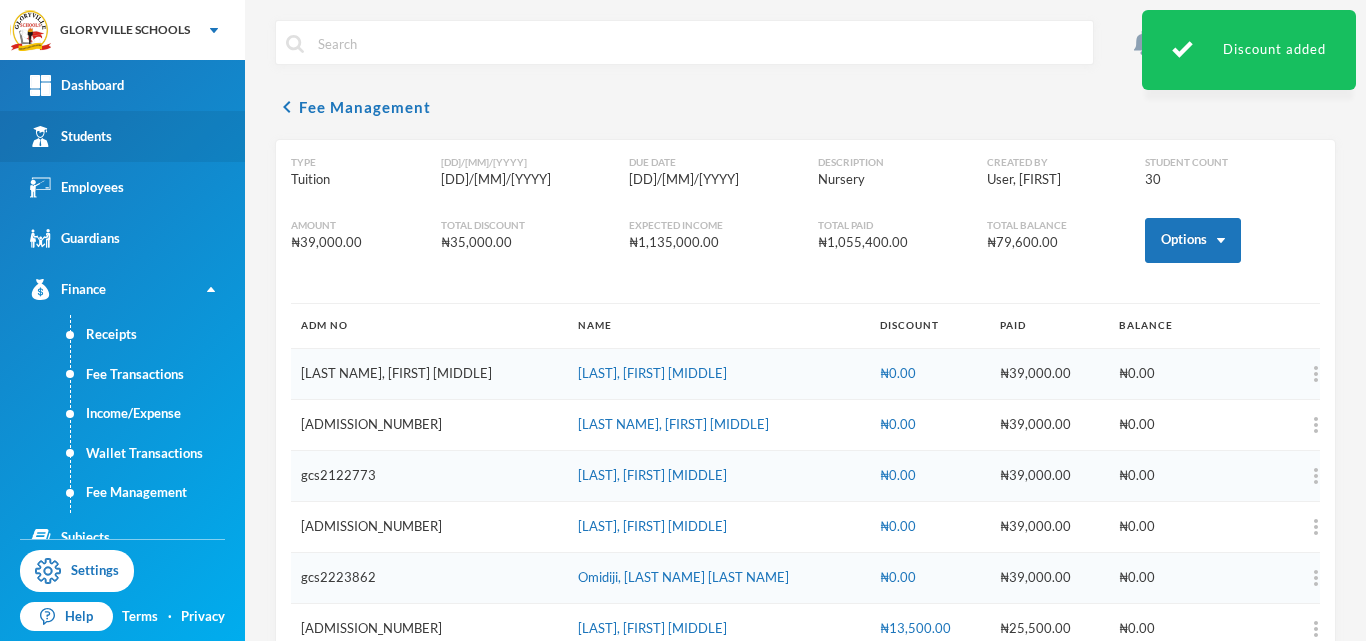 click on "Students" at bounding box center (71, 136) 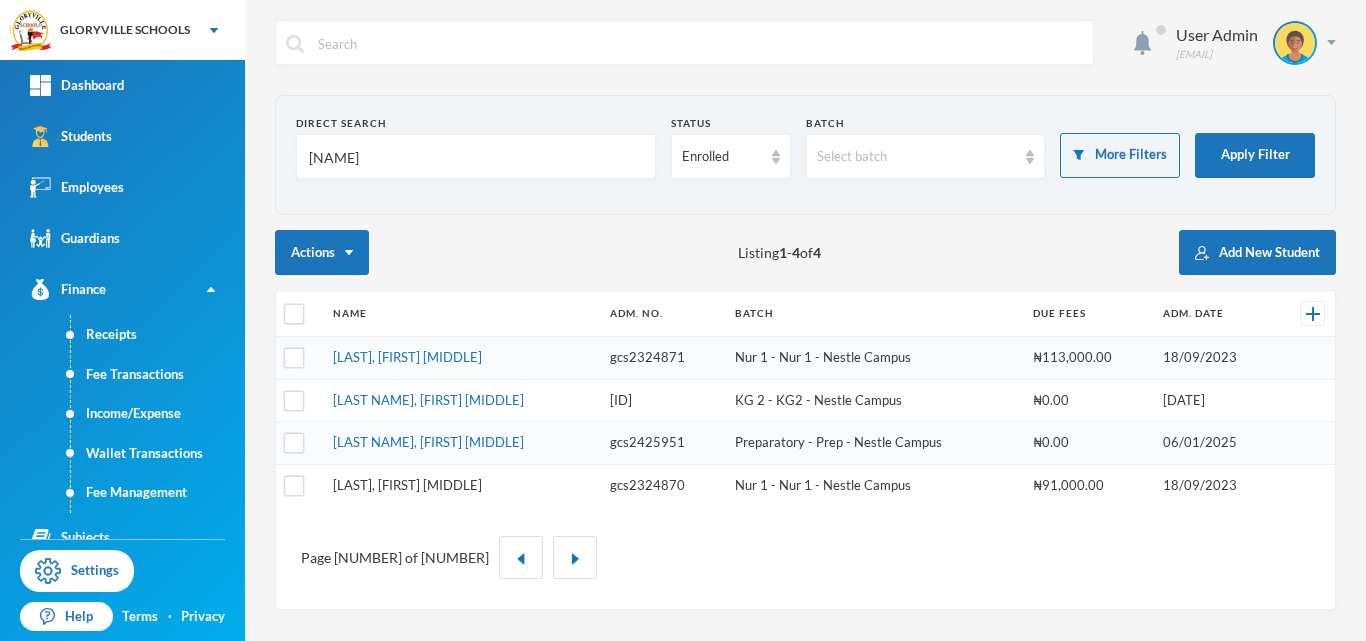 click on "Cletus, Kehinde Mercy" at bounding box center [407, 485] 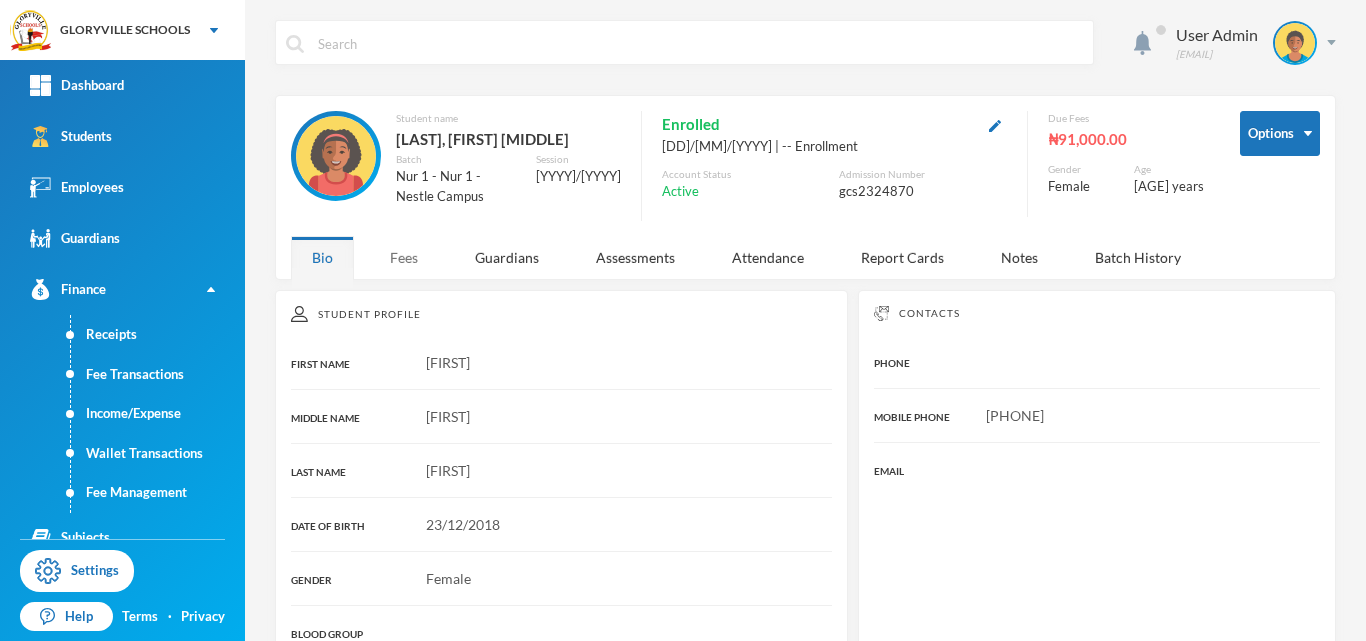 click on "Fees" at bounding box center [404, 257] 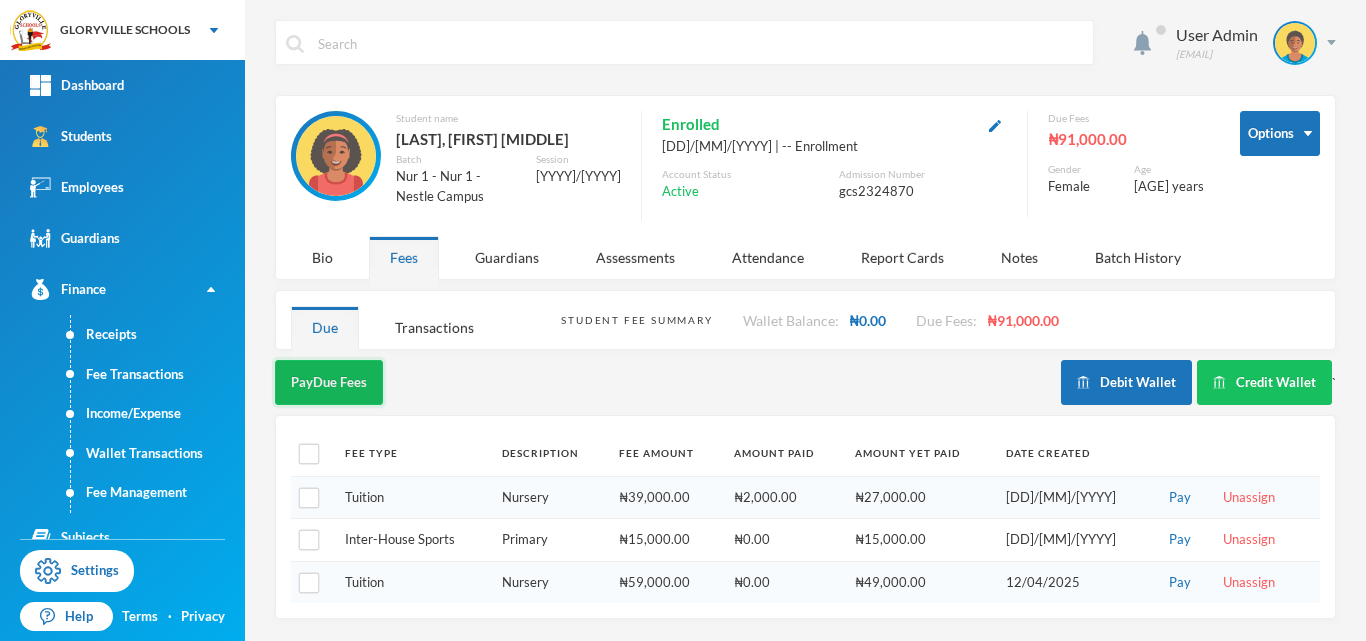 click on "Pay  Due Fees" at bounding box center [329, 382] 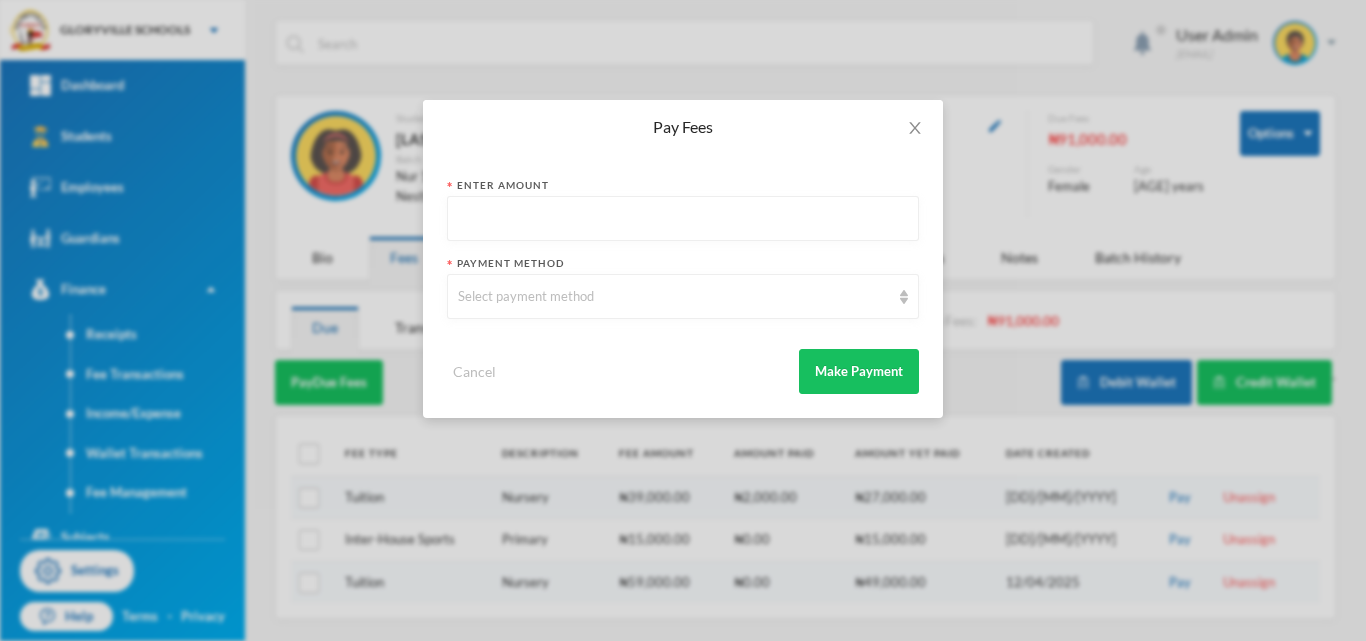 click at bounding box center (683, 219) 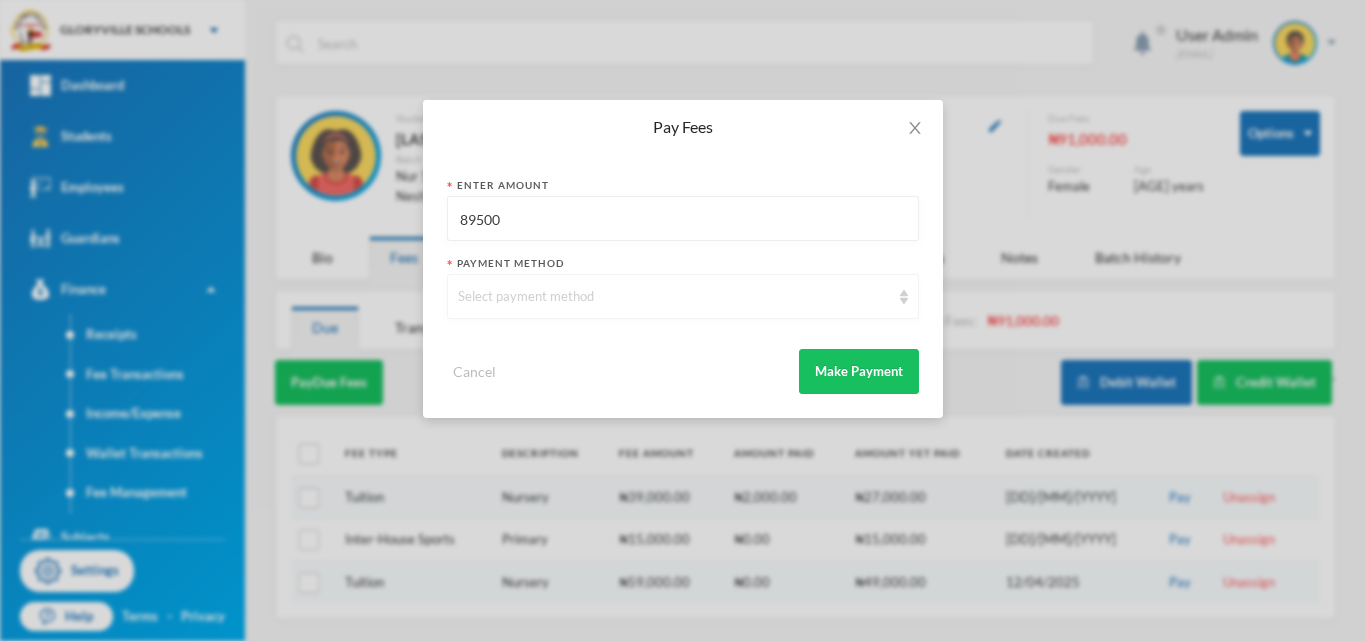 type on "89500" 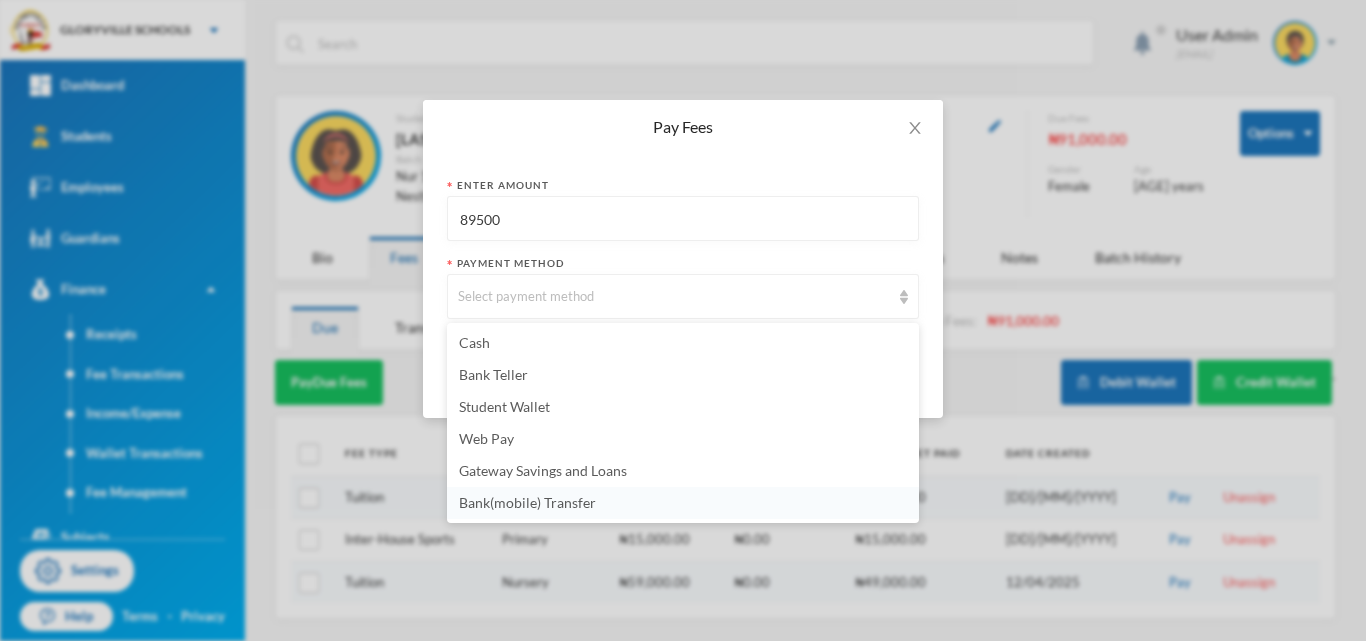 click on "Bank(mobile) Transfer" at bounding box center (683, 503) 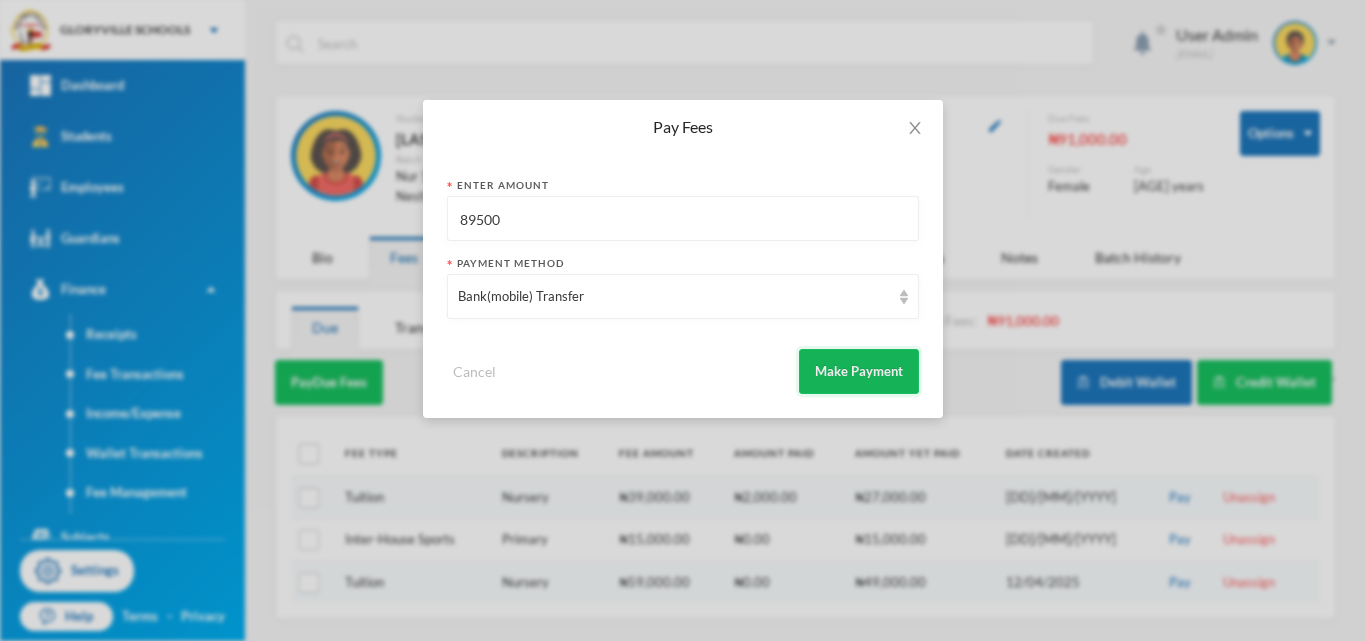 click on "Make Payment" at bounding box center (859, 371) 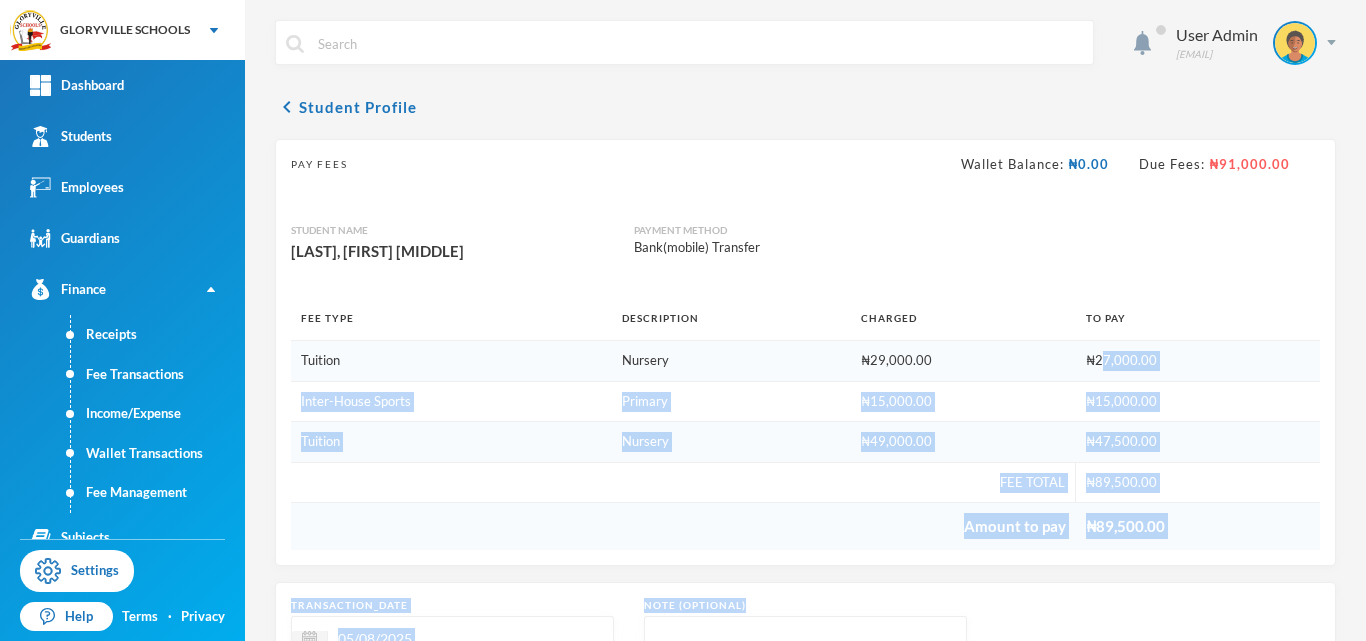 drag, startPoint x: 1091, startPoint y: 353, endPoint x: 1062, endPoint y: 612, distance: 260.6185 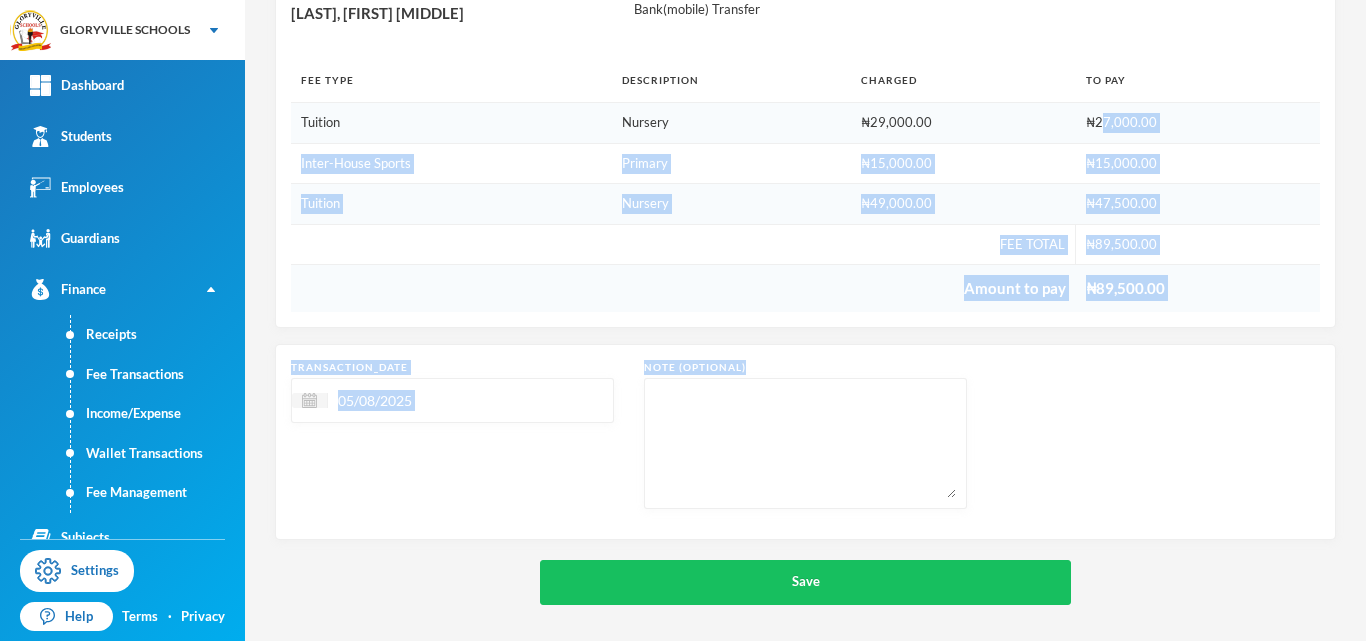 scroll, scrollTop: 242, scrollLeft: 0, axis: vertical 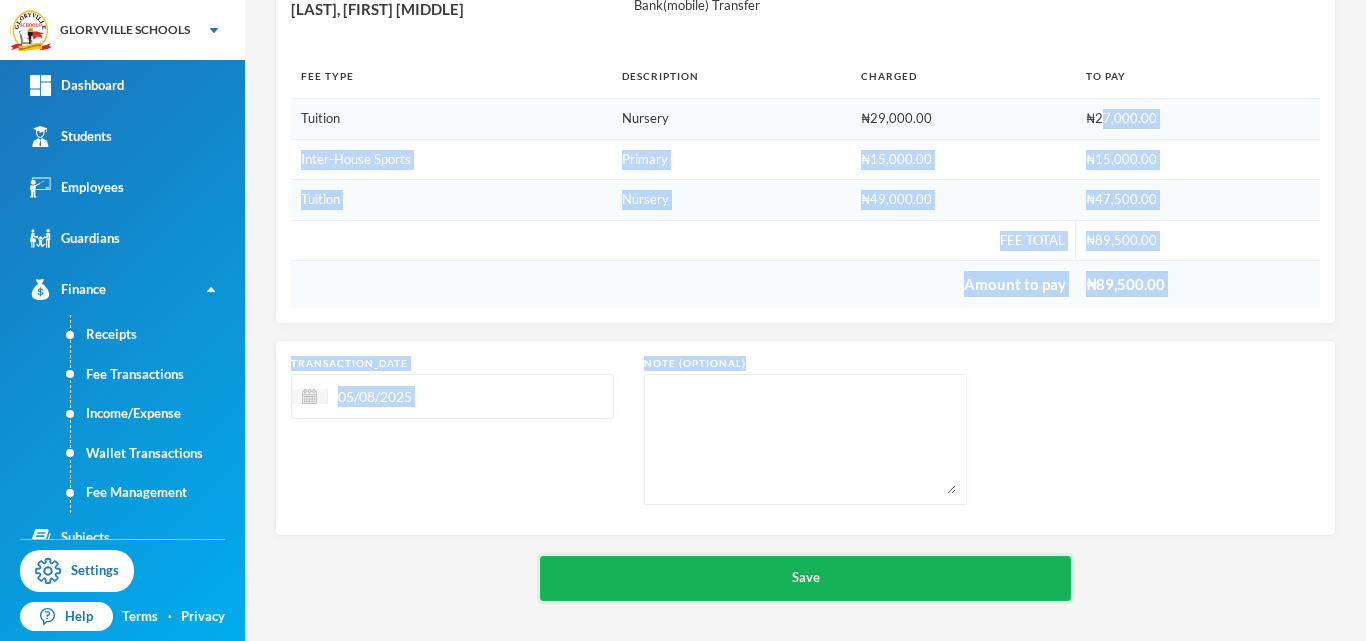 click on "Save" at bounding box center [805, 578] 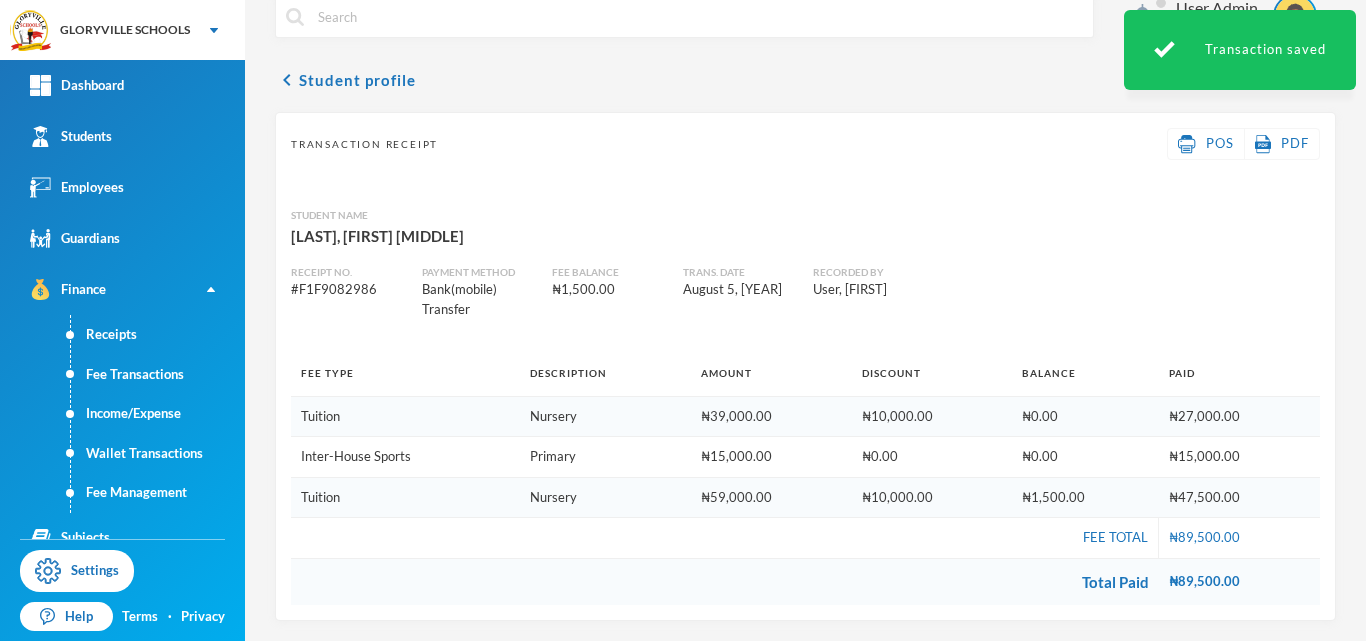 scroll, scrollTop: 27, scrollLeft: 0, axis: vertical 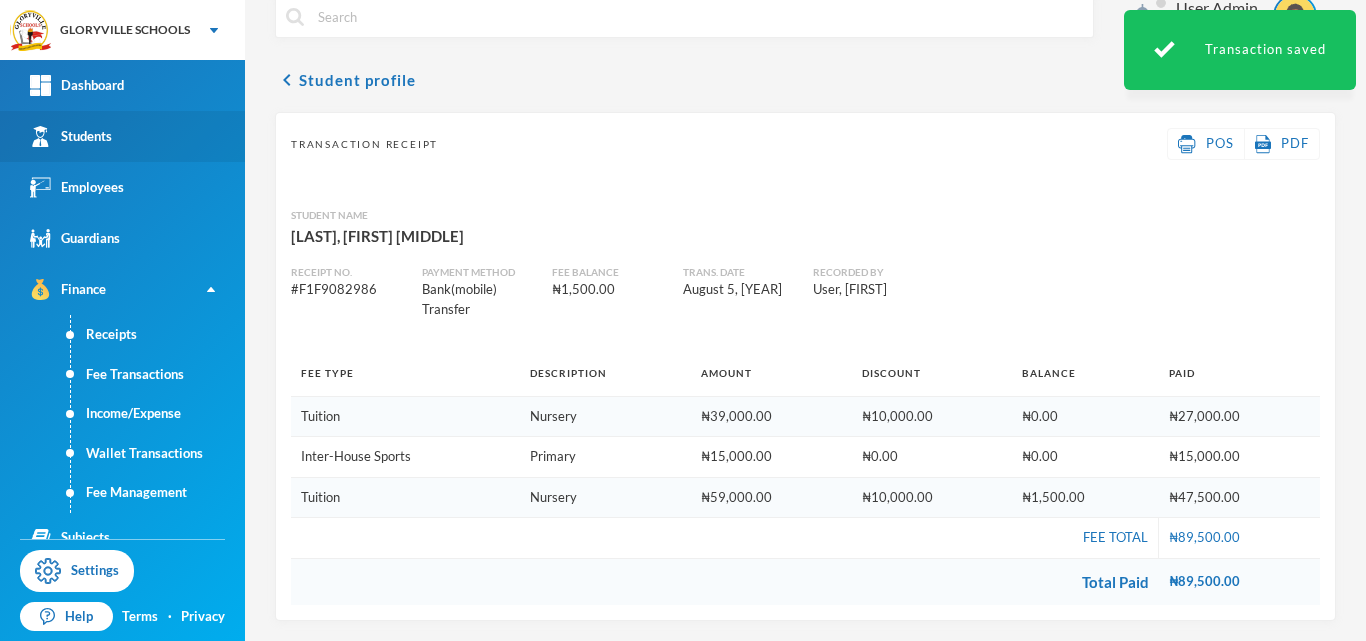 click on "Students" at bounding box center [71, 136] 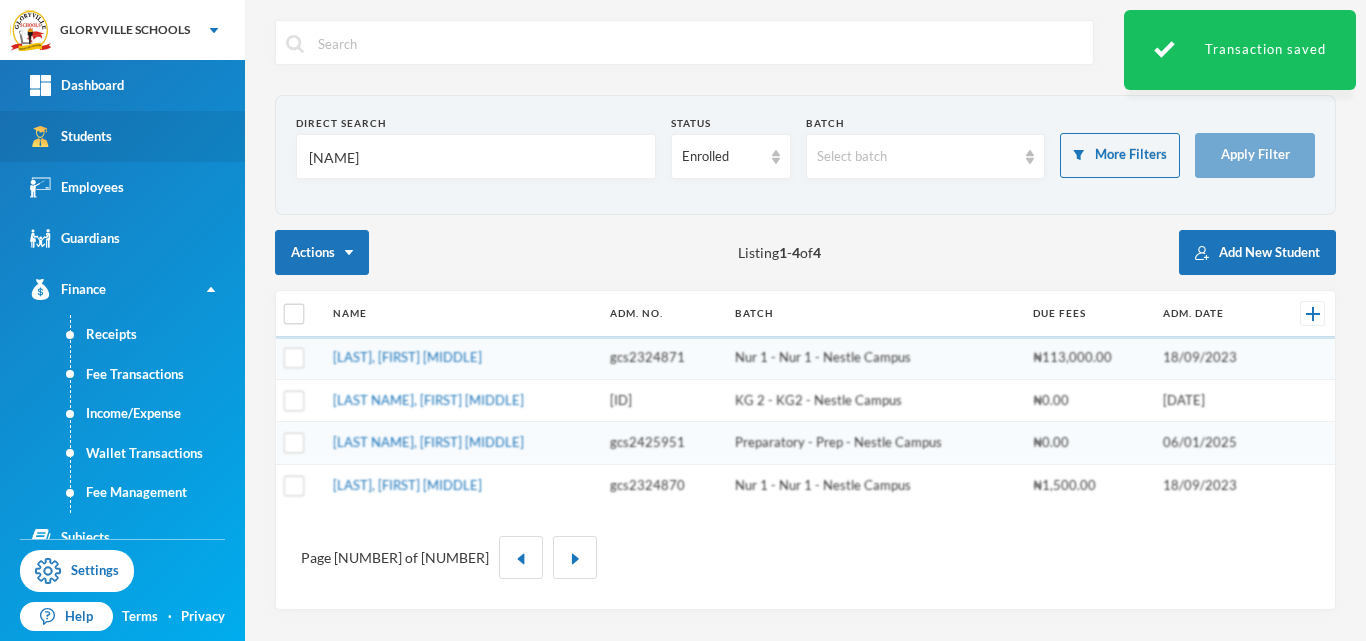scroll, scrollTop: 0, scrollLeft: 0, axis: both 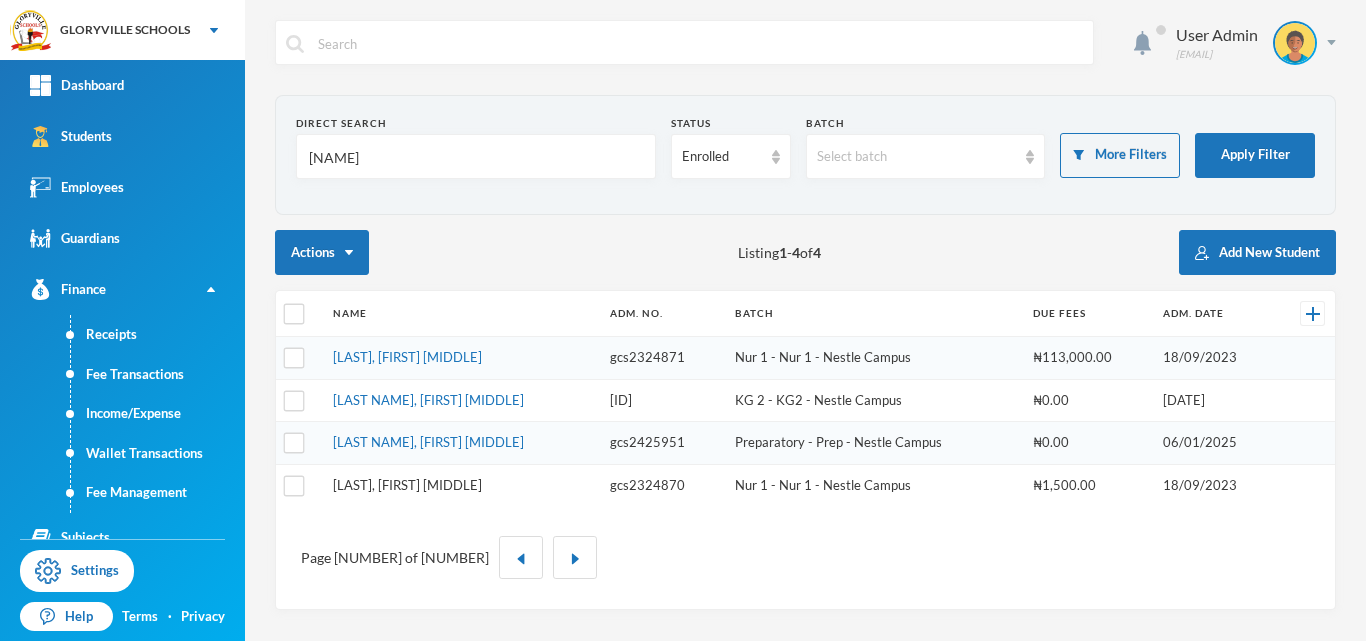 click on "Cletus, Kehinde Mercy" at bounding box center [407, 485] 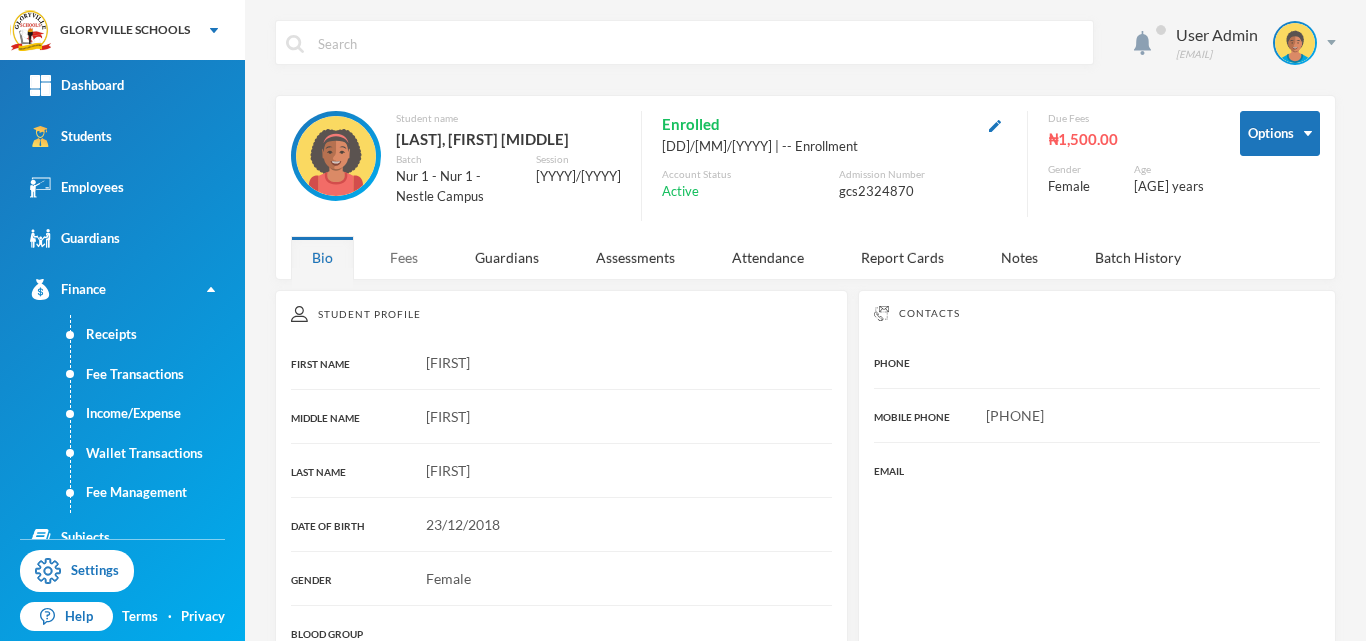 click on "Fees" at bounding box center (404, 257) 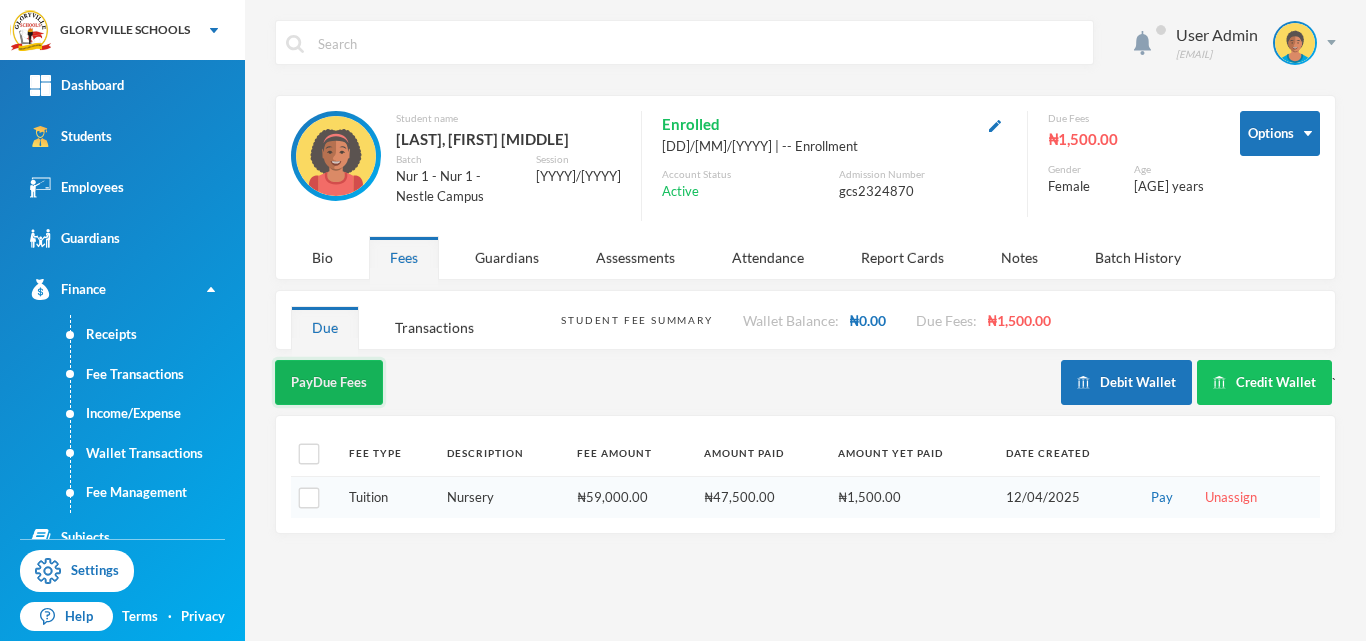 click on "Pay  Due Fees" at bounding box center [329, 382] 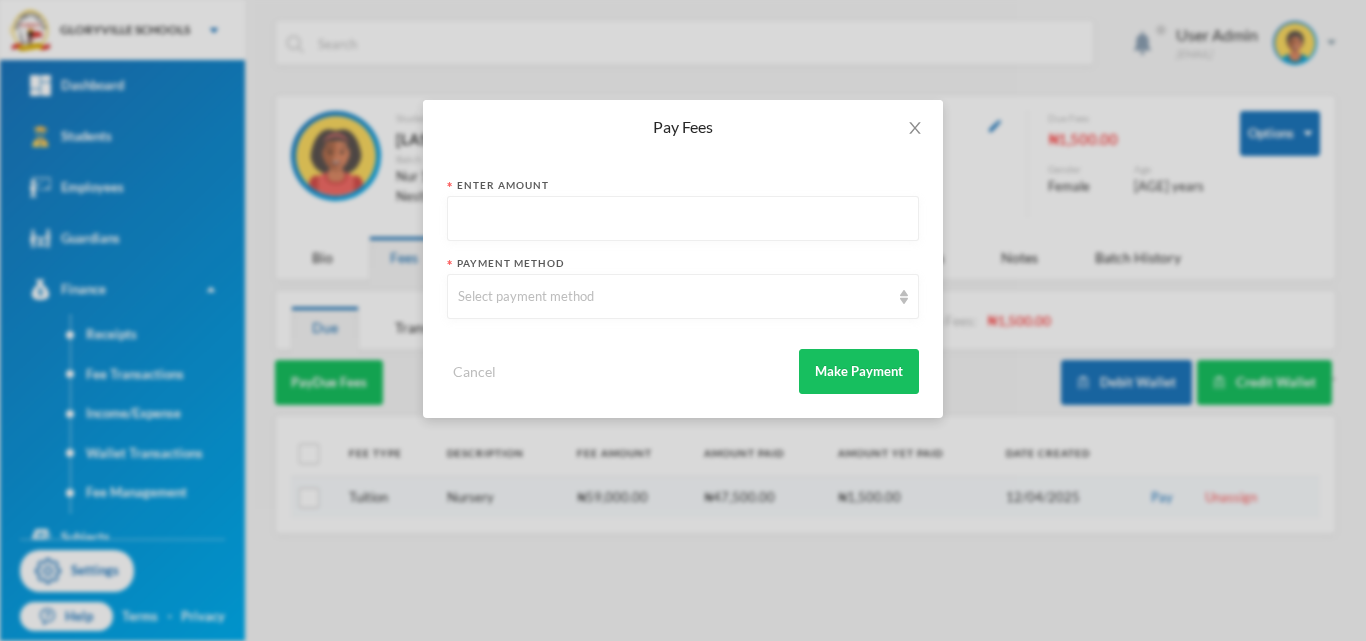 click at bounding box center [683, 219] 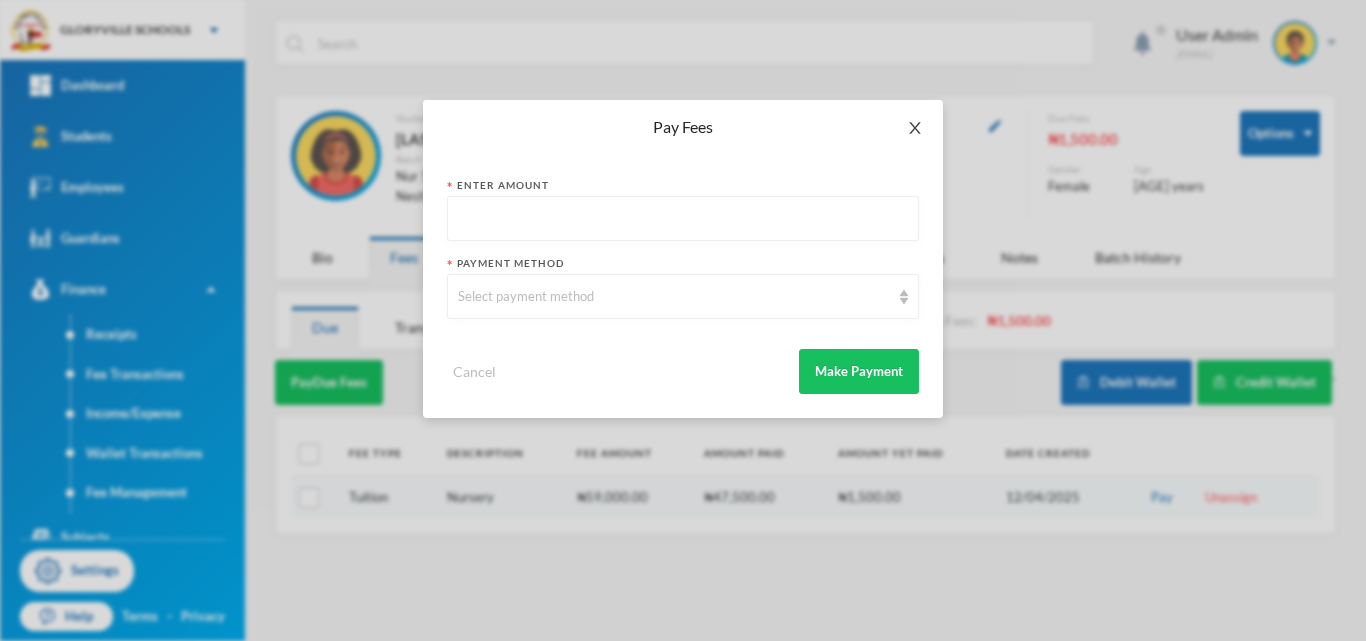 click 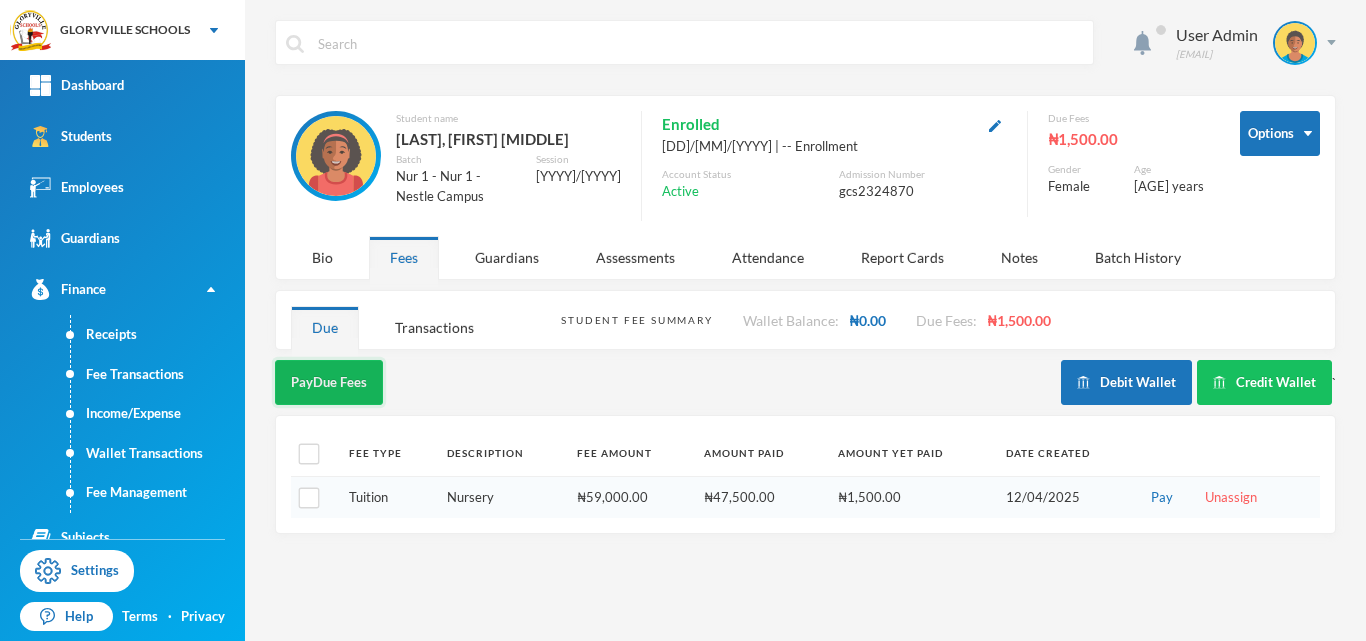 click on "Pay  Due Fees" at bounding box center (329, 382) 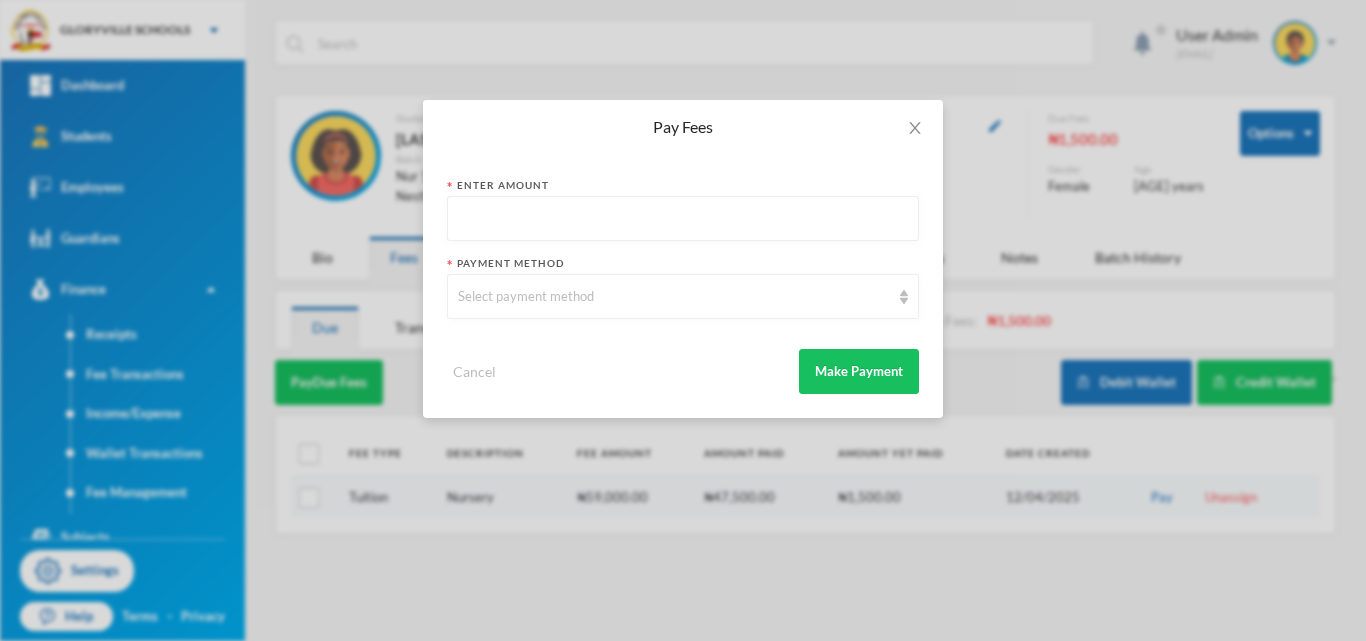 click at bounding box center [683, 219] 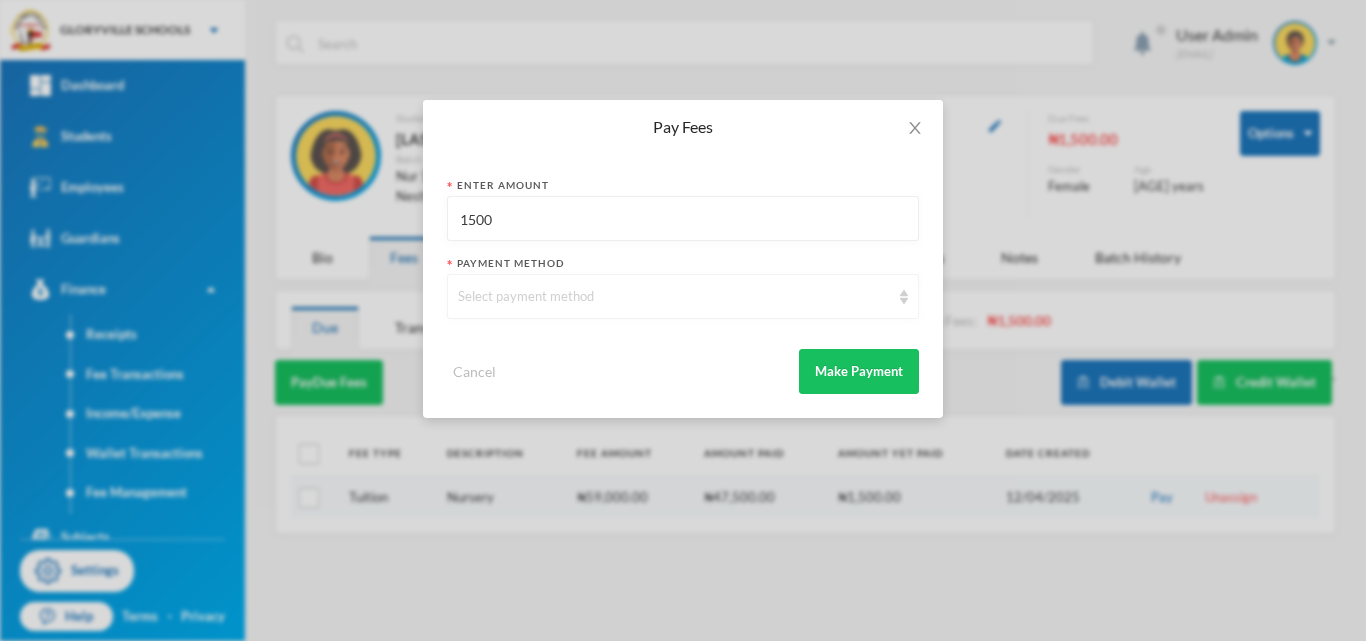 type on "1500" 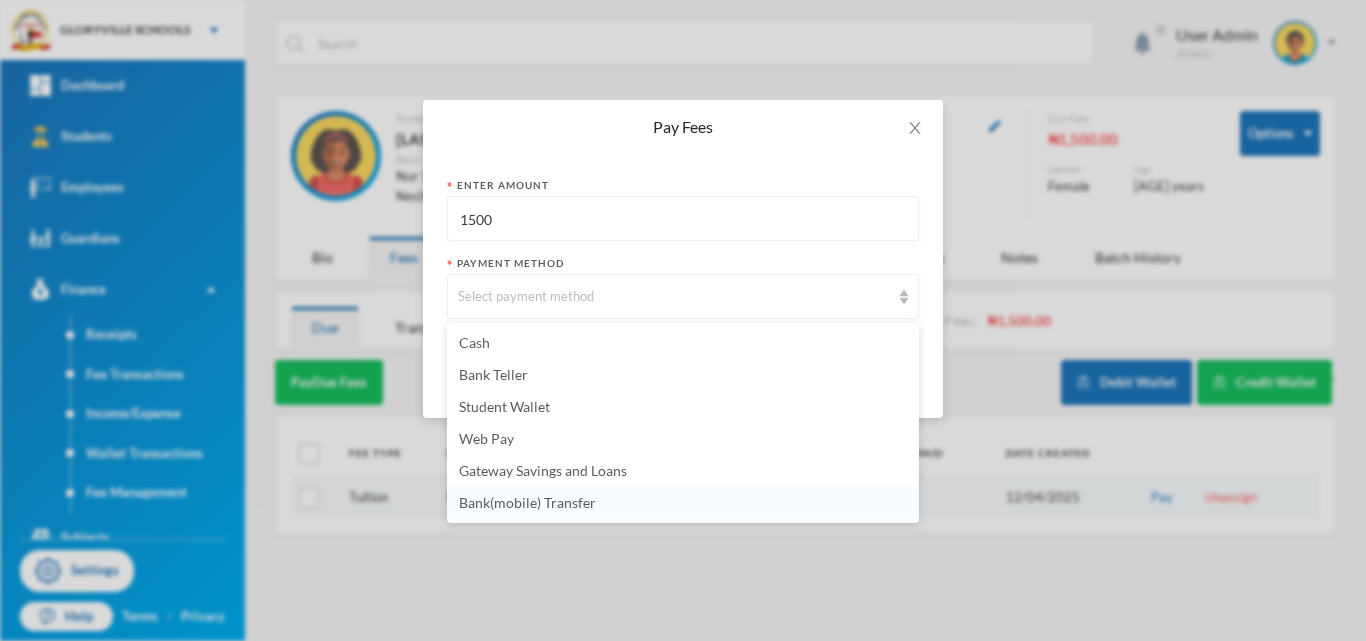 click on "Bank(mobile) Transfer" at bounding box center [527, 502] 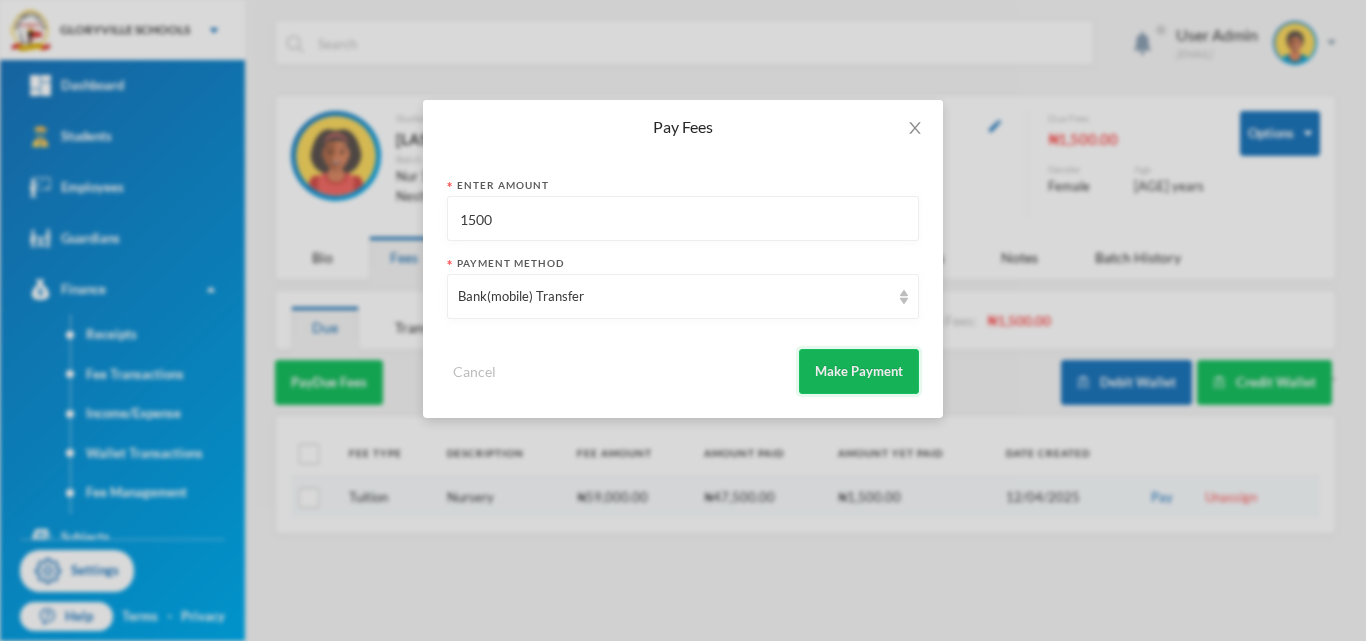 click on "Make Payment" at bounding box center (859, 371) 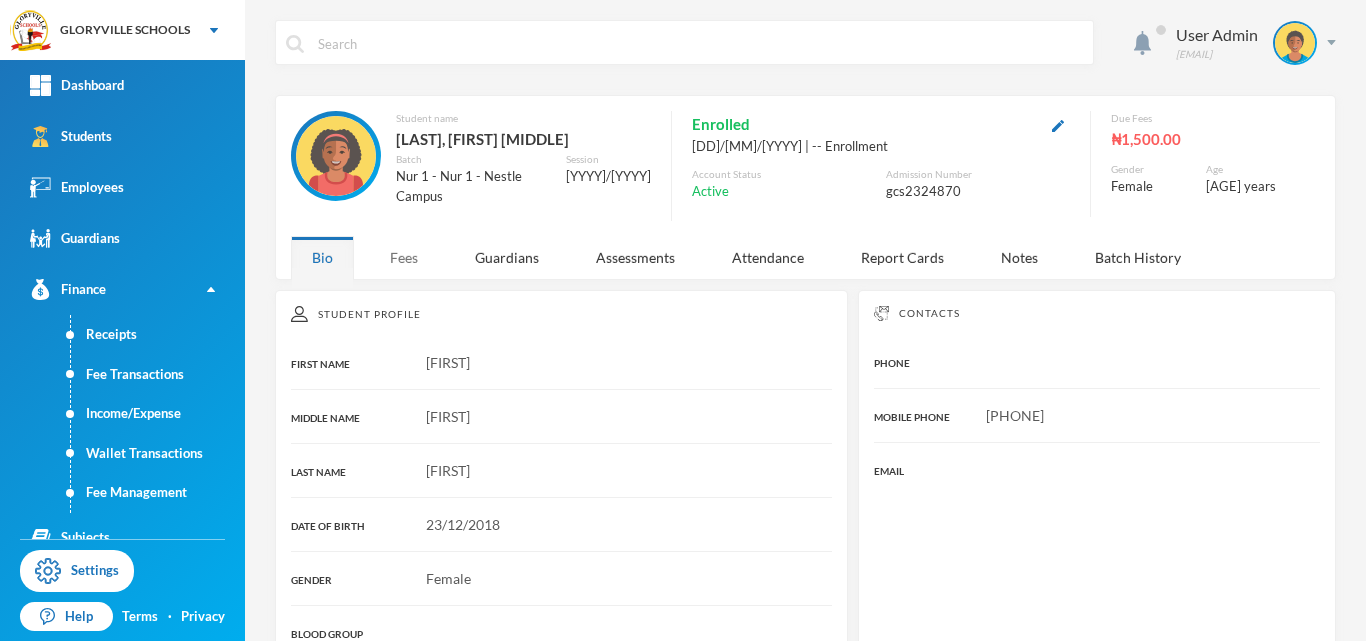 click on "Fees" at bounding box center [404, 257] 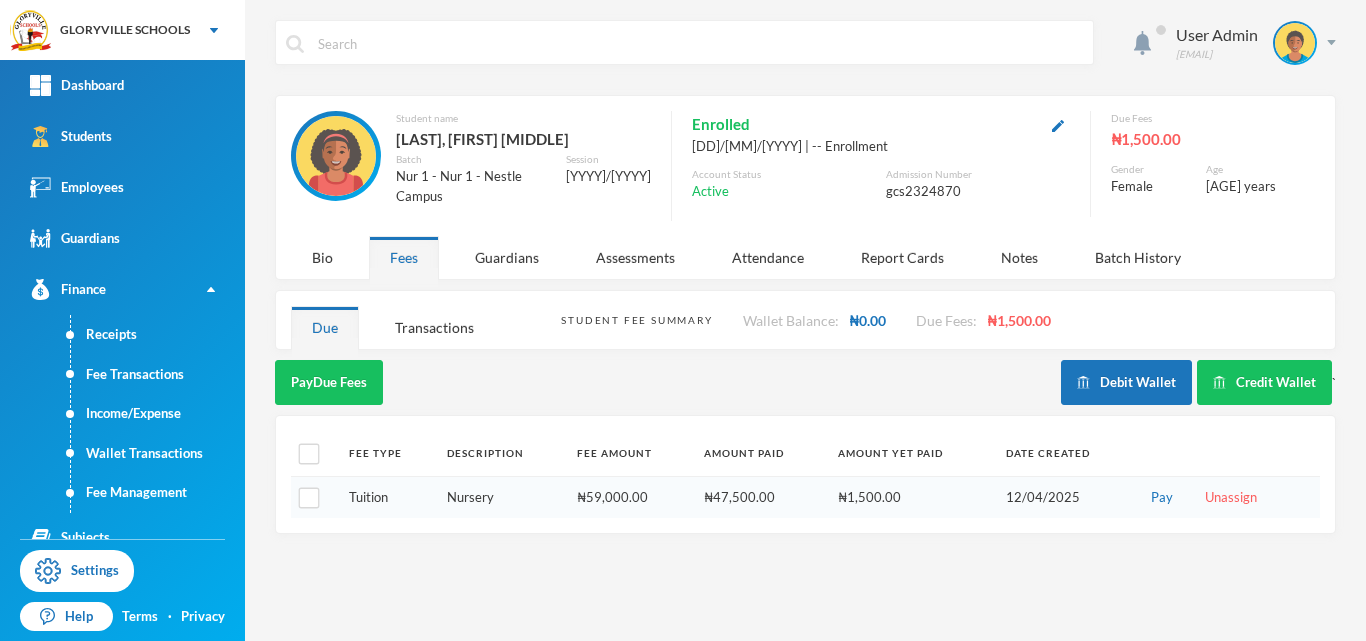 click on "User Admin admin@bluebic.com Student name Cletus, Kehinde Mercy Batch Nur 1 - Nur 1 - Nestle Campus Session 2024/2025 Enrolled 18/09/2023  |   -- Enrollment Account Status Active Admission Number gcs2324870 Due Fees ₦1,500.00 Gender Female Age 7 years Bio Fees Guardians Assessments Attendance Report Cards Notes Batch History Student Fee Summary Wallet Balance: ₦0.00 Due Fees: ₦1,500.00 Due Transactions Pay  Due Fees Debit Wallet Credit Wallet ` Fee Type Description Fee Amount Amount Paid Amount Yet Paid Date Created   Tuition Nursery ₦59,000.00 ₦47,500.00 ₦1,500.00 12/04/2025 Pay Unassign" at bounding box center (805, 320) 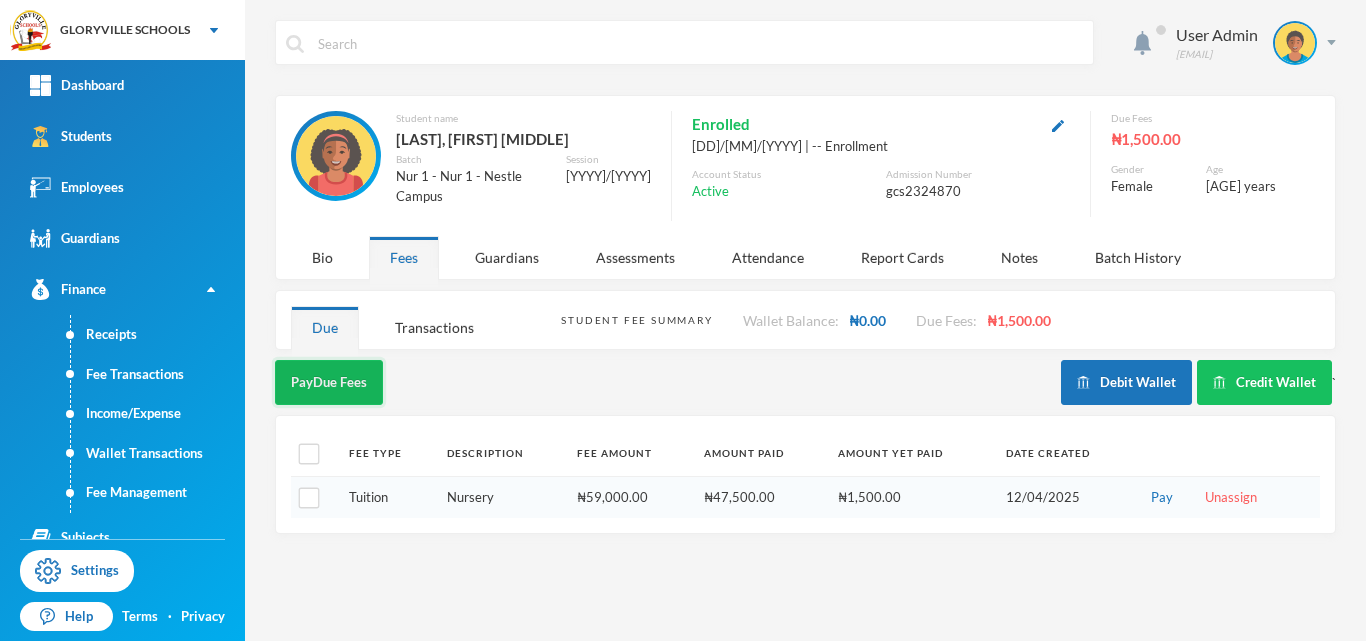 click on "Pay  Due Fees" at bounding box center [329, 382] 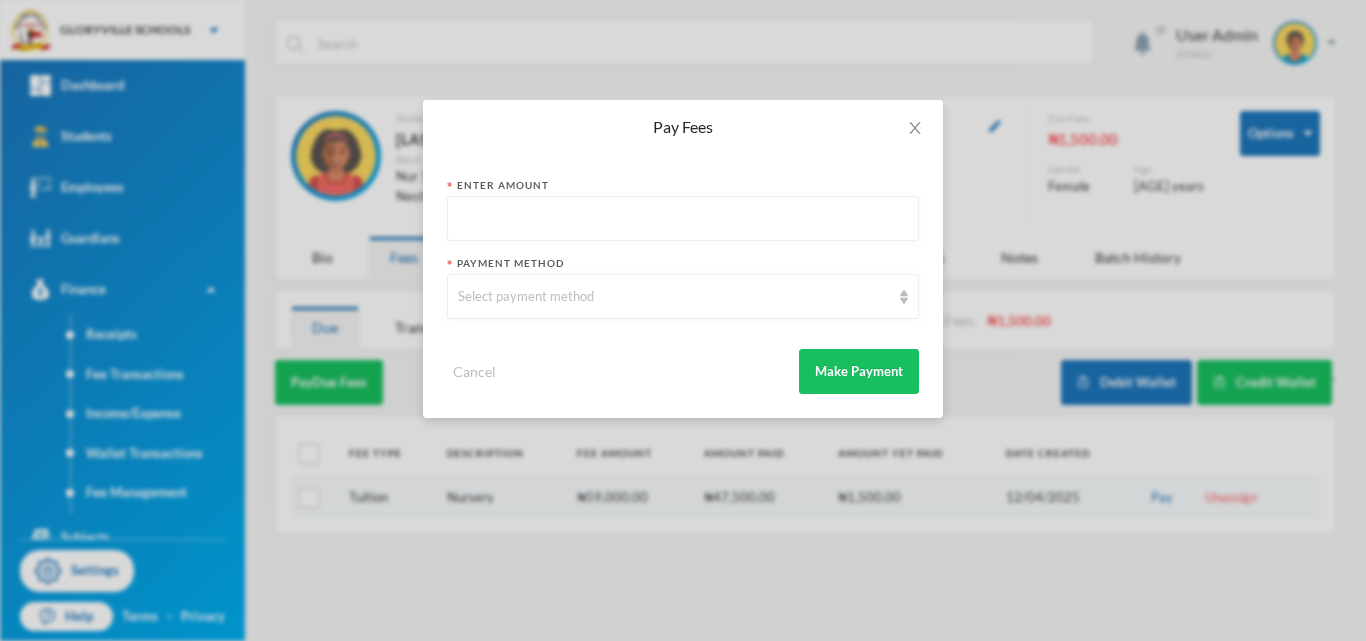 click at bounding box center (683, 219) 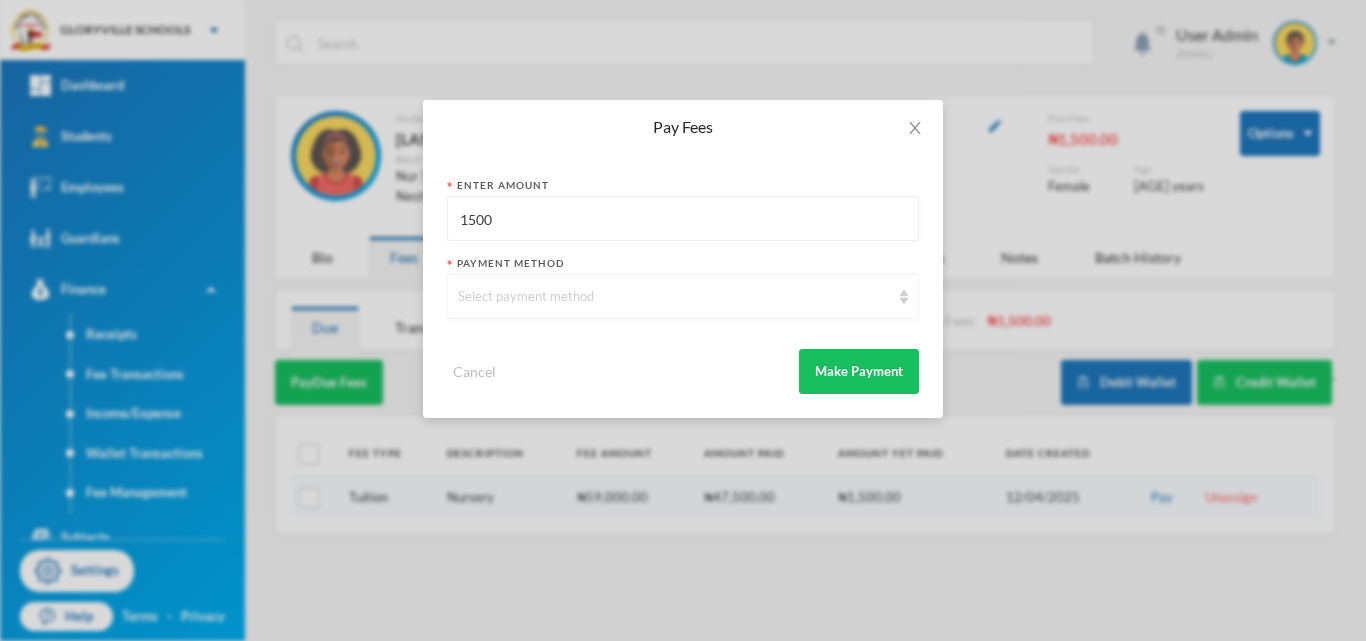 type on "1500" 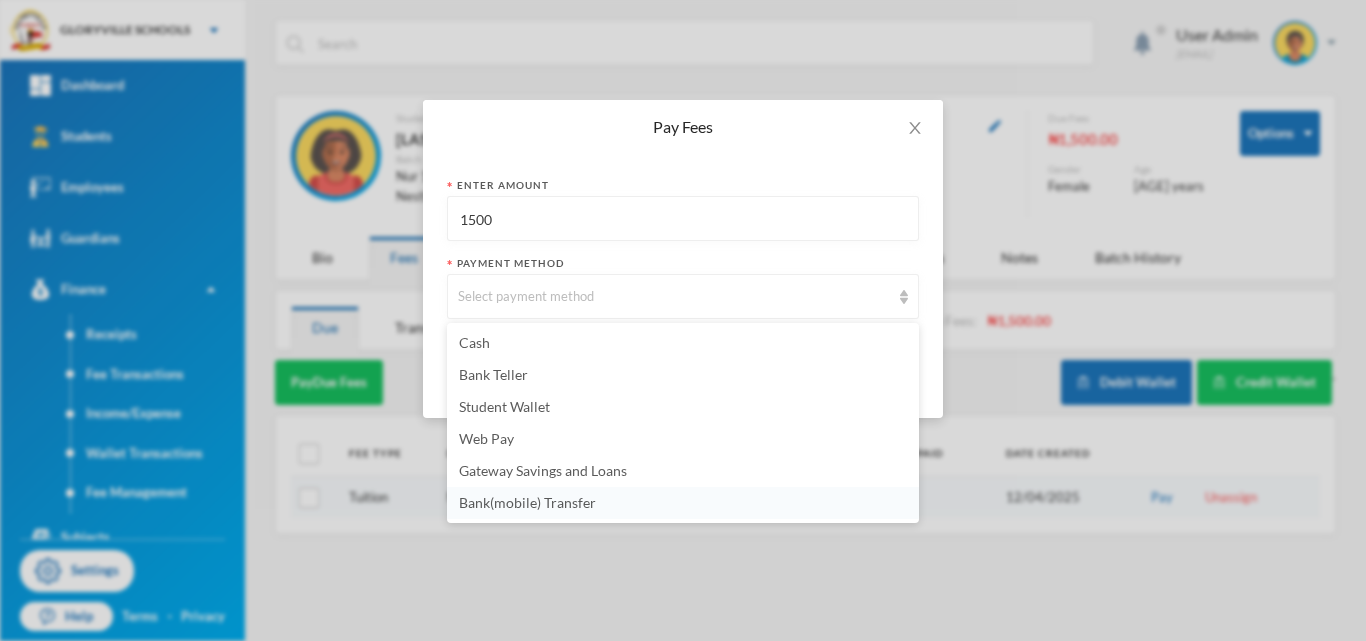 click on "Bank(mobile) Transfer" at bounding box center (683, 503) 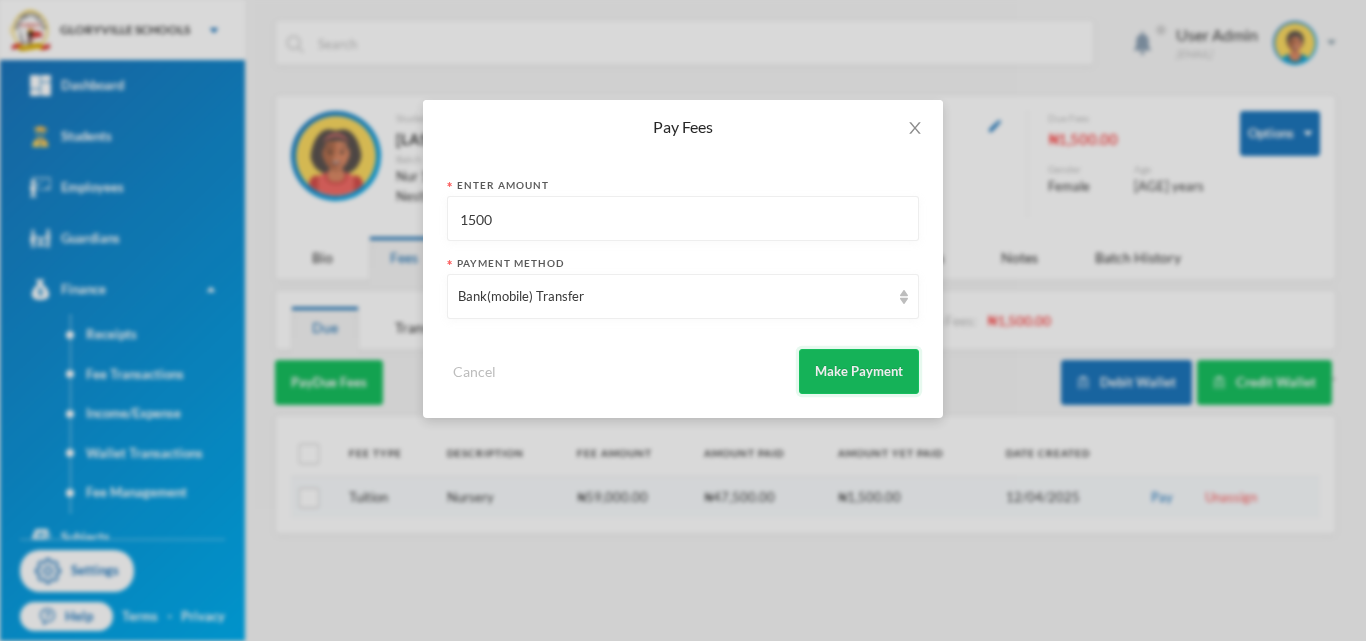 click on "Make Payment" at bounding box center [859, 371] 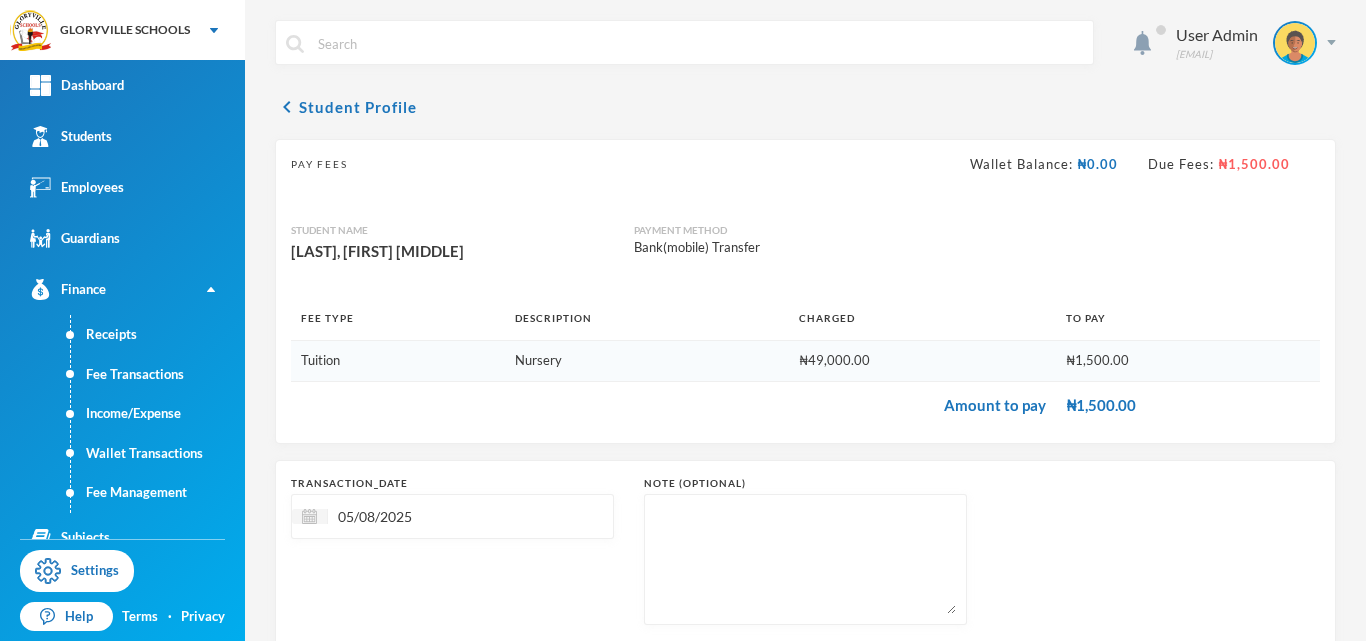 scroll, scrollTop: 120, scrollLeft: 0, axis: vertical 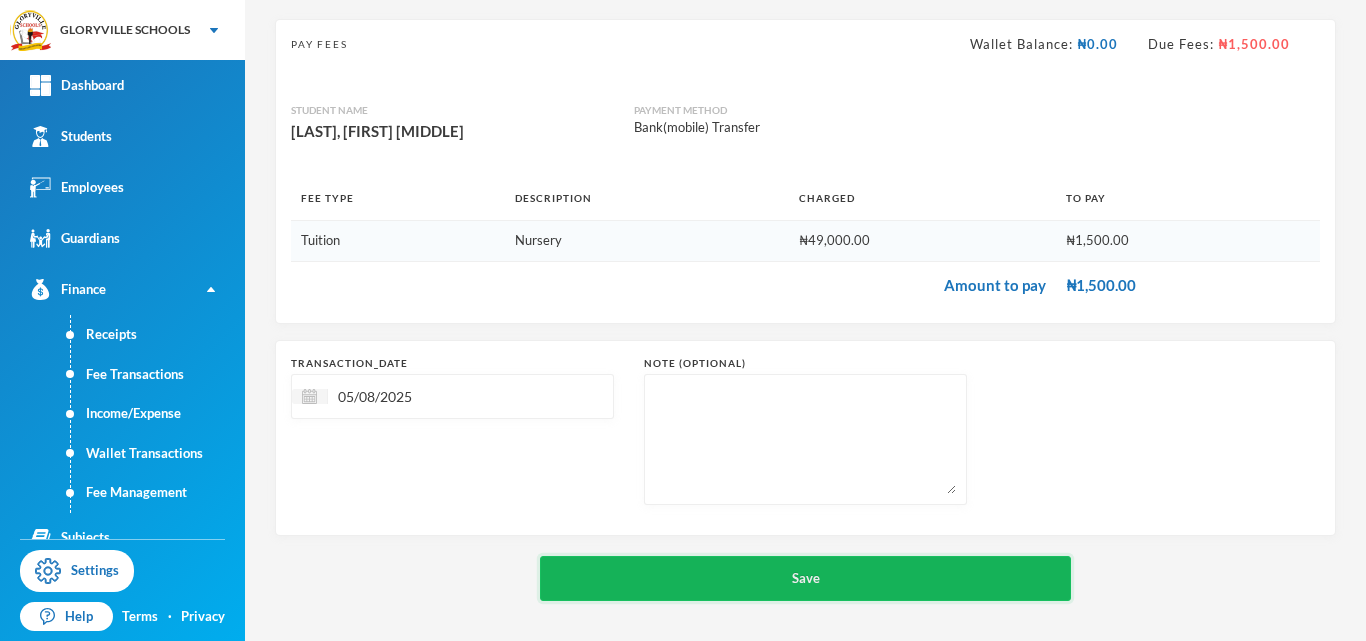 click on "Save" at bounding box center [805, 578] 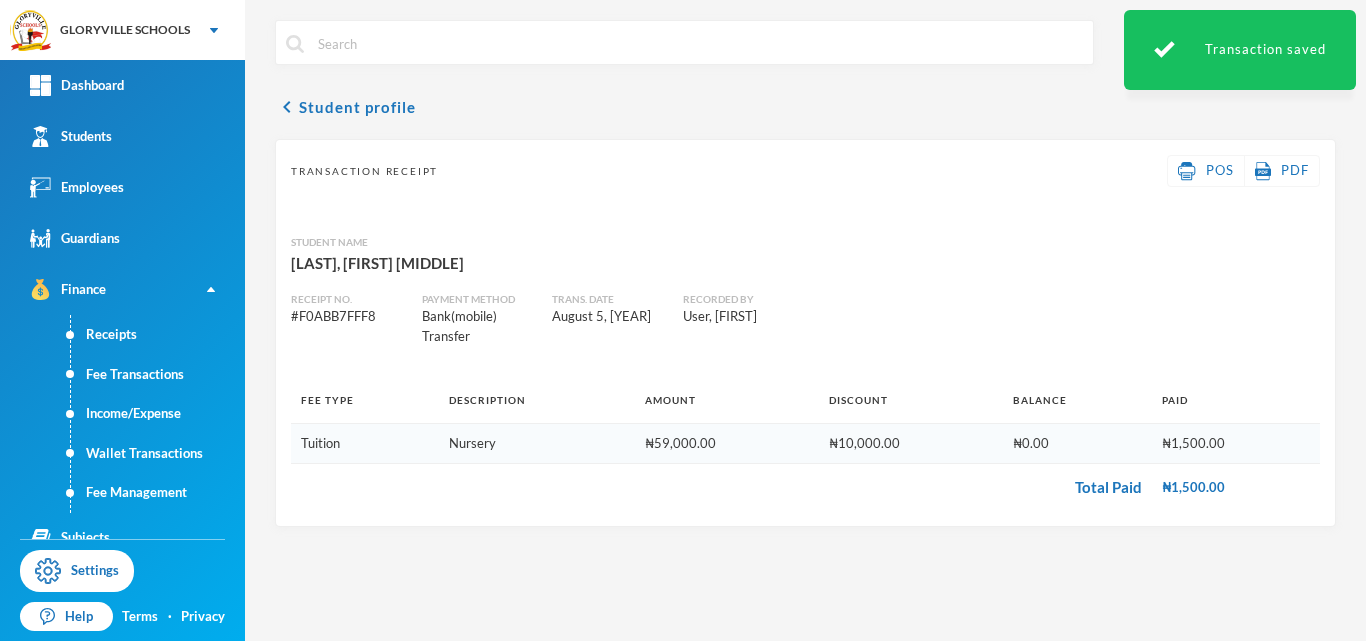 scroll, scrollTop: 0, scrollLeft: 0, axis: both 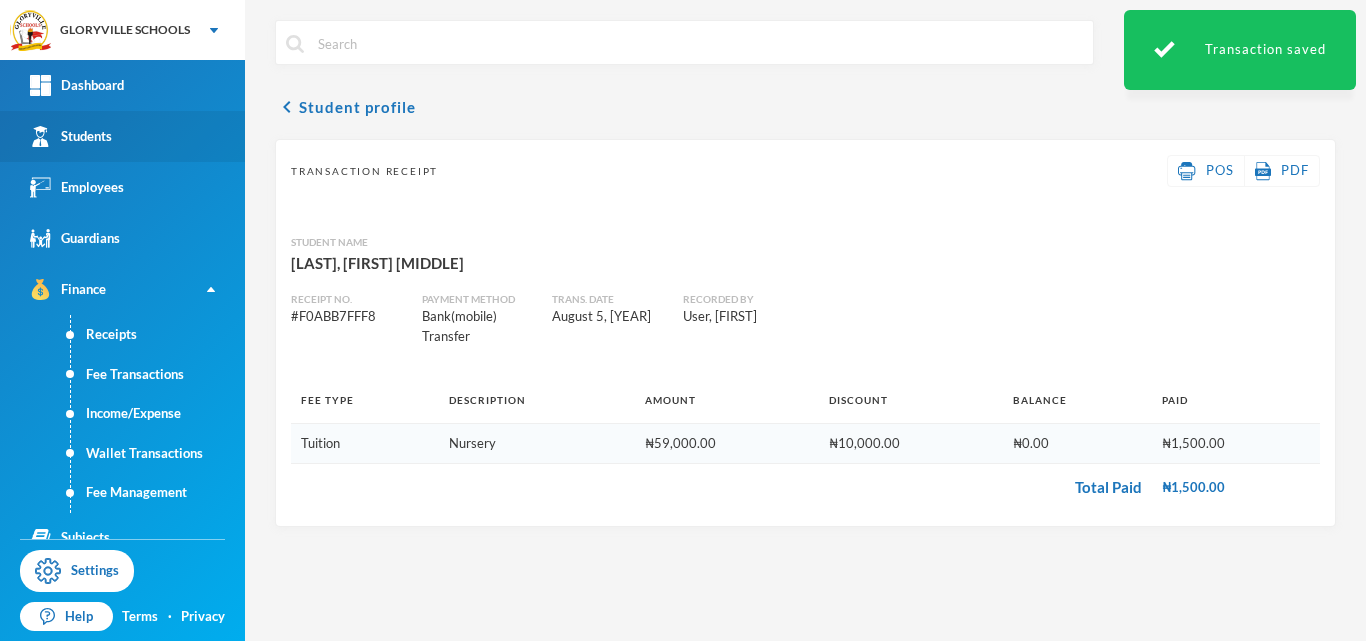 click on "Students" at bounding box center [122, 136] 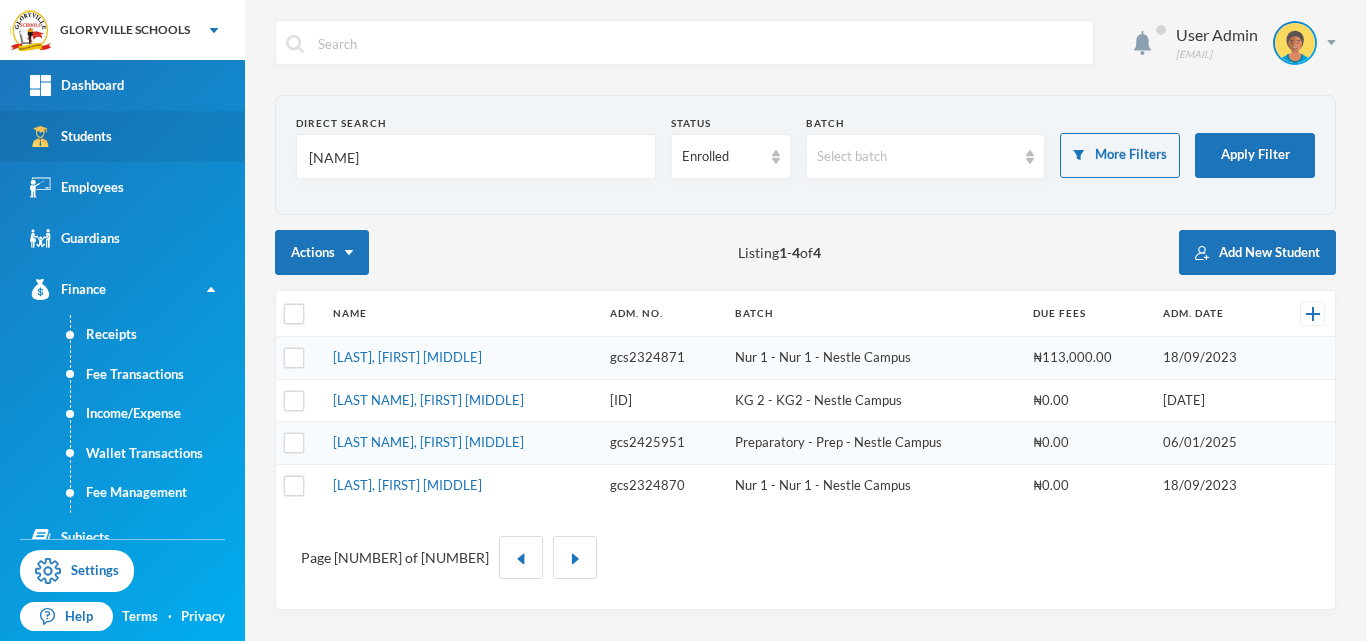 drag, startPoint x: 367, startPoint y: 152, endPoint x: 229, endPoint y: 161, distance: 138.29317 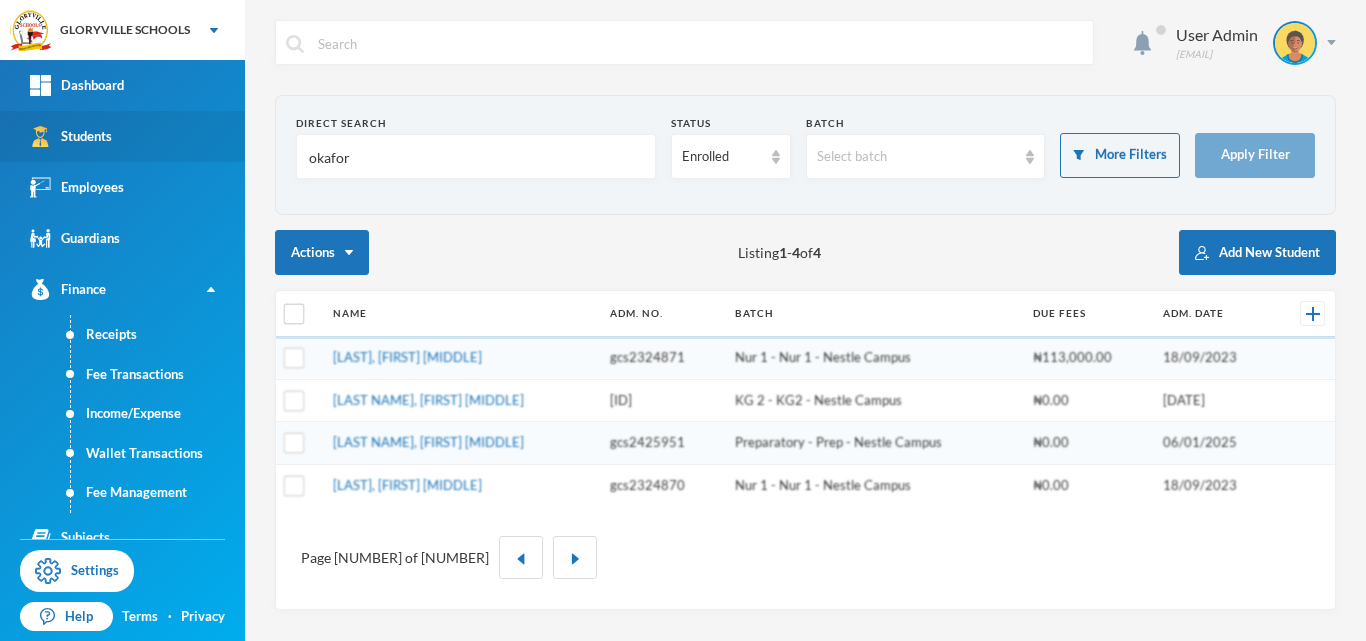 type on "okafor" 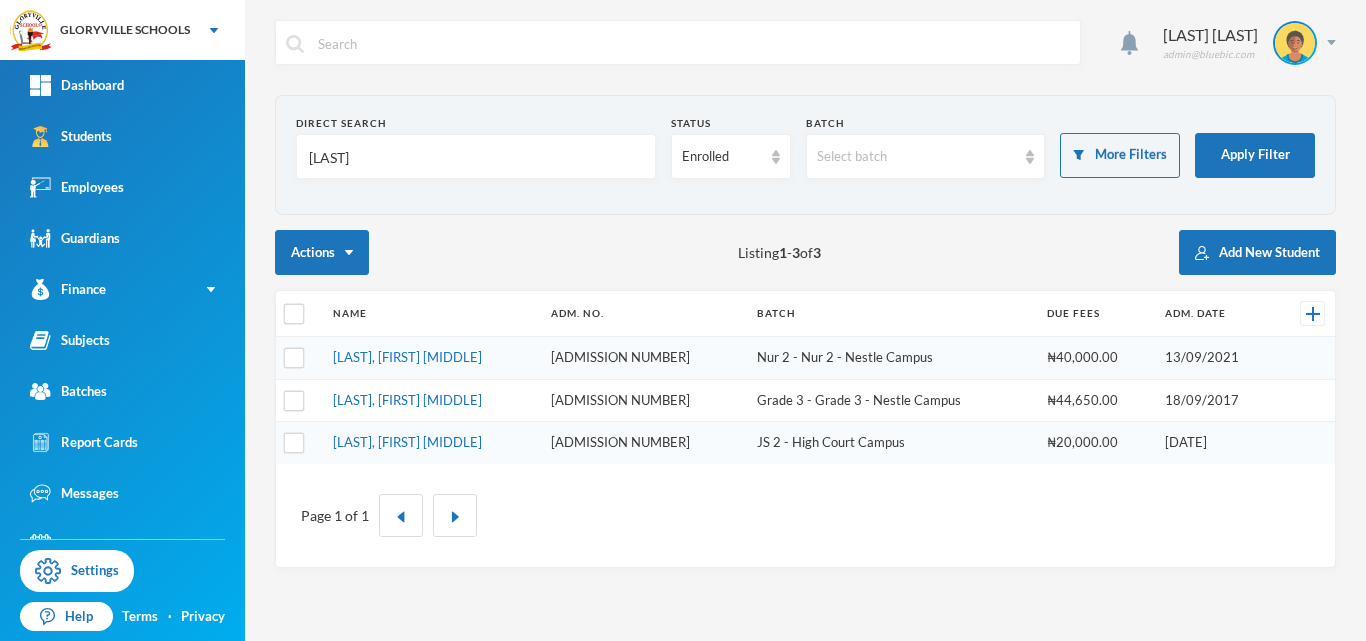 scroll, scrollTop: 0, scrollLeft: 0, axis: both 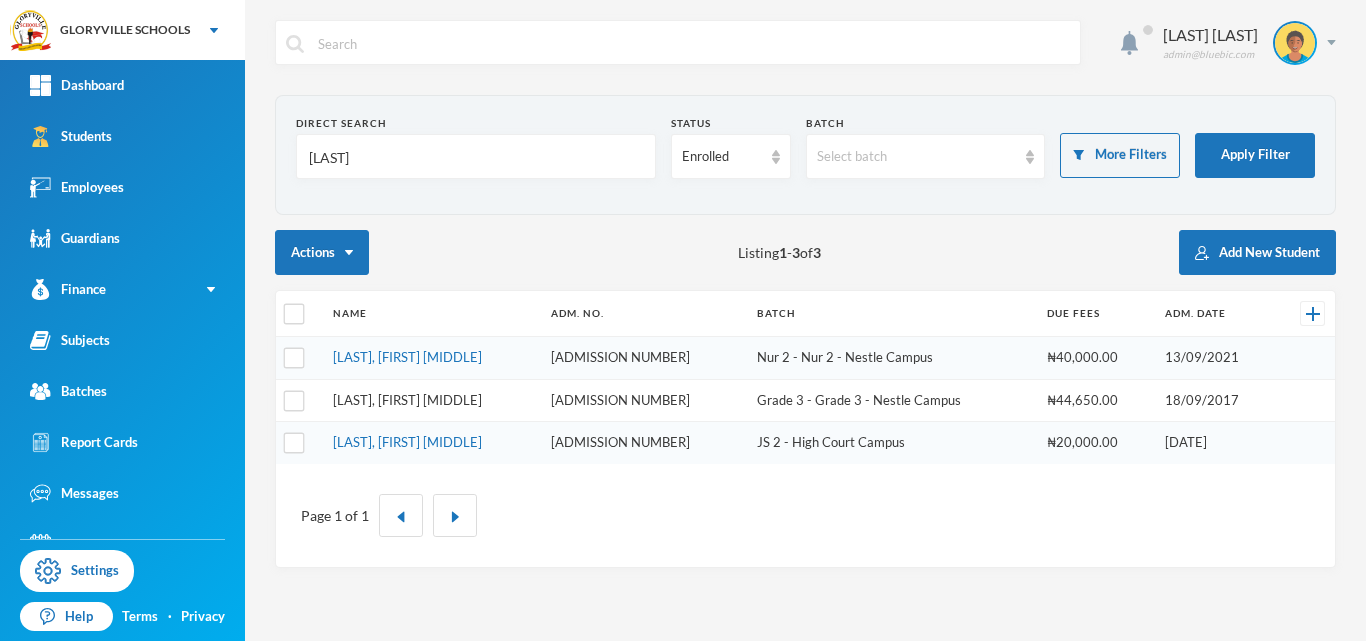 click on "[LAST], [FIRST] [MIDDLE]" at bounding box center (407, 400) 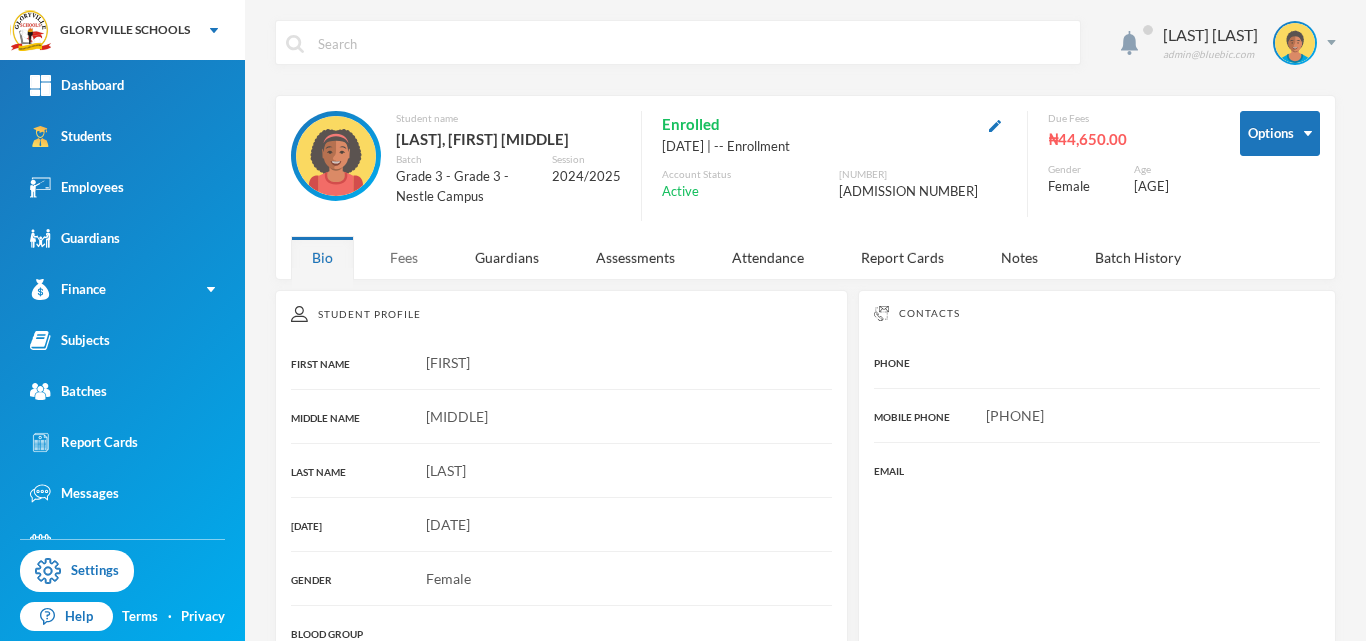 click on "Fees" at bounding box center [404, 257] 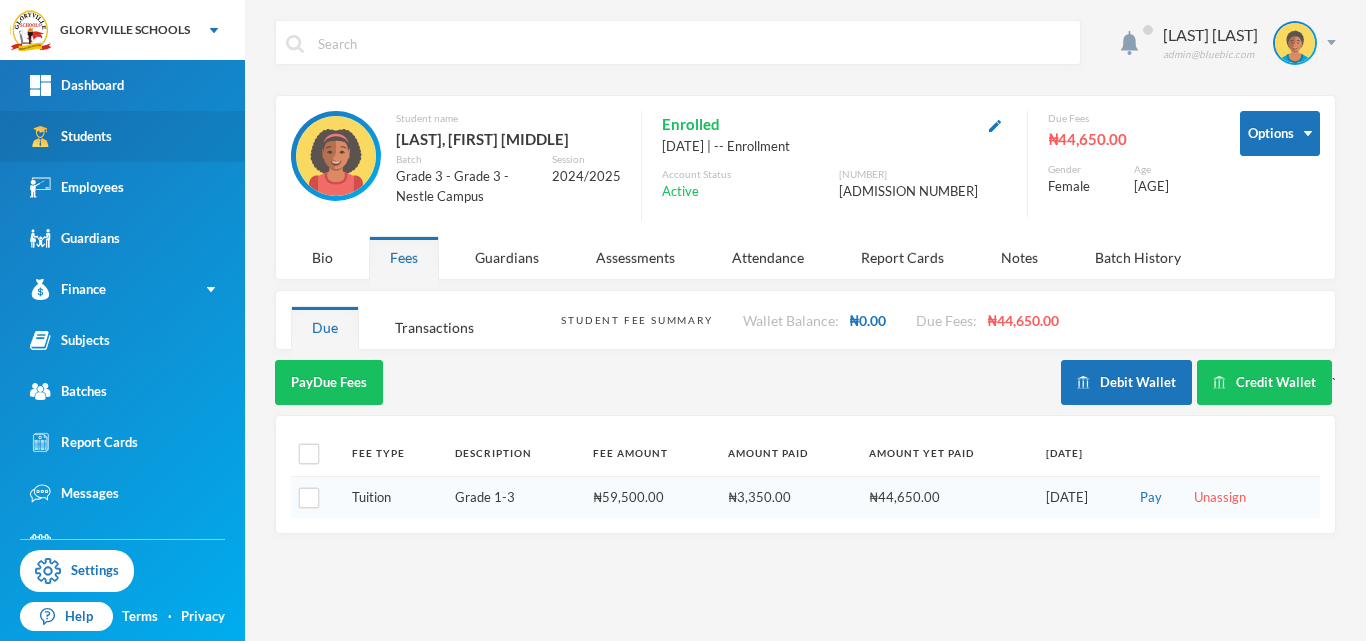 click on "Students" at bounding box center (122, 136) 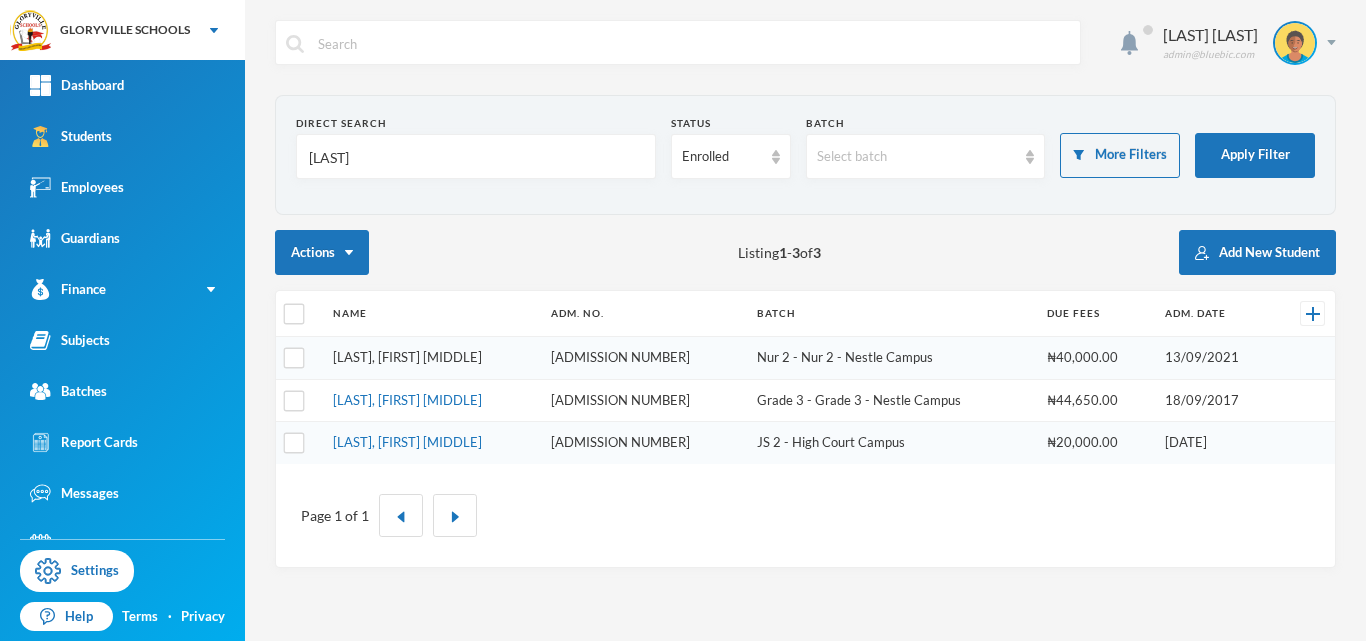 click on "[LAST], [FIRST] [MIDDLE]" at bounding box center (407, 357) 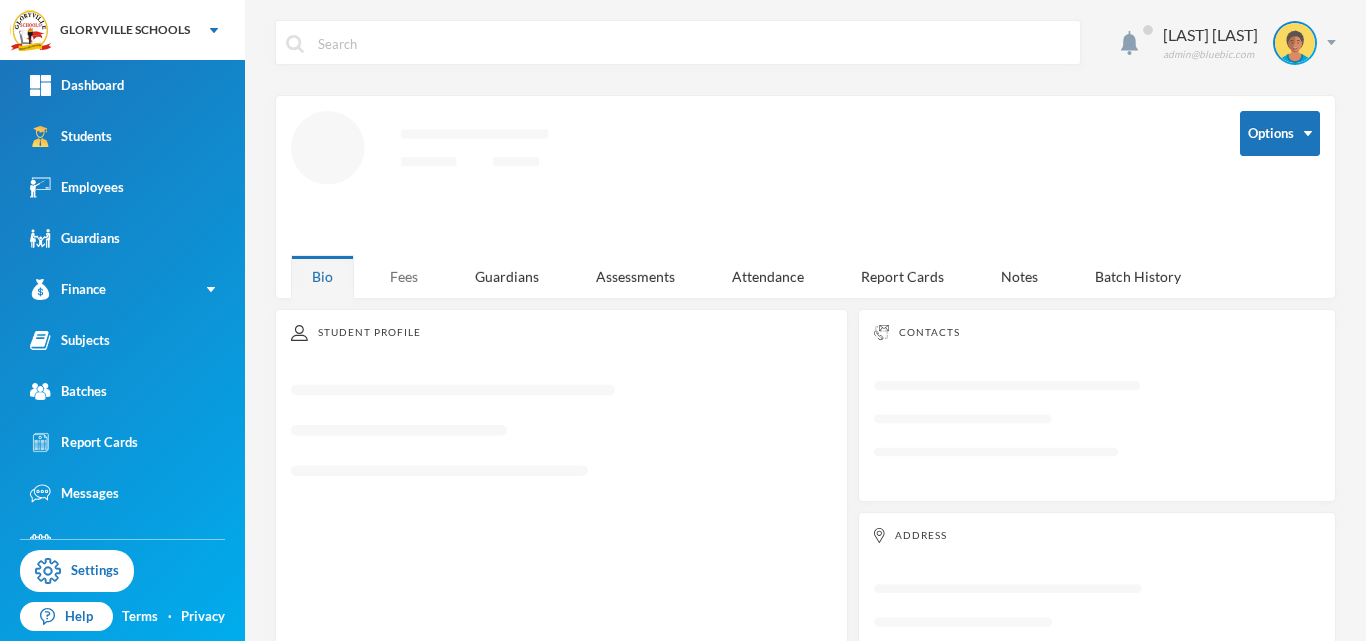 click on "User Admin admin@bluebic.com Options Loading interface... Bio Fees Guardians Assessments Attendance Report Cards Notes Batch History Student Profile Loading interface... Contacts Loading interface... Address Loading interface..." at bounding box center (805, 320) 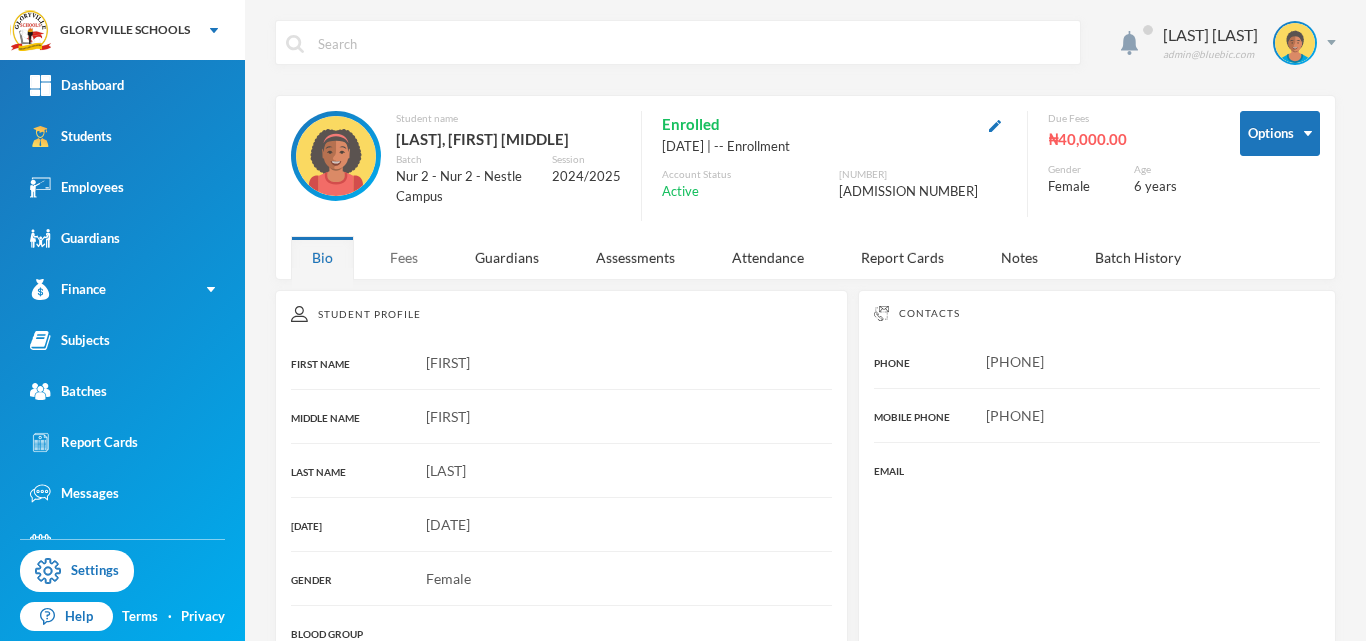 click on "Fees" at bounding box center (404, 257) 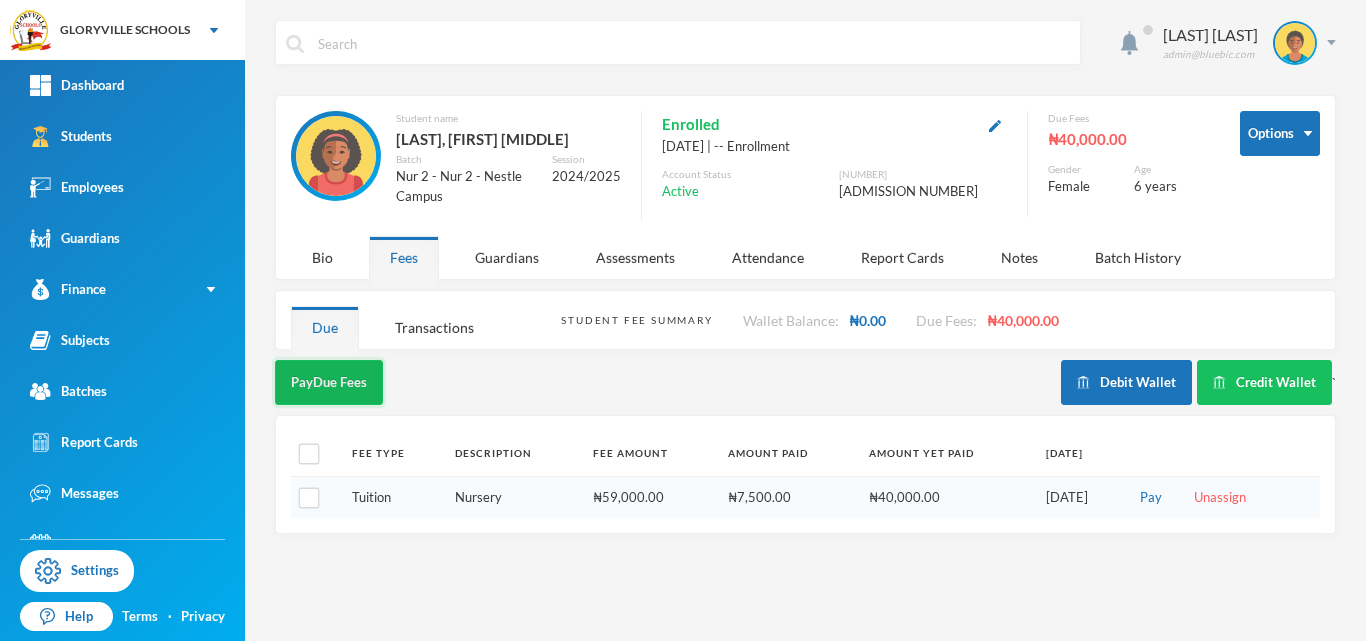 click on "Pay  Due Fees" at bounding box center (329, 382) 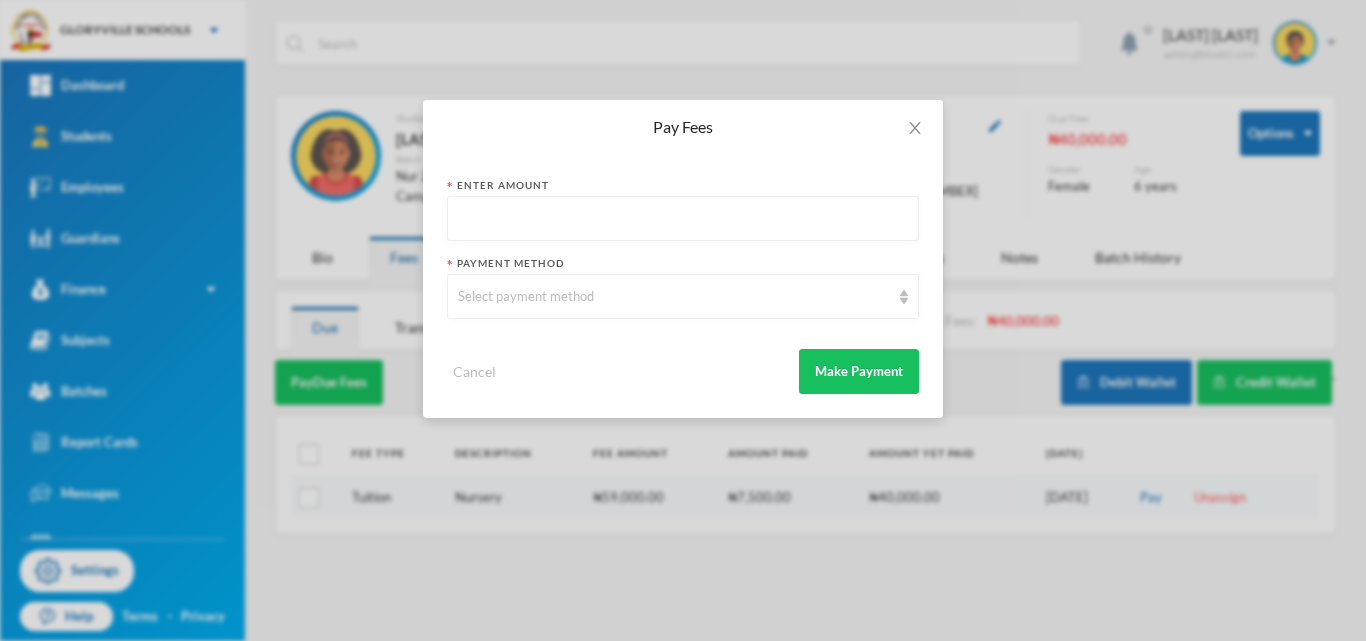 click at bounding box center [683, 219] 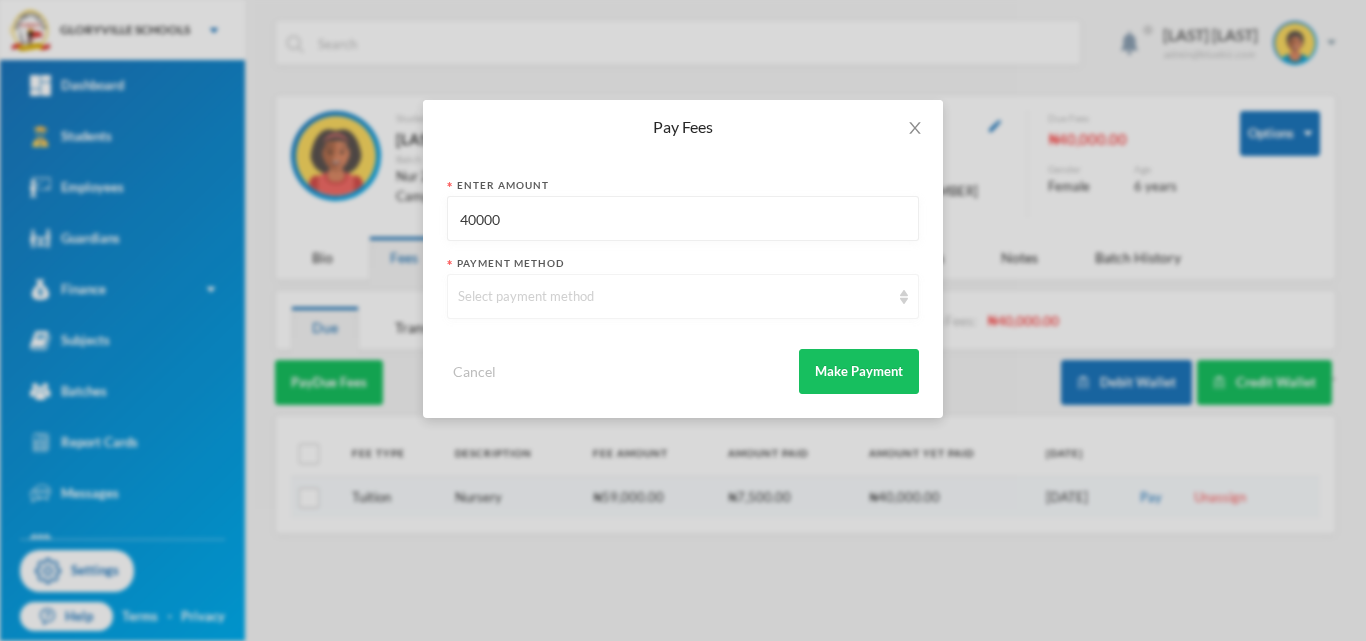 type on "40000" 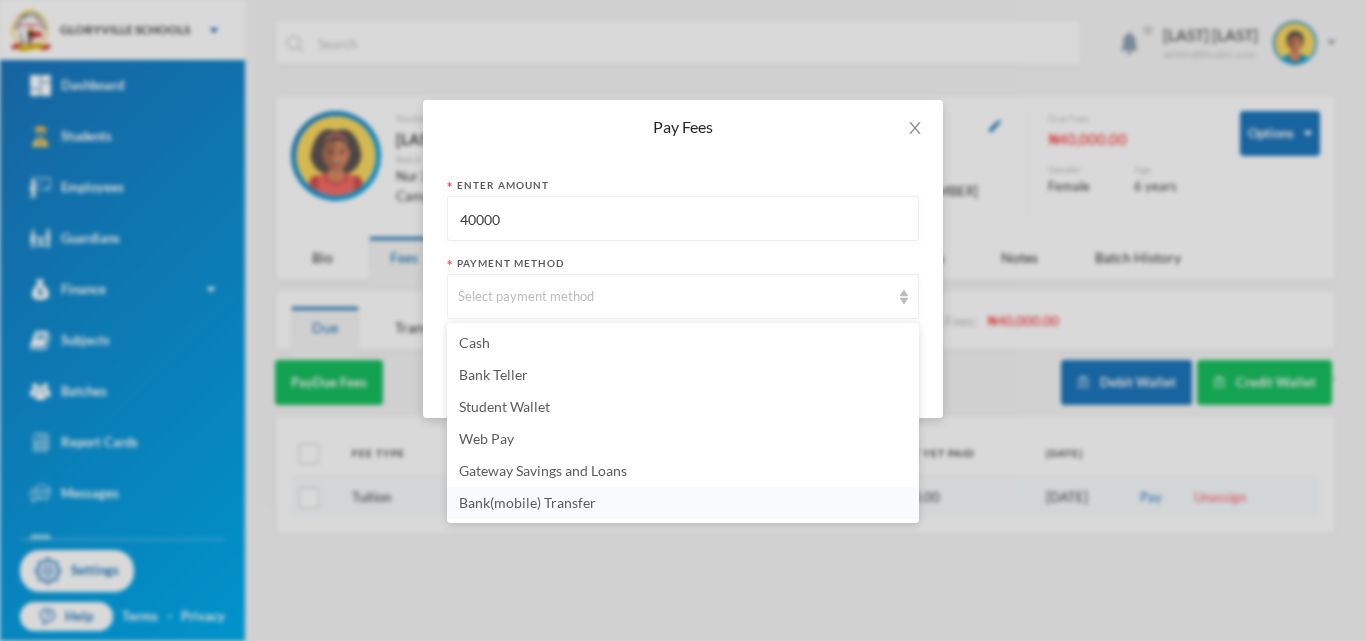 click on "Bank(mobile) Transfer" at bounding box center (683, 503) 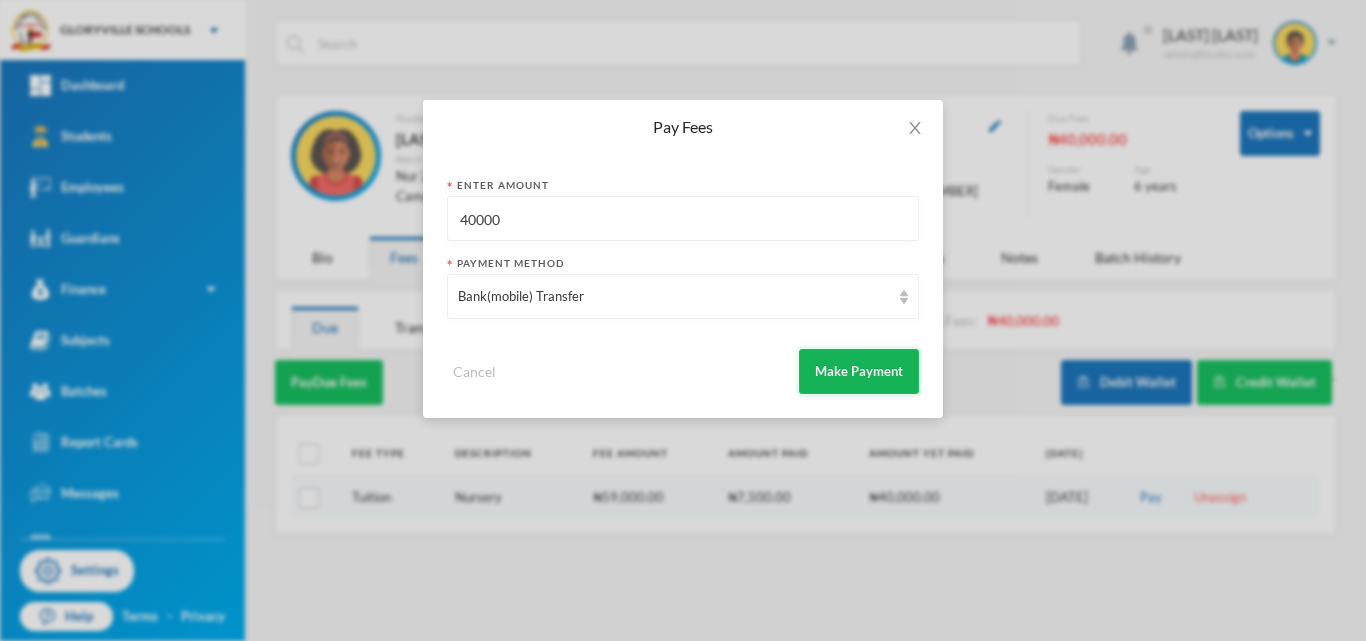 click on "Make Payment" at bounding box center [859, 371] 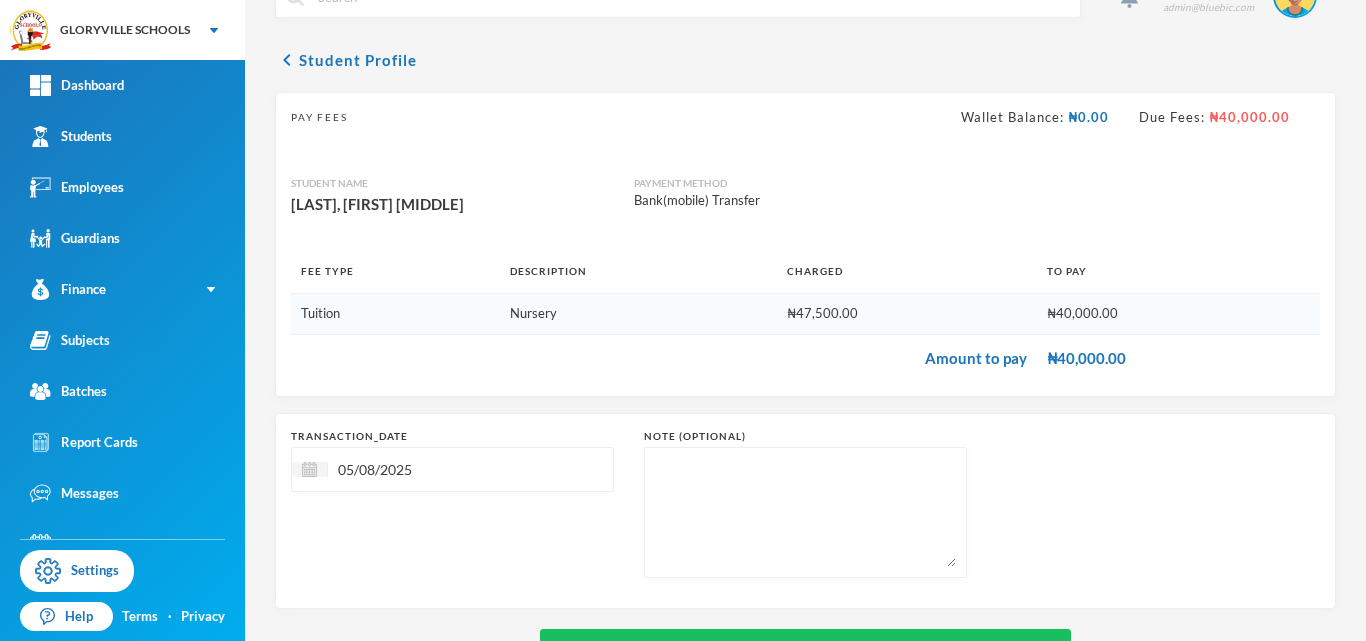 scroll, scrollTop: 120, scrollLeft: 0, axis: vertical 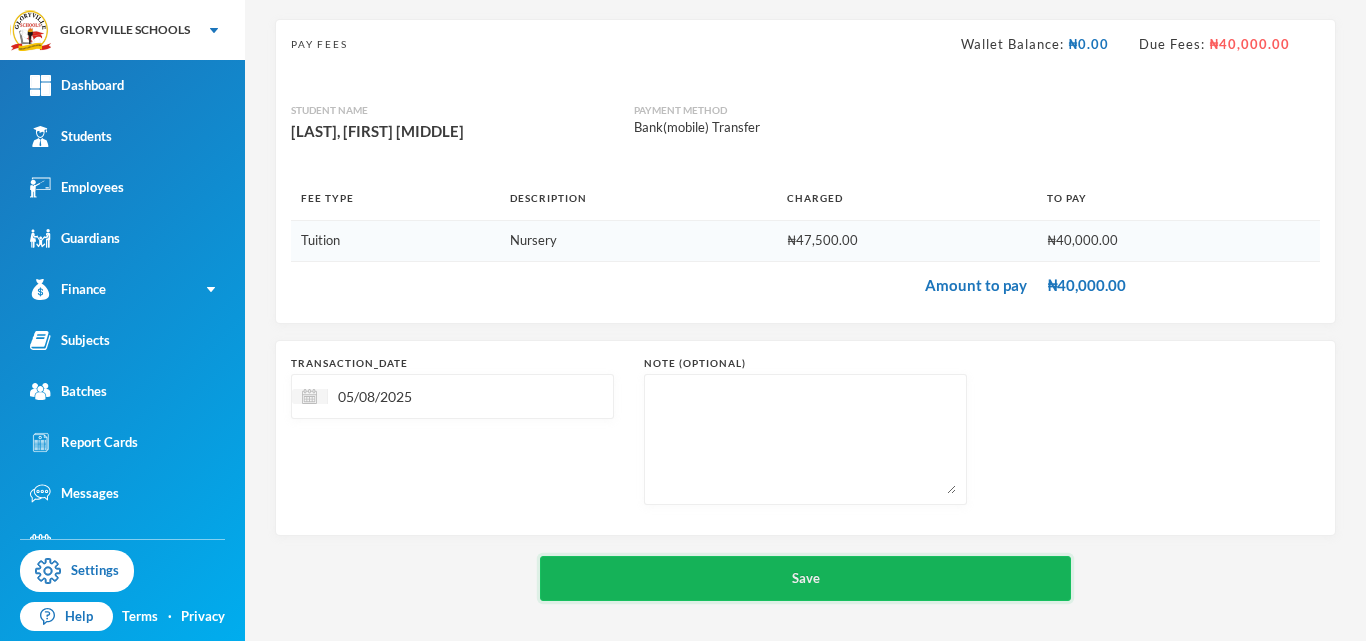 click on "Save" at bounding box center [805, 578] 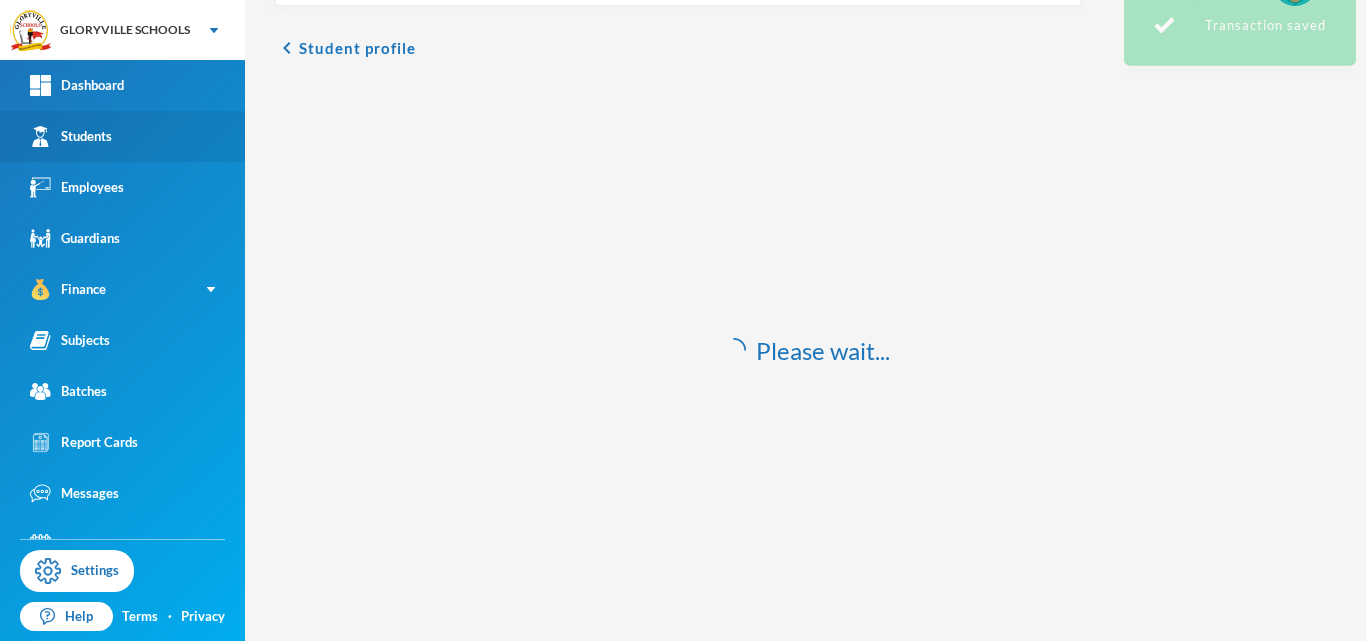 scroll, scrollTop: 59, scrollLeft: 0, axis: vertical 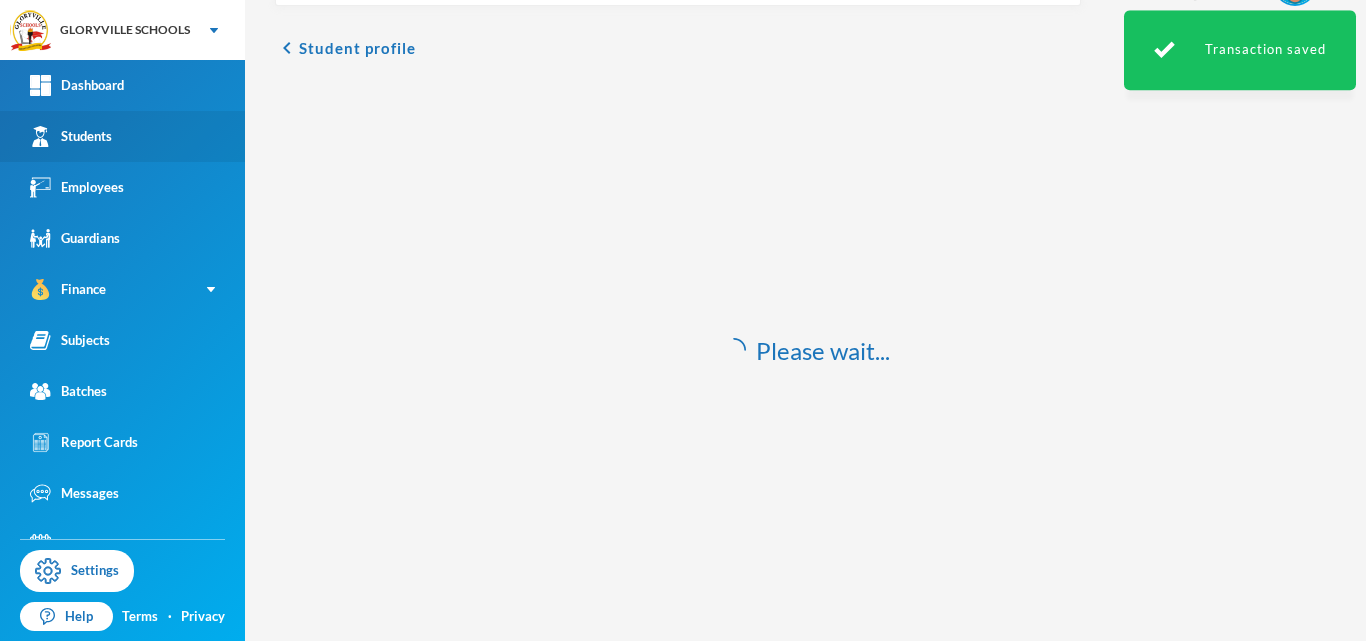 click on "Students" at bounding box center (122, 136) 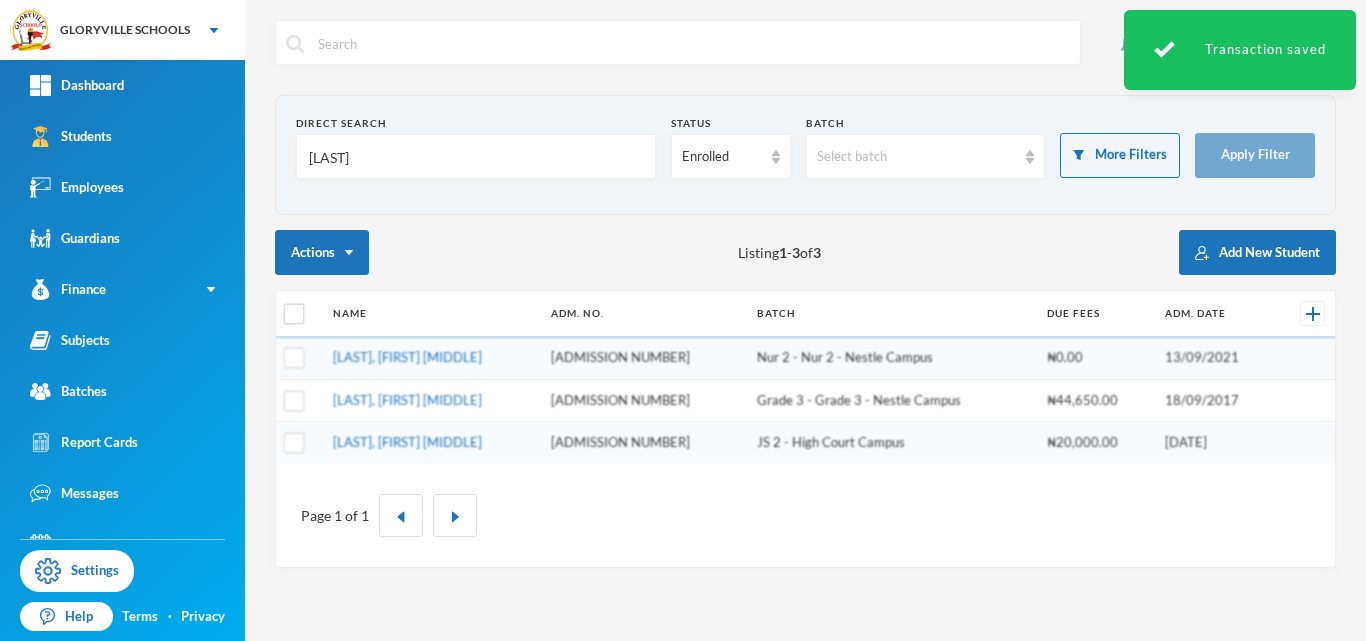 scroll, scrollTop: 0, scrollLeft: 0, axis: both 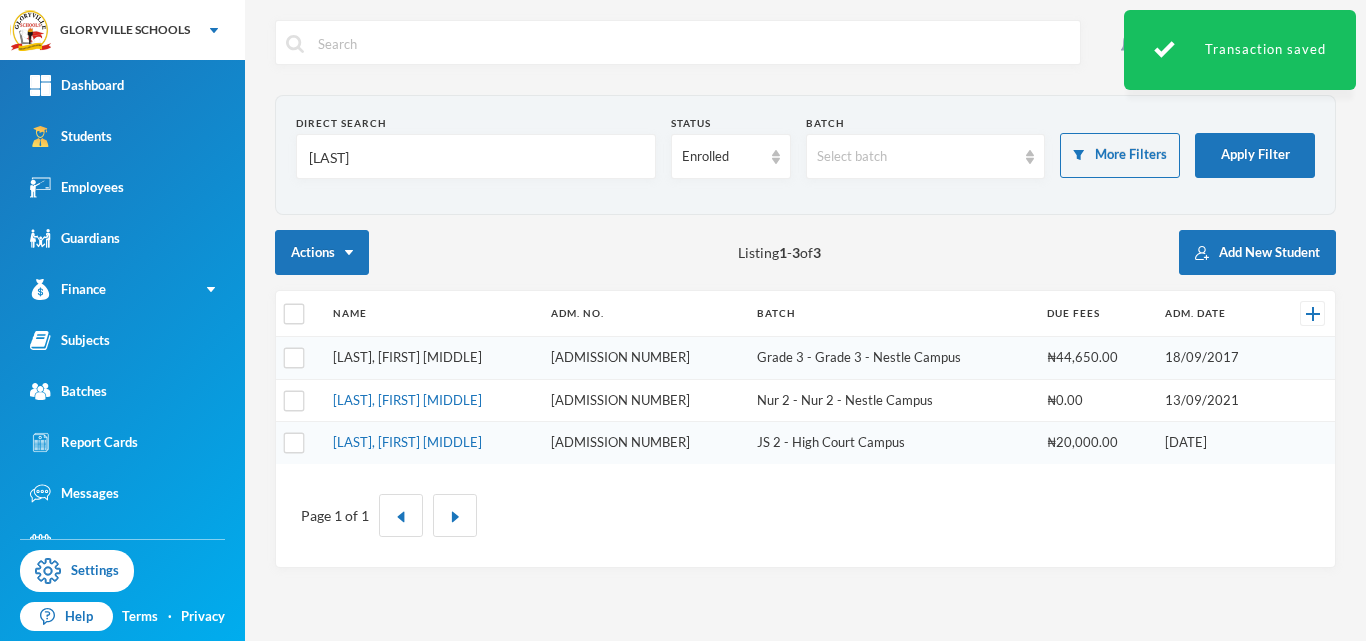click on "Okafor, [LAST] [LAST]" at bounding box center [407, 357] 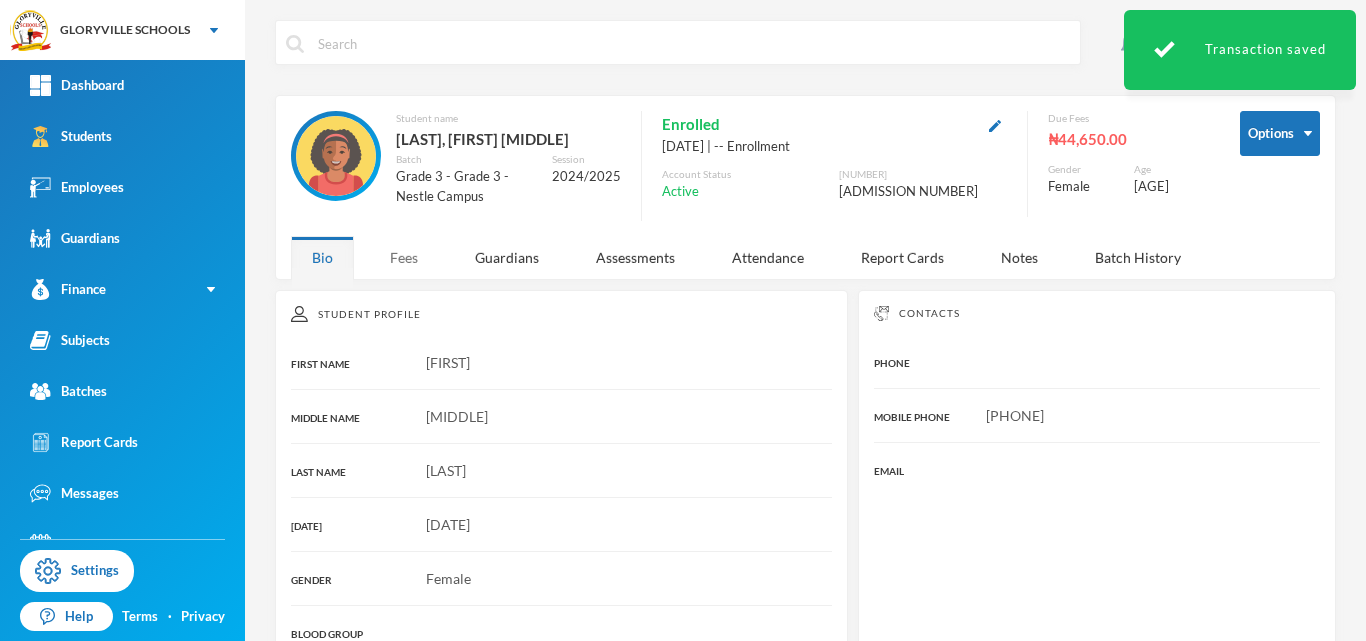 click on "Fees" at bounding box center (404, 257) 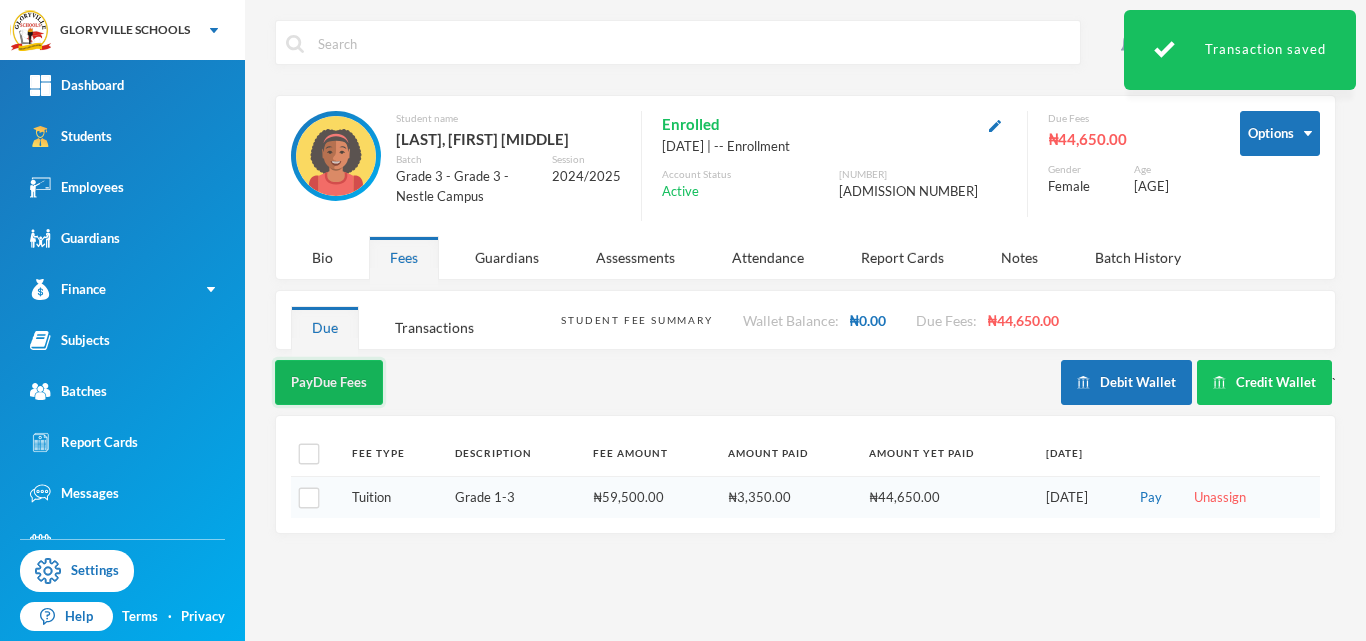 click on "Pay  Due Fees" at bounding box center [329, 382] 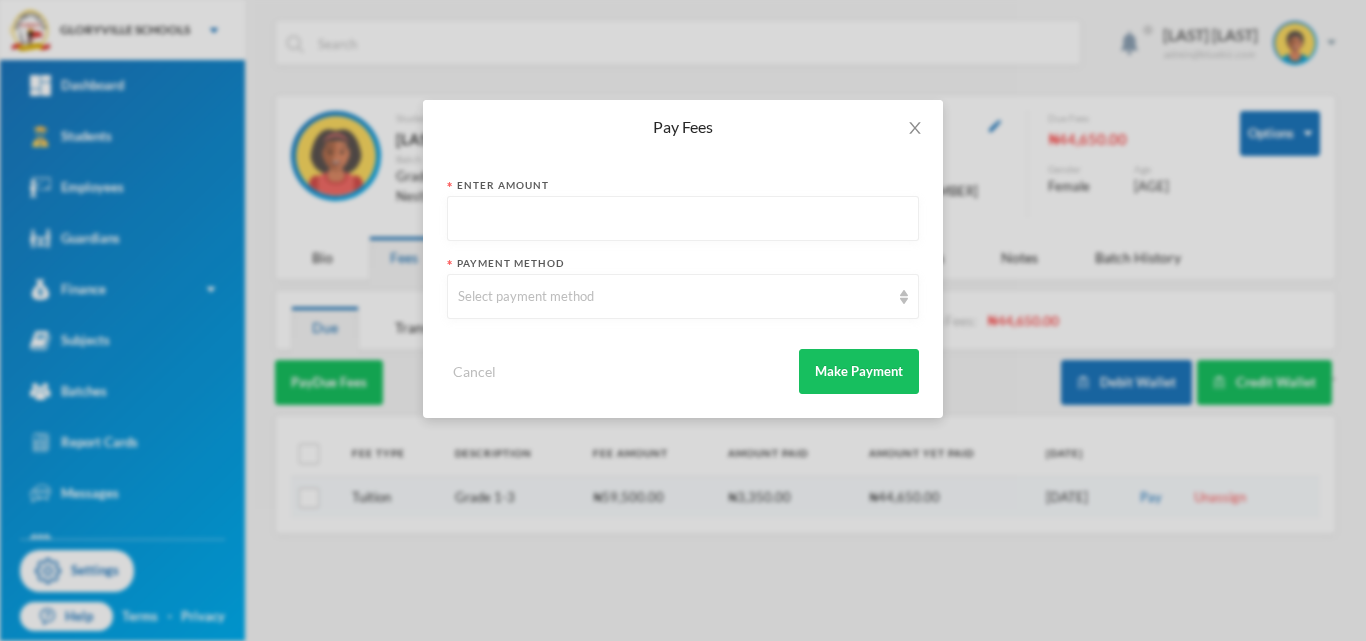 click at bounding box center (683, 219) 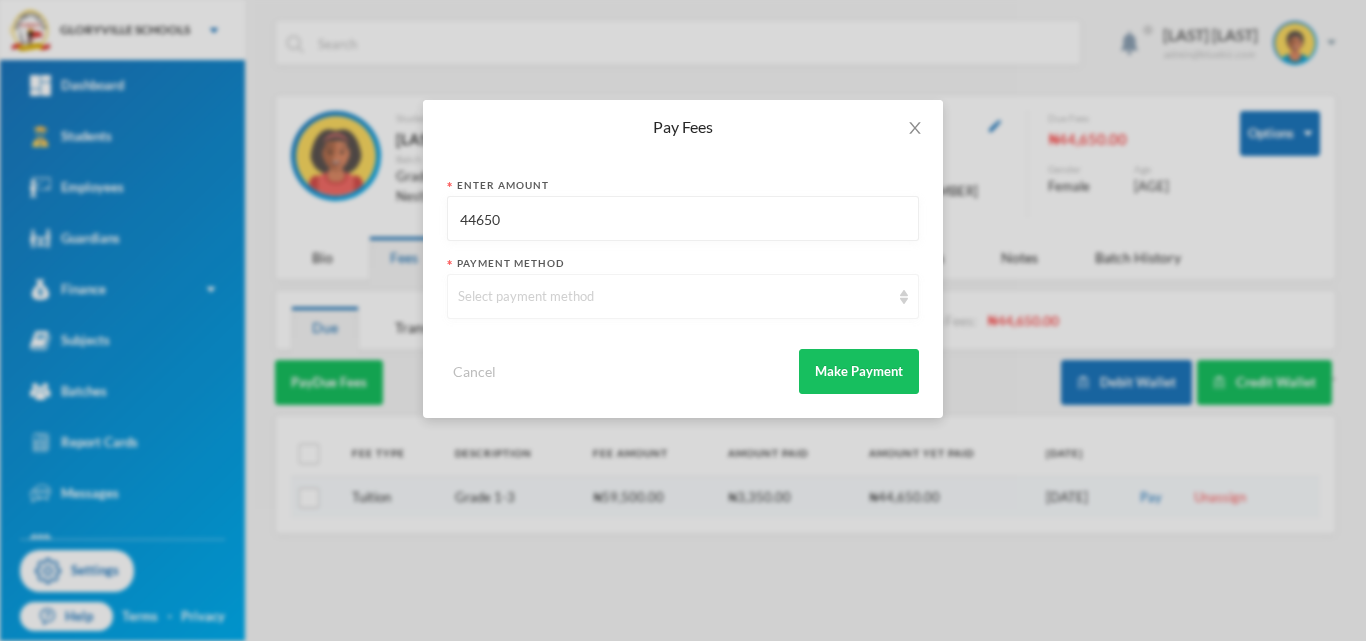 type on "44650" 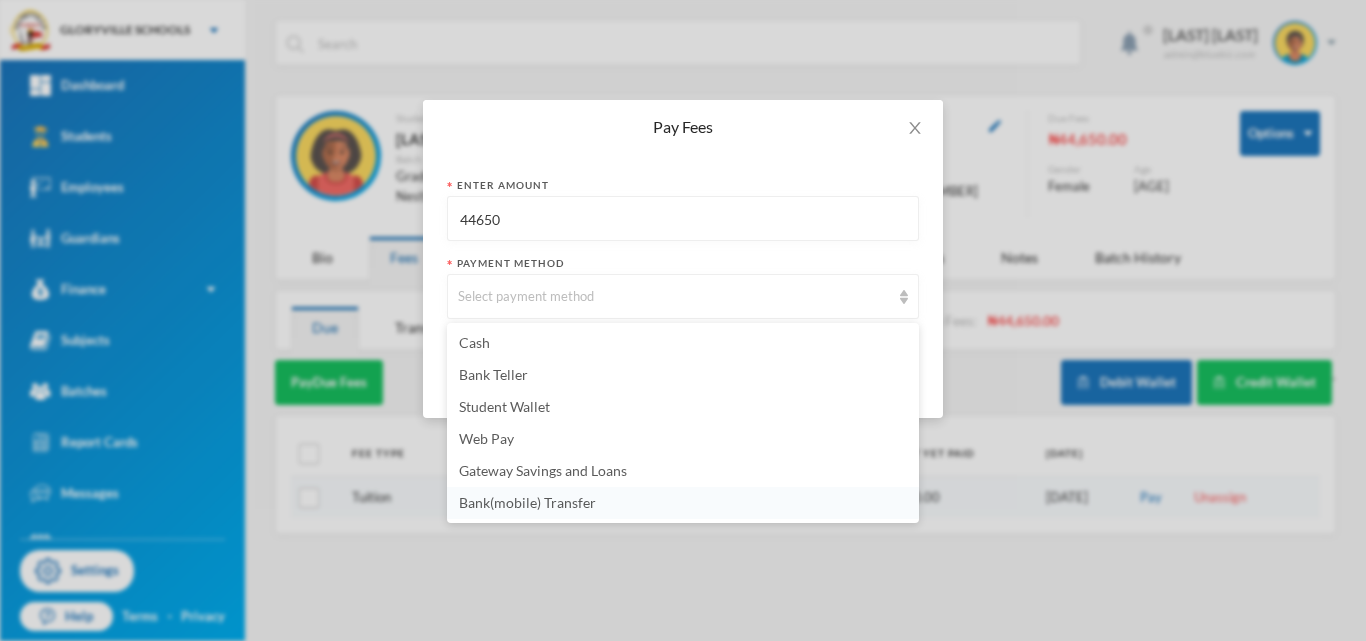 click on "[PAYMENT_METHOD]" at bounding box center [527, 502] 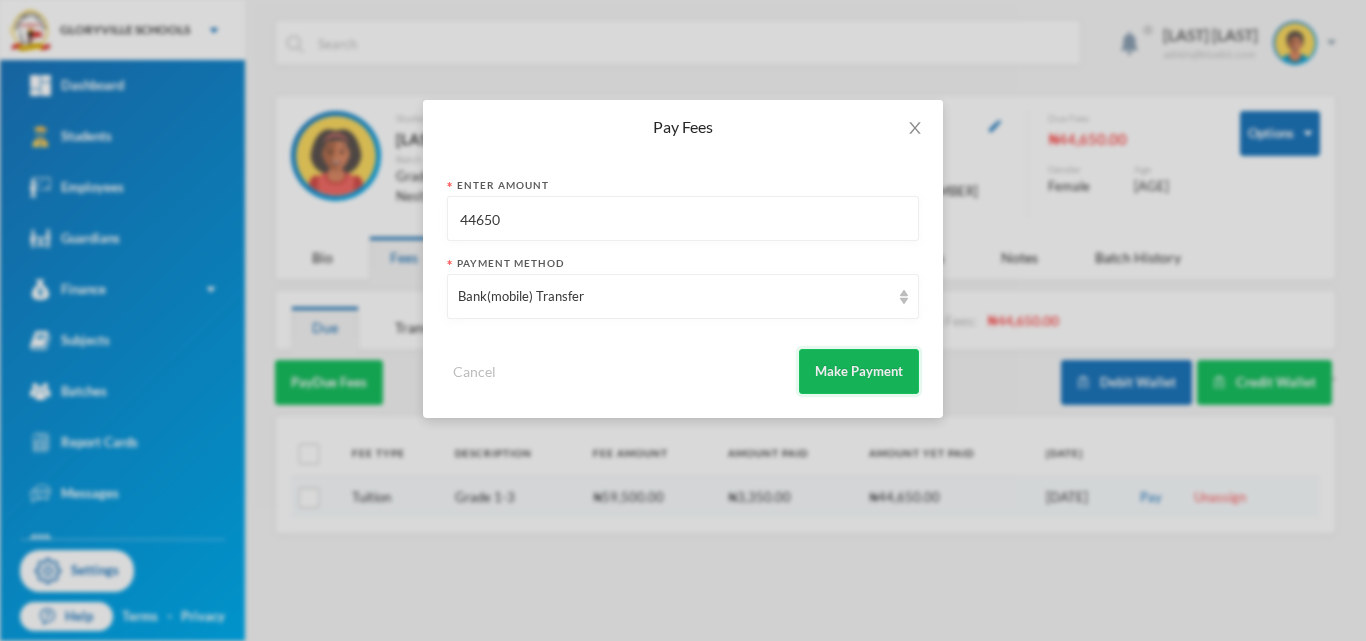 click on "Make Payment" at bounding box center (859, 371) 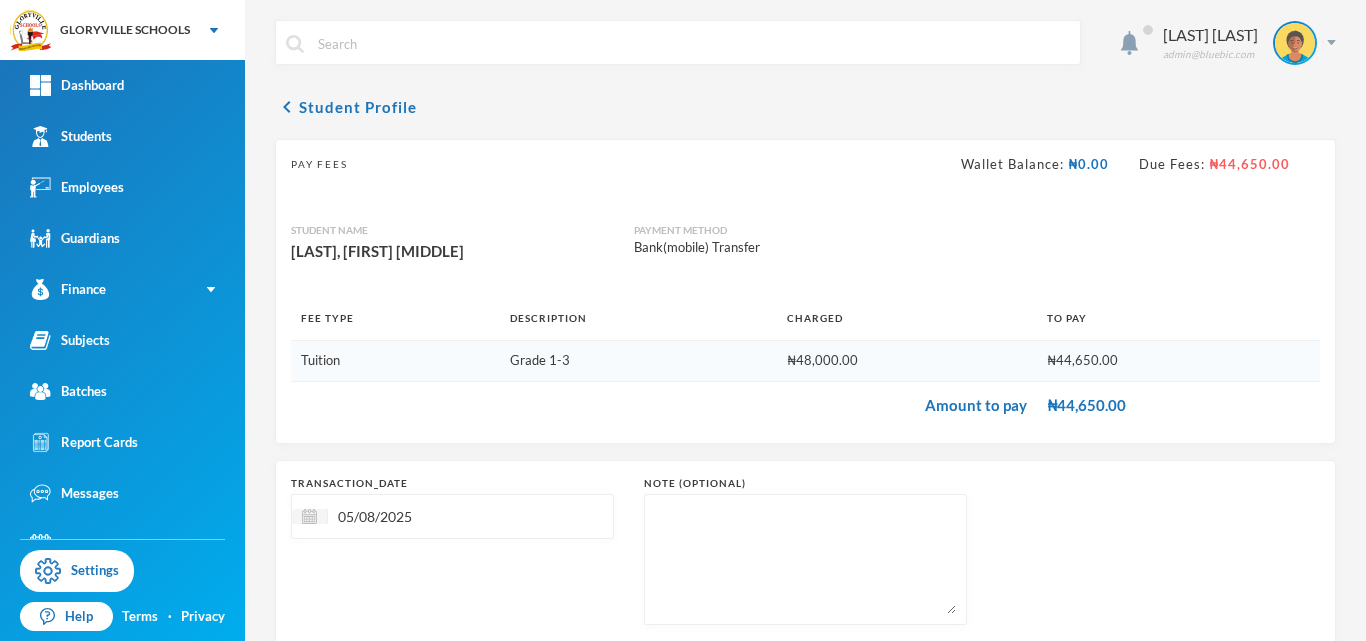 scroll, scrollTop: 120, scrollLeft: 0, axis: vertical 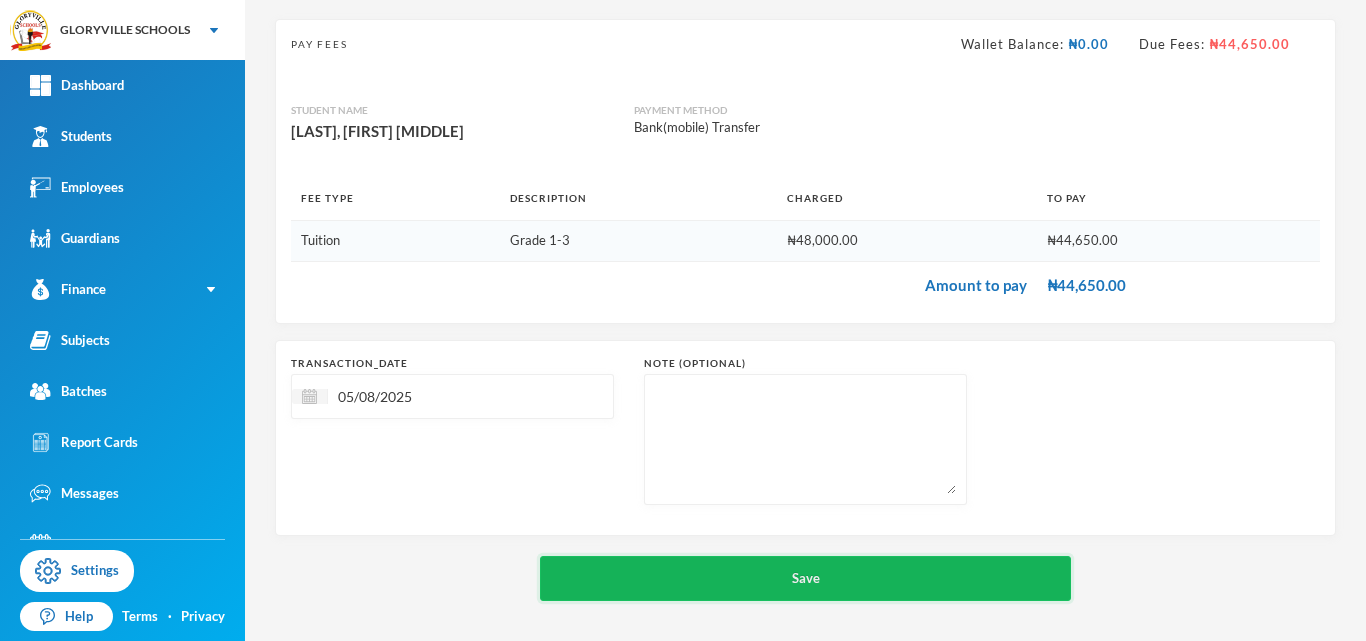 click on "Save" at bounding box center (805, 578) 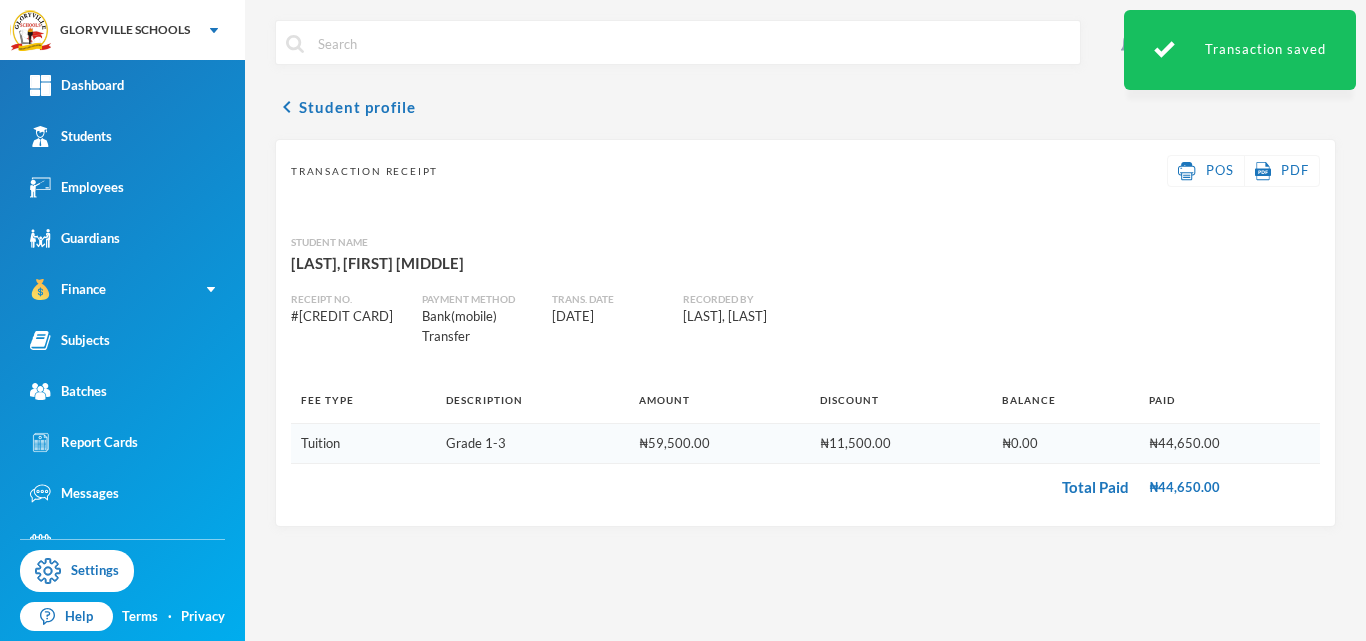 scroll, scrollTop: 0, scrollLeft: 0, axis: both 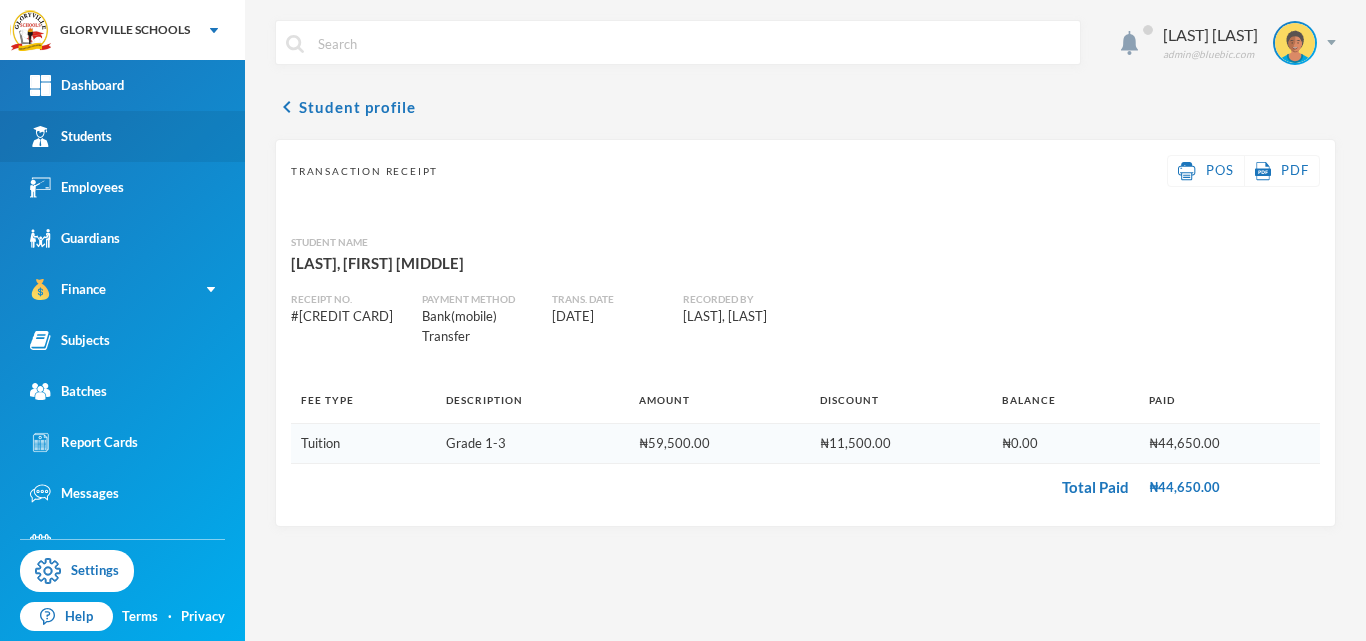 click on "Students" at bounding box center (71, 136) 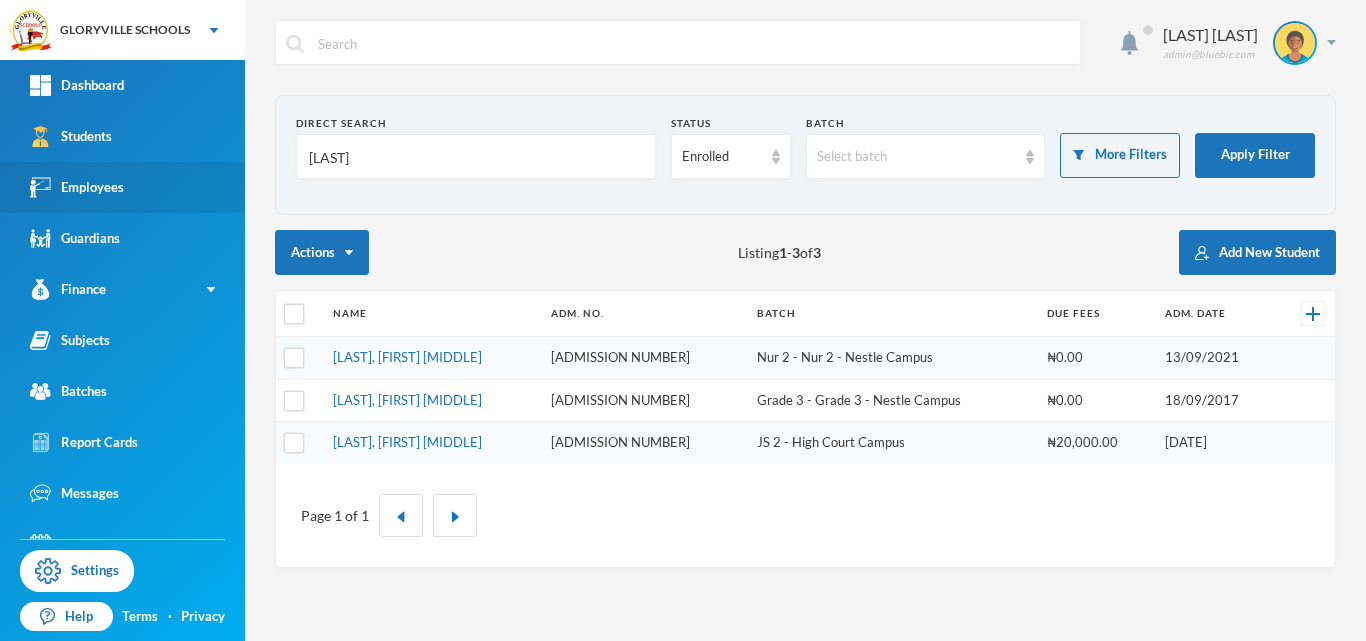 drag, startPoint x: 398, startPoint y: 168, endPoint x: 226, endPoint y: 186, distance: 172.9393 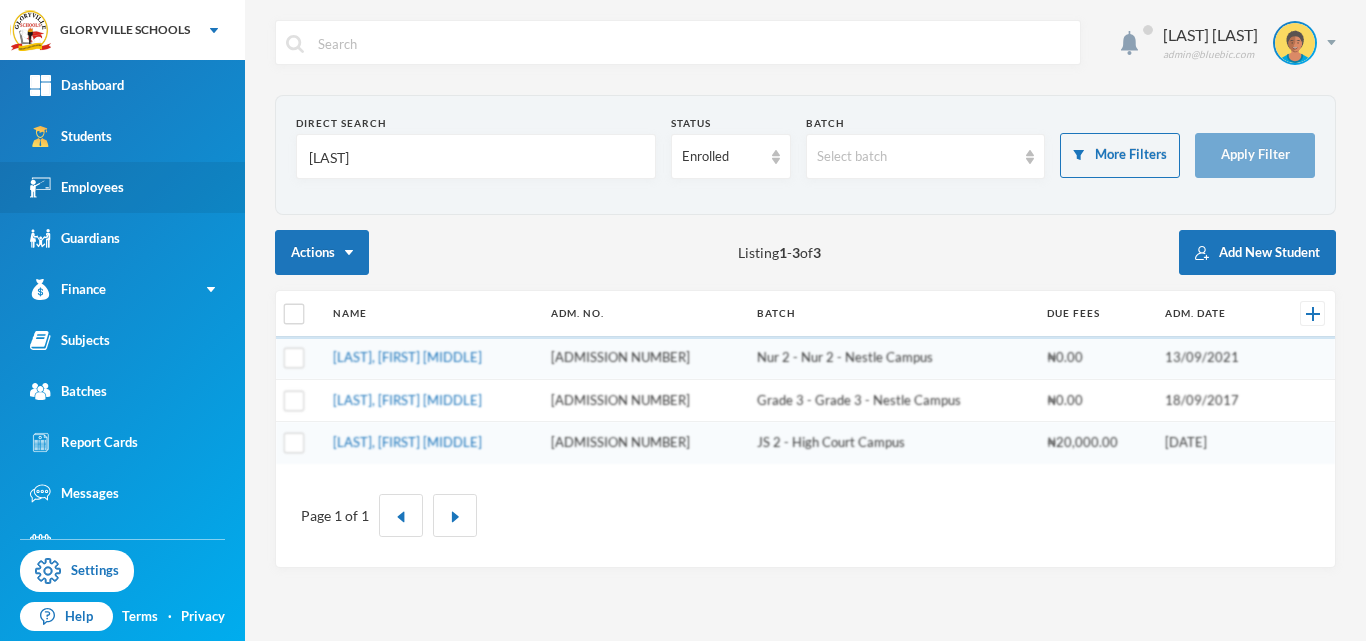 type on "[USERNAME]" 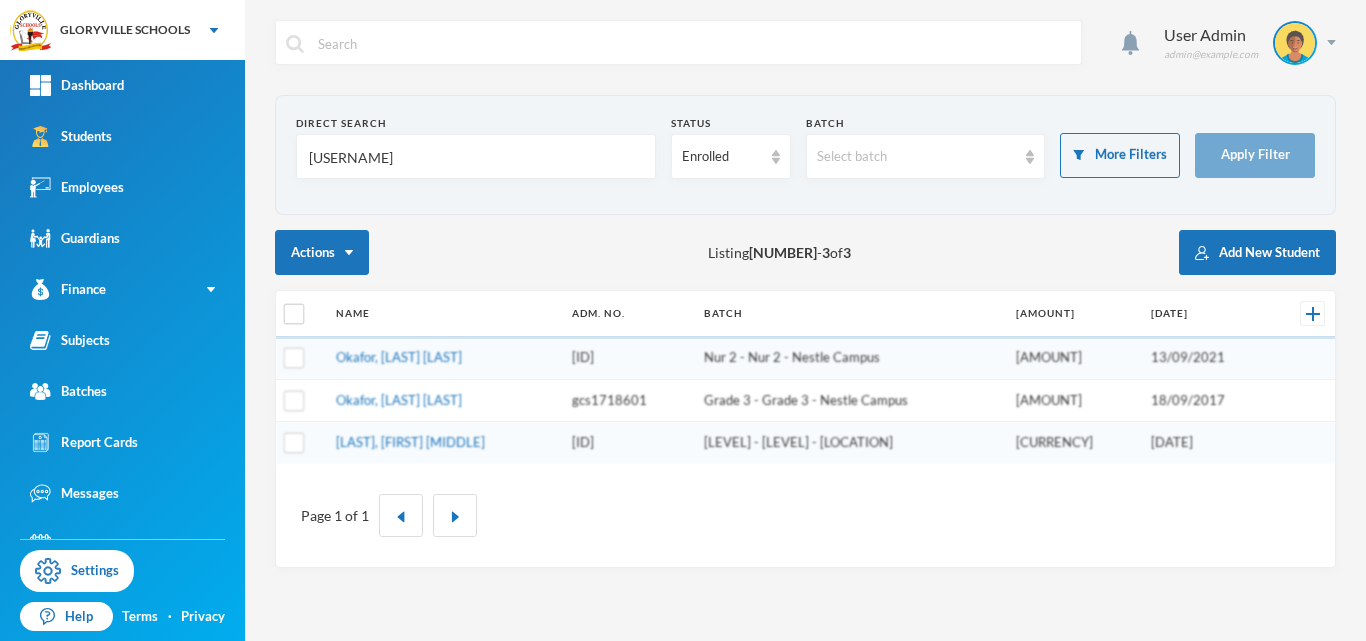 scroll, scrollTop: 0, scrollLeft: 0, axis: both 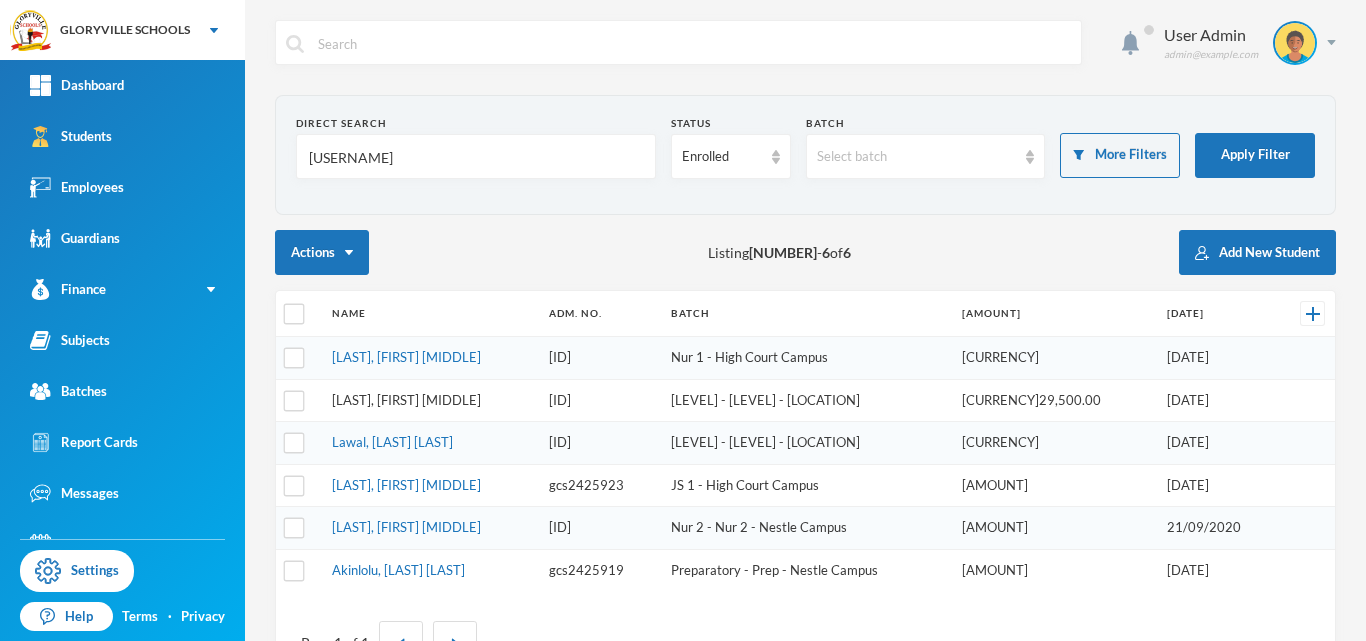 click on "[LAST], [FIRST] [MIDDLE]" at bounding box center (406, 400) 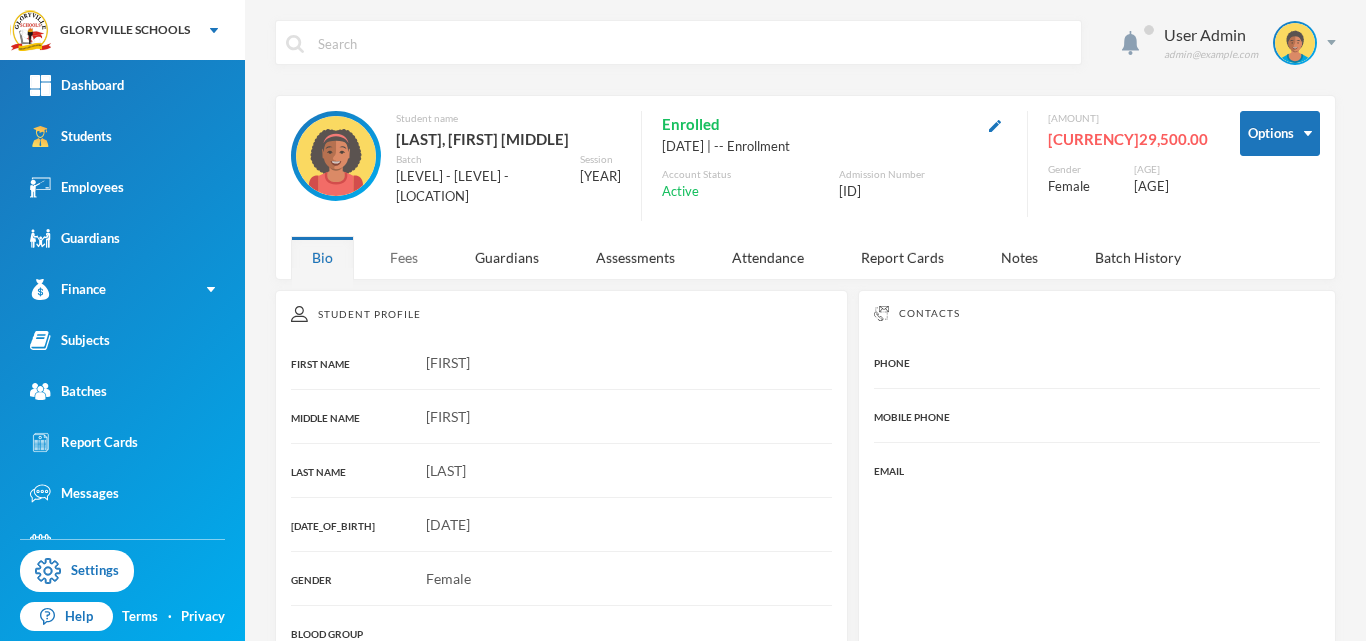 click on "Fees" at bounding box center (404, 257) 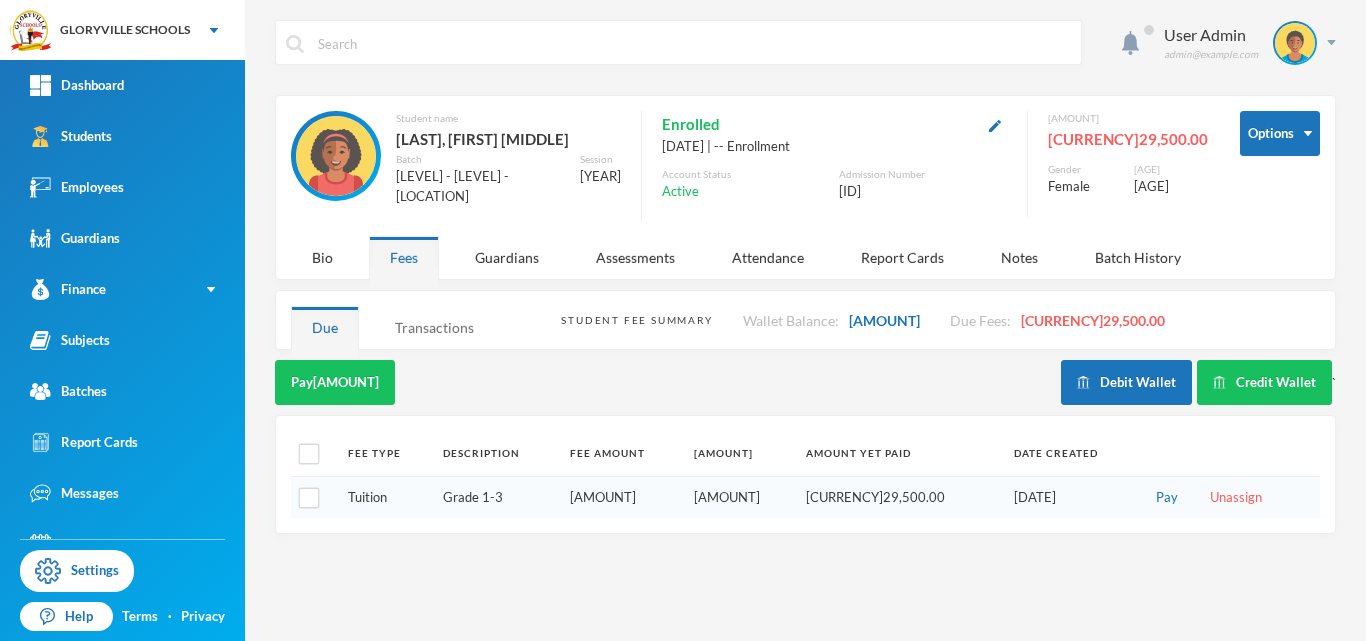 click on "Transactions" at bounding box center (434, 327) 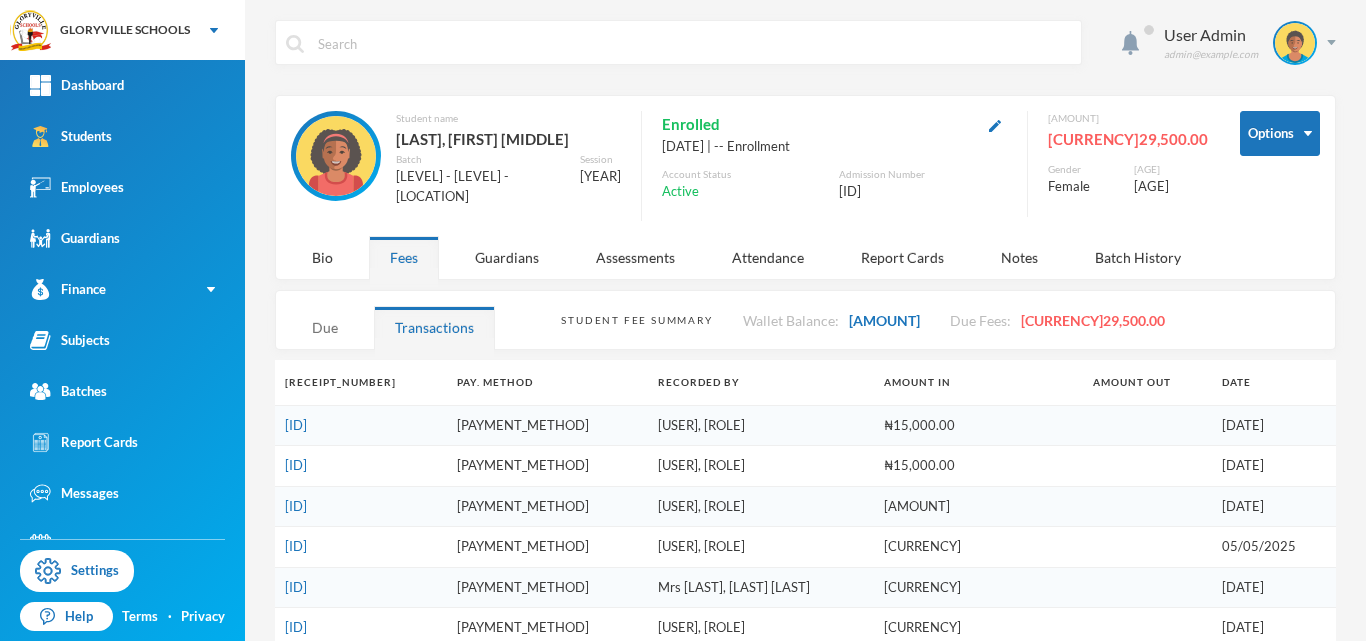 click on "Due" at bounding box center [325, 327] 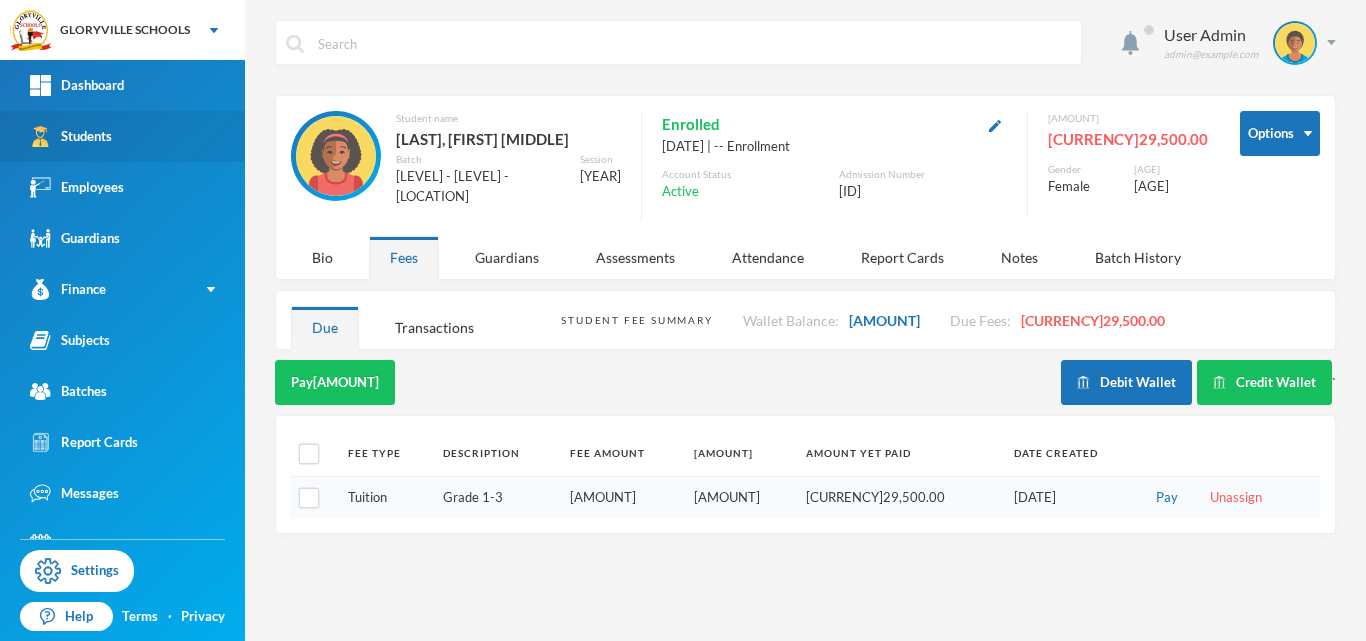 click on "Students" at bounding box center (122, 136) 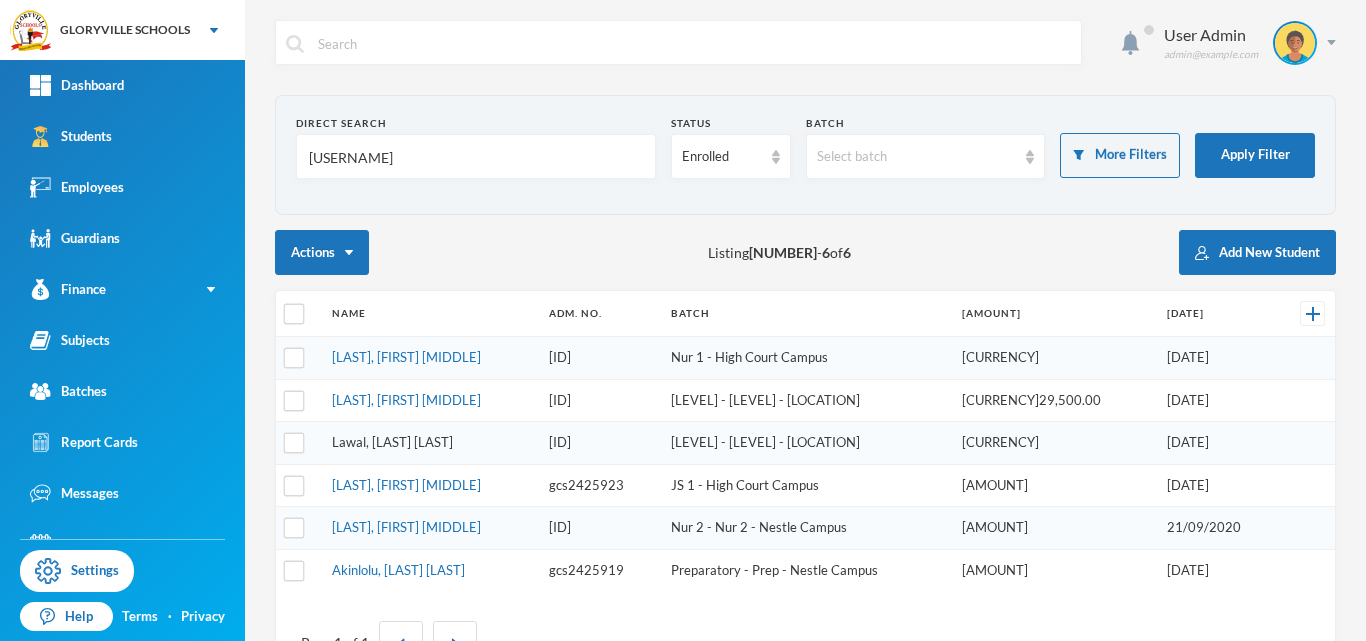 click on "Lawal, [LAST] [LAST]" at bounding box center [392, 442] 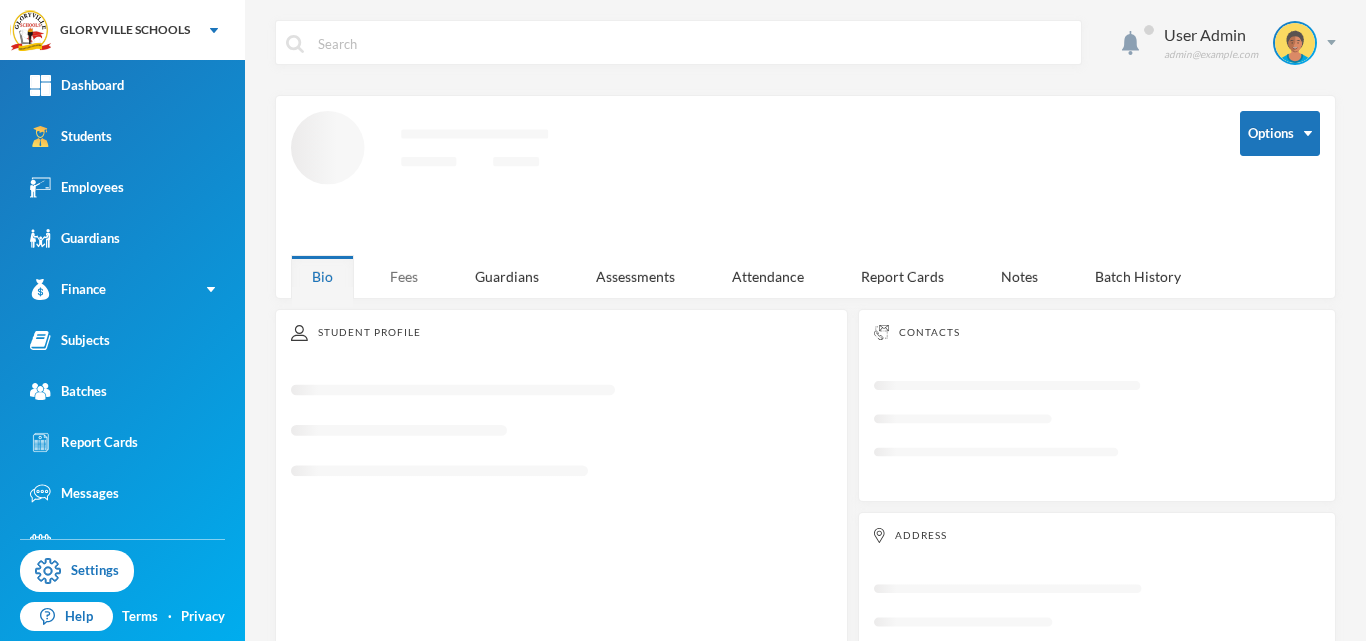 click on "Fees" at bounding box center (404, 276) 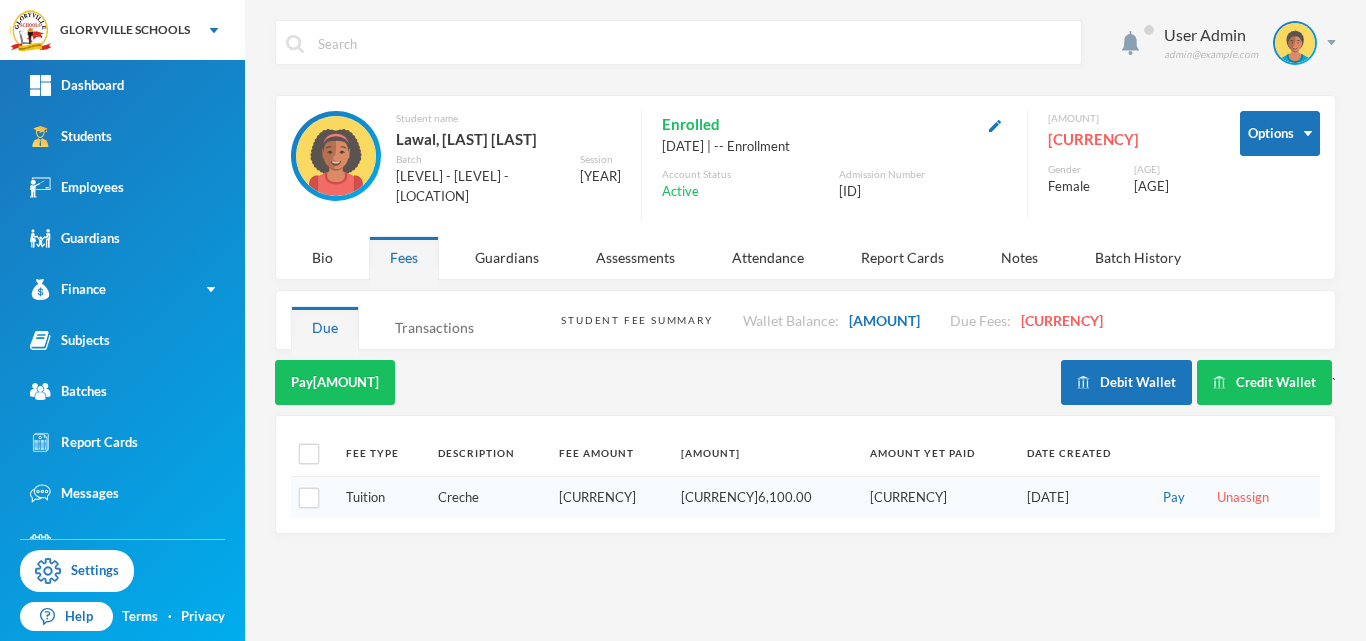 click on "Transactions" at bounding box center (434, 327) 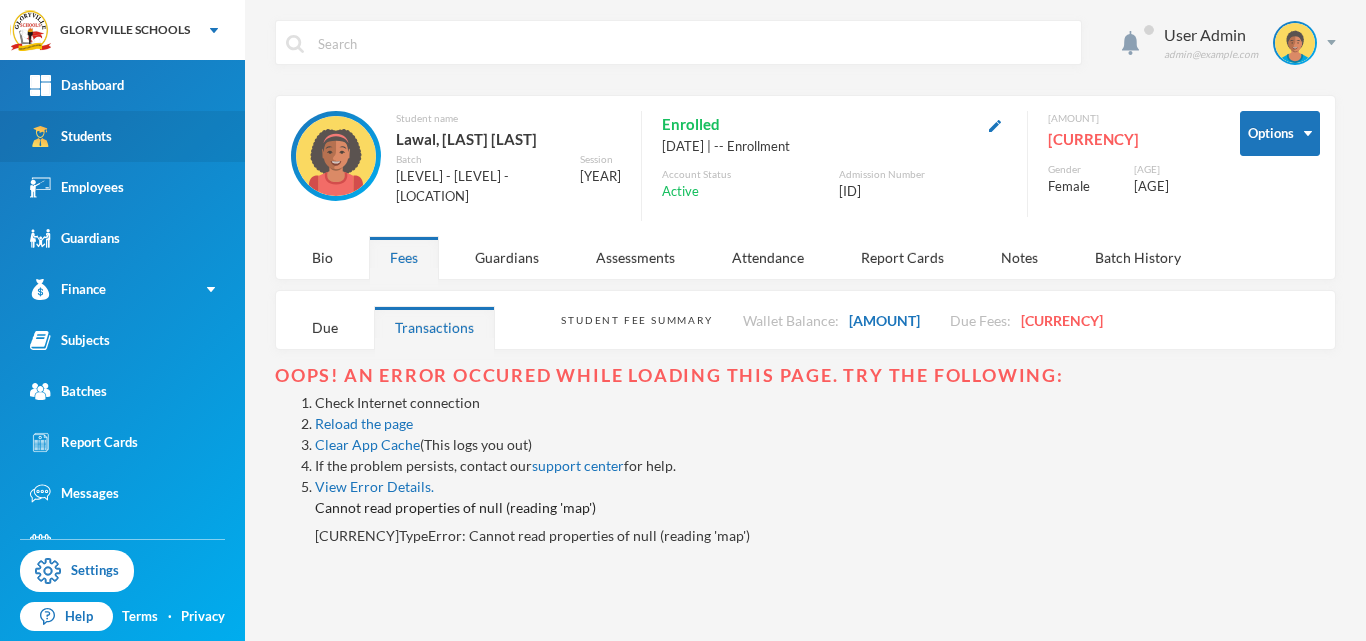 click on "Students" at bounding box center (71, 136) 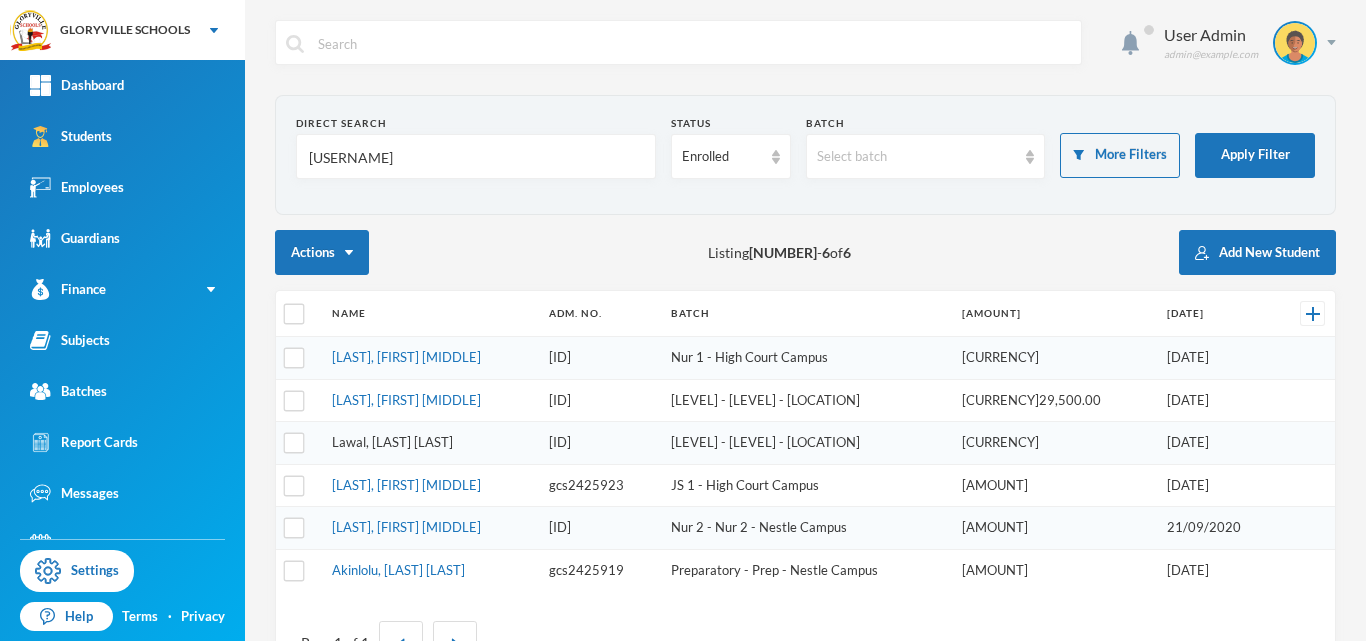 click on "Lawal, [LAST] [LAST]" at bounding box center (392, 442) 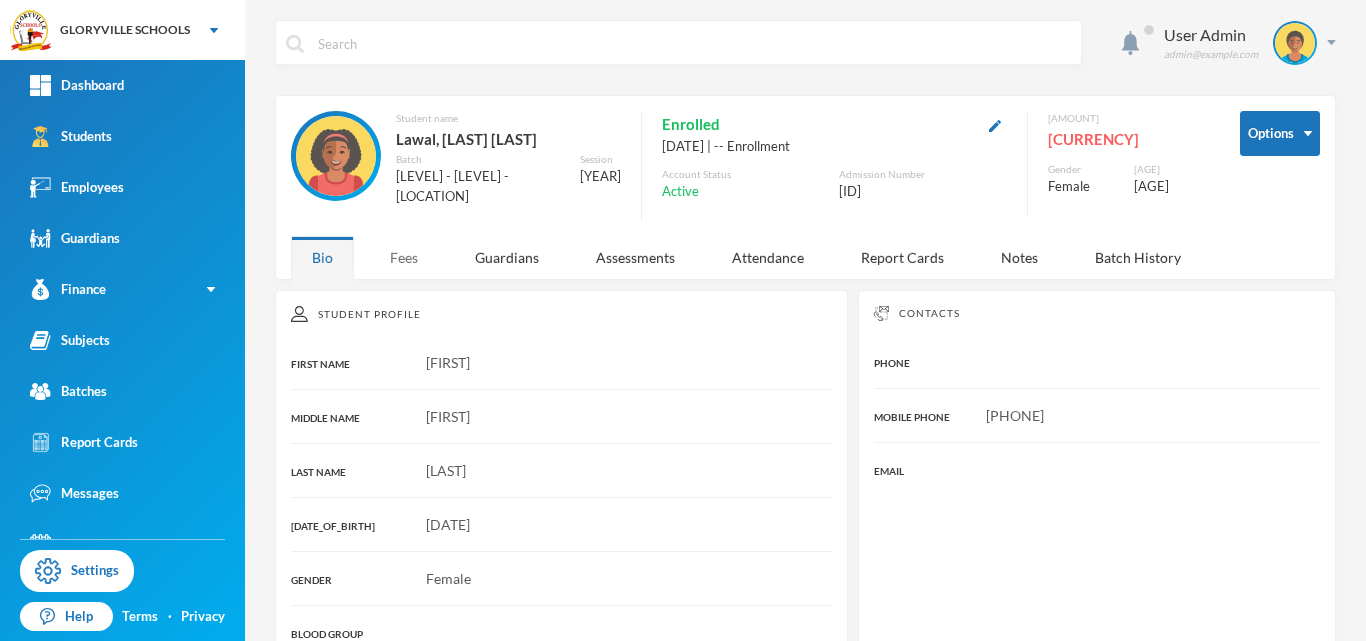 click on "Fees" at bounding box center (404, 257) 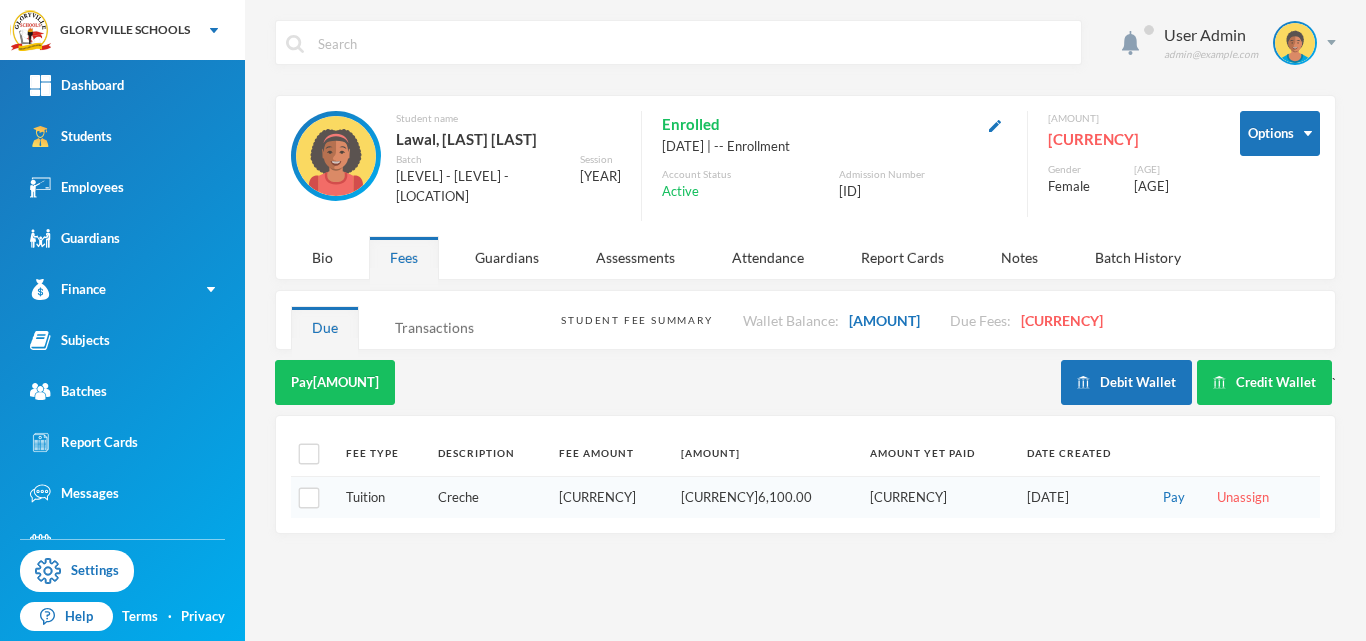 click on "Transactions" at bounding box center (434, 327) 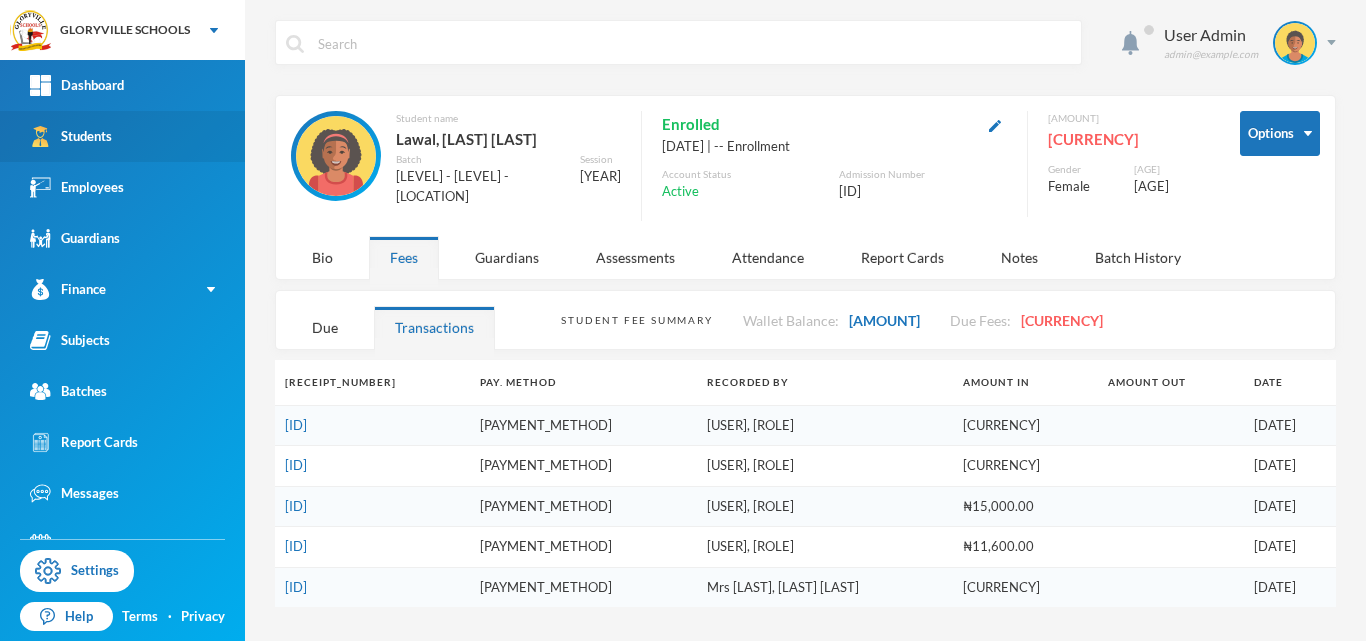 click on "Students" at bounding box center [122, 136] 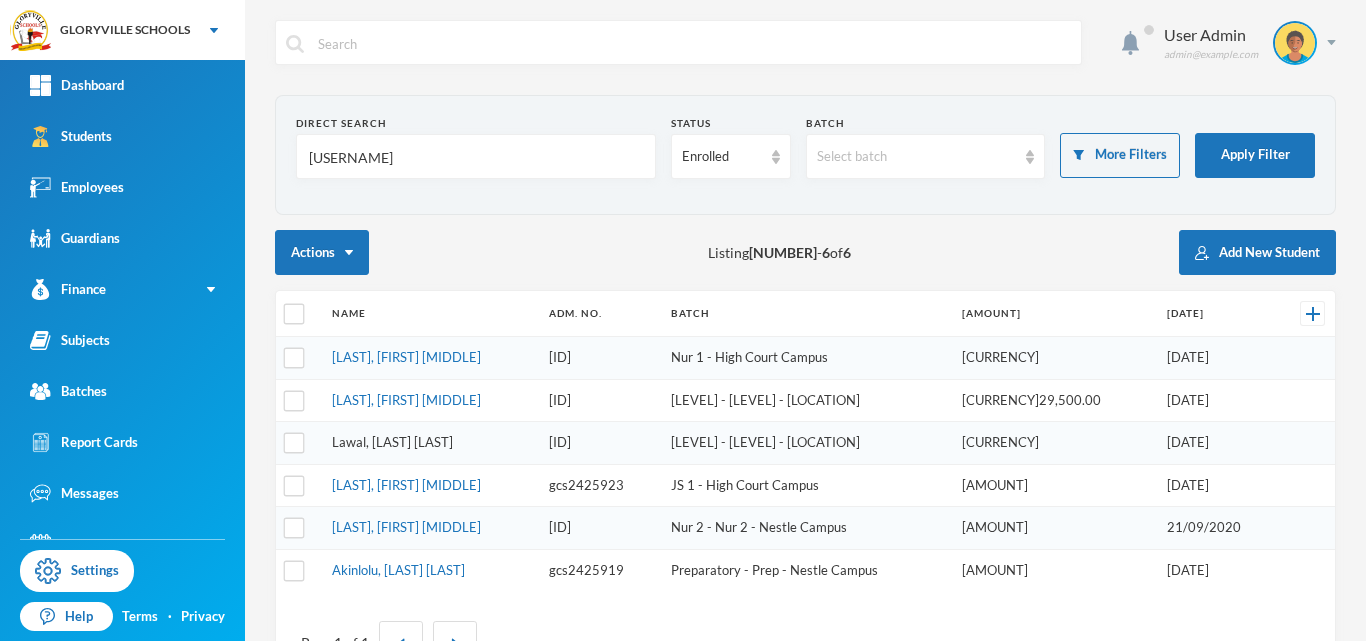 click on "Lawal, [LAST] [LAST]" at bounding box center (392, 442) 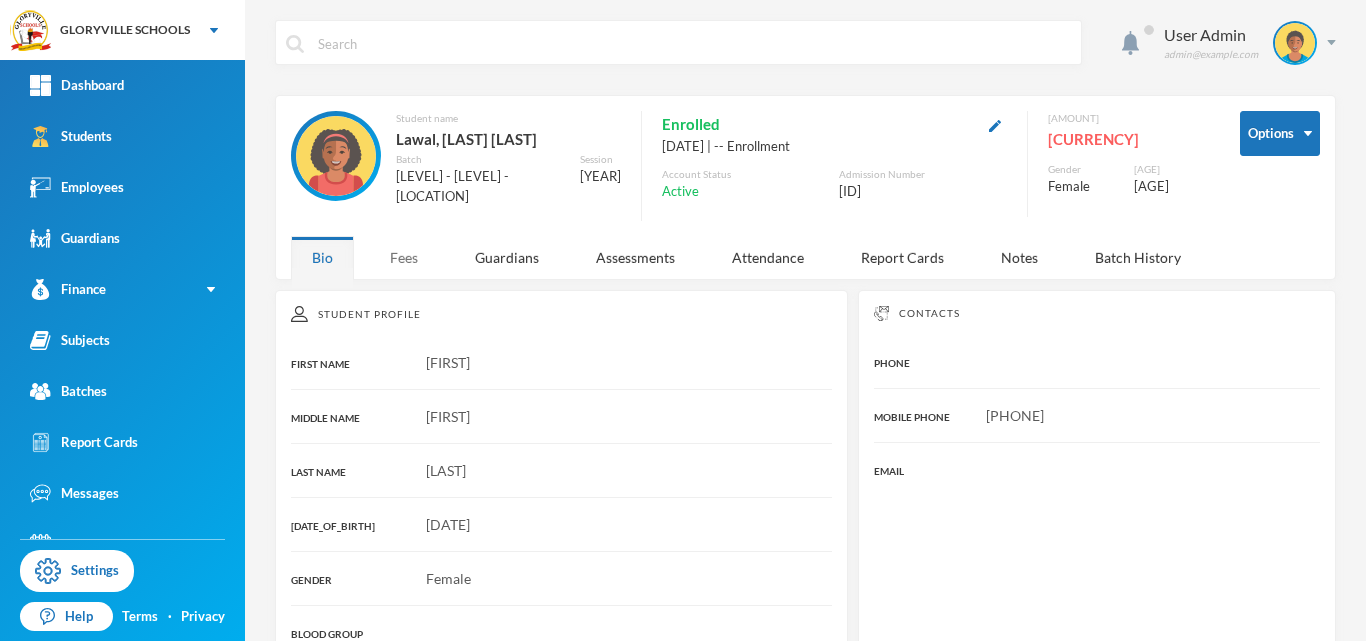 click on "Fees" at bounding box center (404, 257) 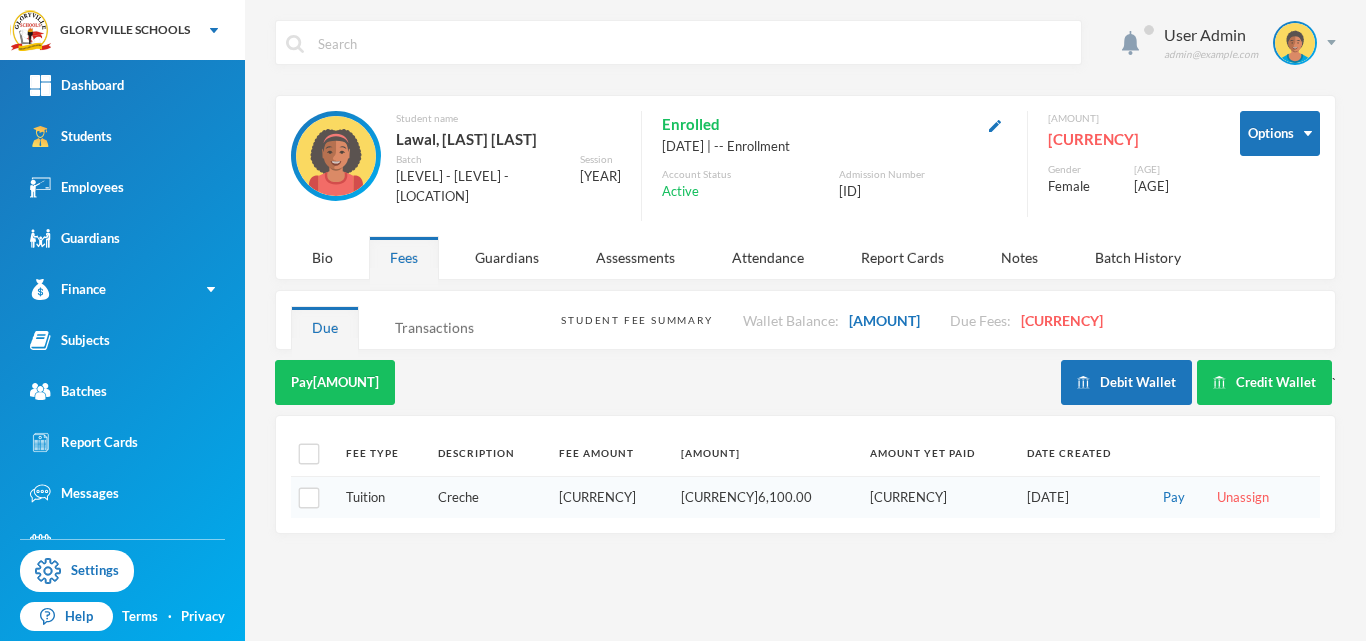 click on "Transactions" at bounding box center (434, 327) 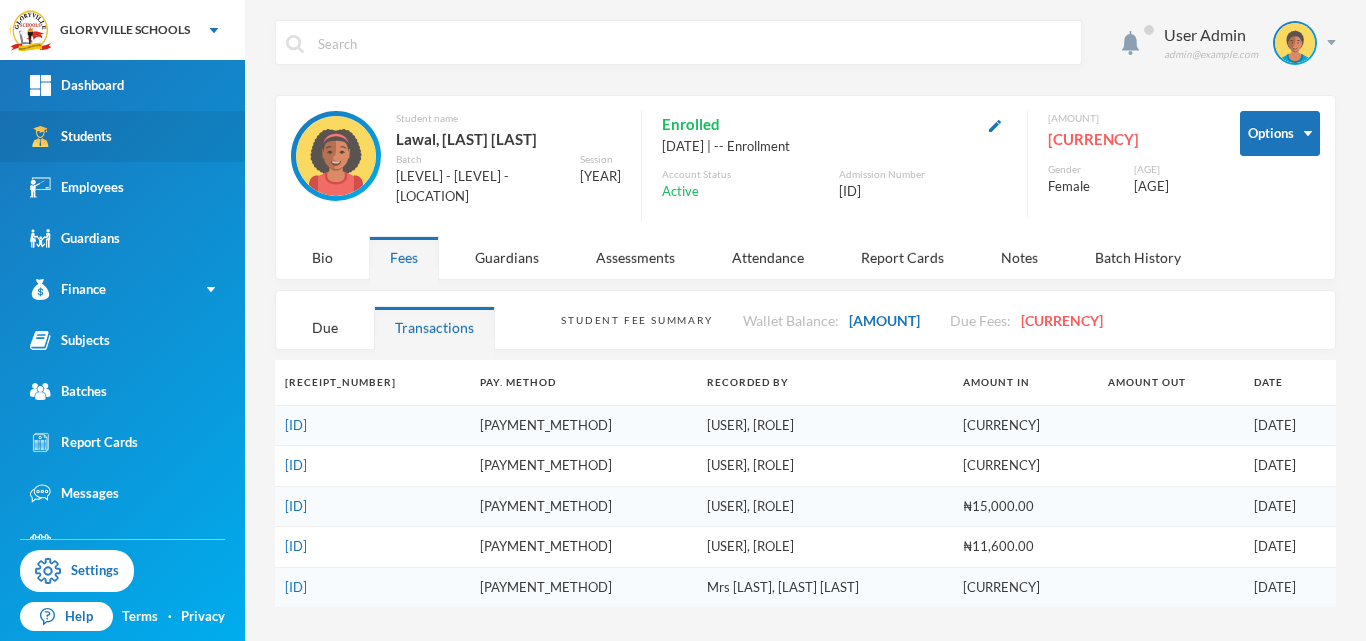 click on "Students" at bounding box center [122, 136] 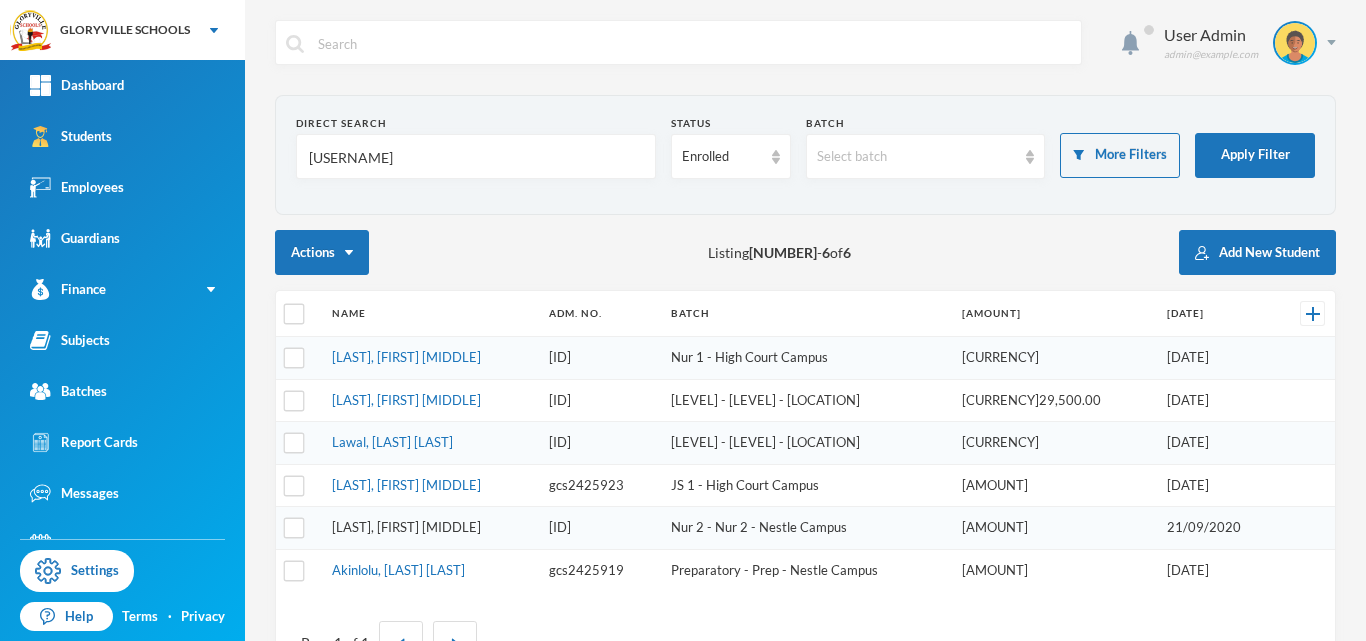 click on "[LAST], [FIRST] [MIDDLE]" at bounding box center (406, 527) 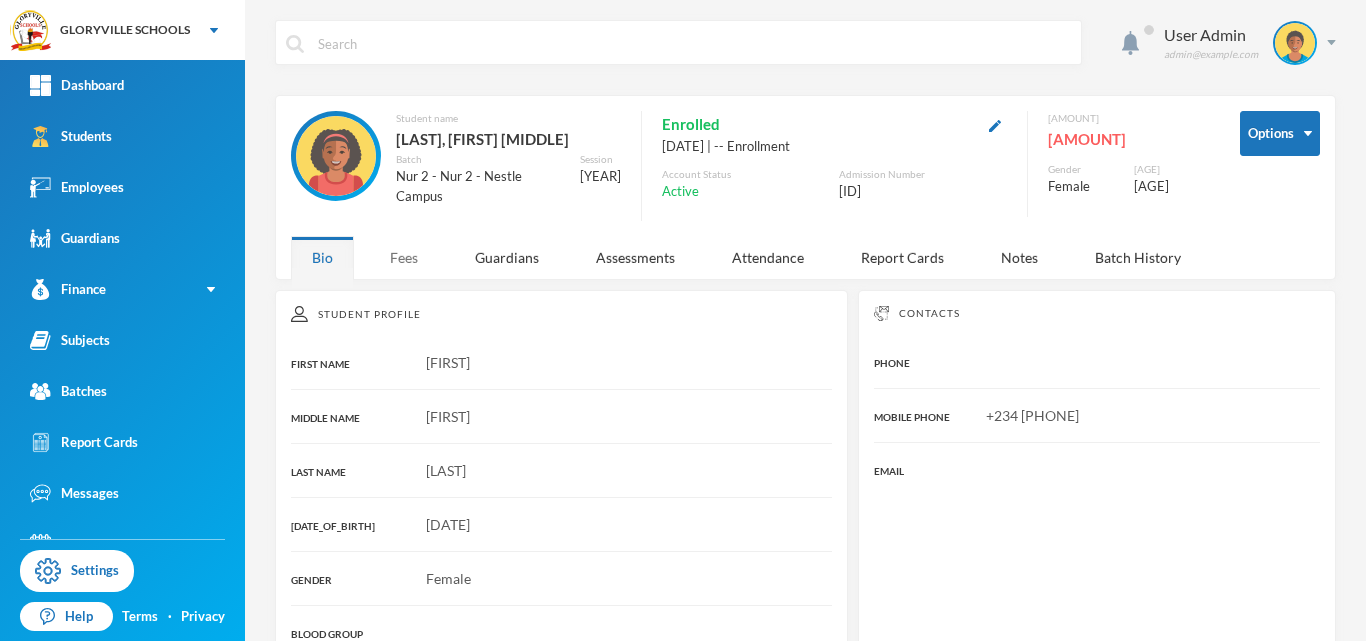 click on "Fees" at bounding box center [404, 257] 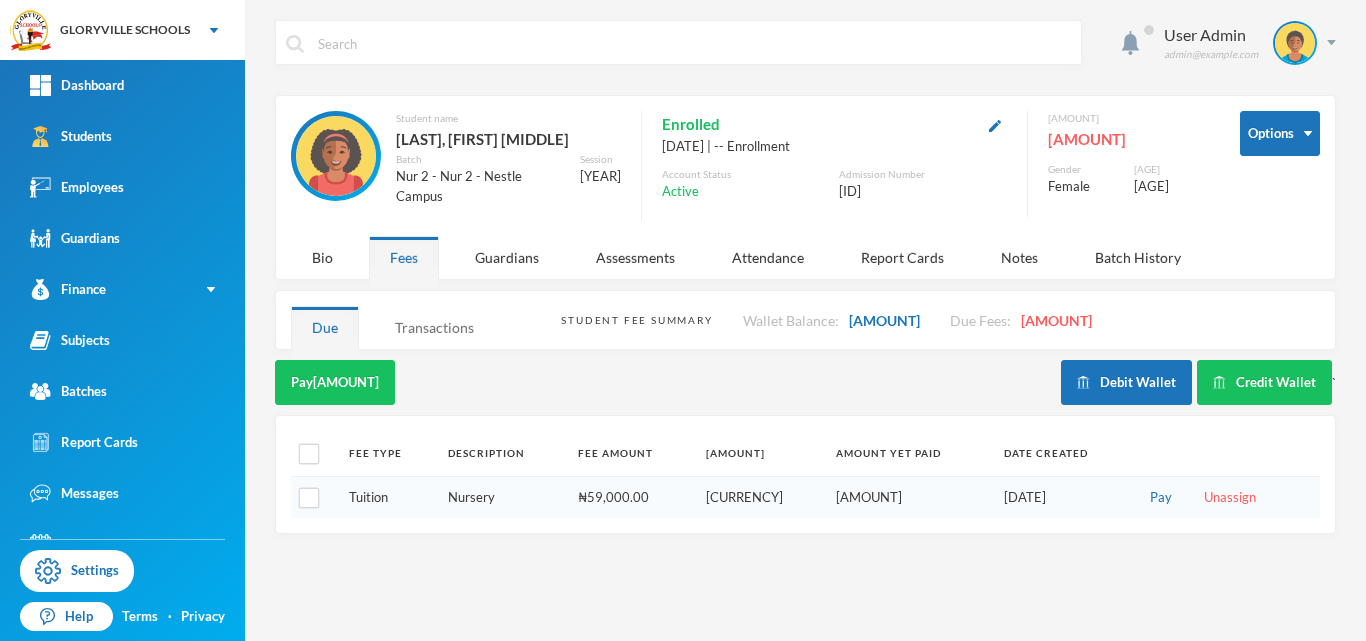 click on "Transactions" at bounding box center (434, 327) 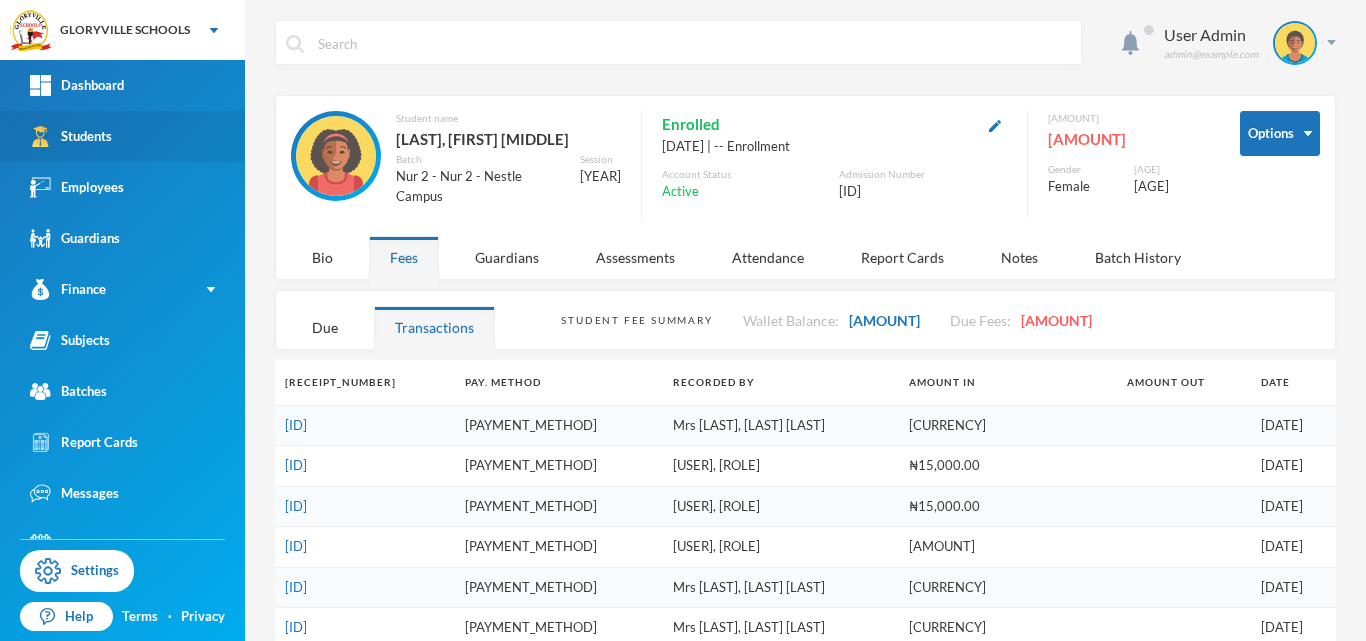 click on "Students" at bounding box center (122, 136) 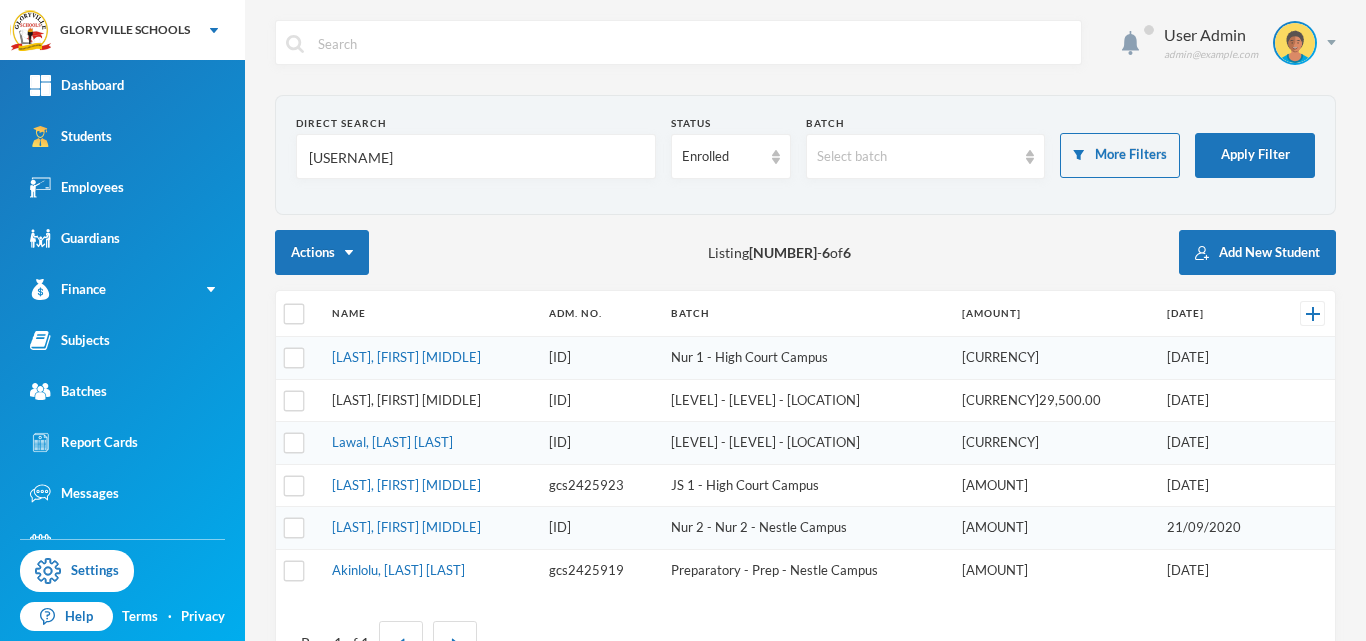 click on "Lawal, Oluwatomiwa Mercy" at bounding box center [406, 400] 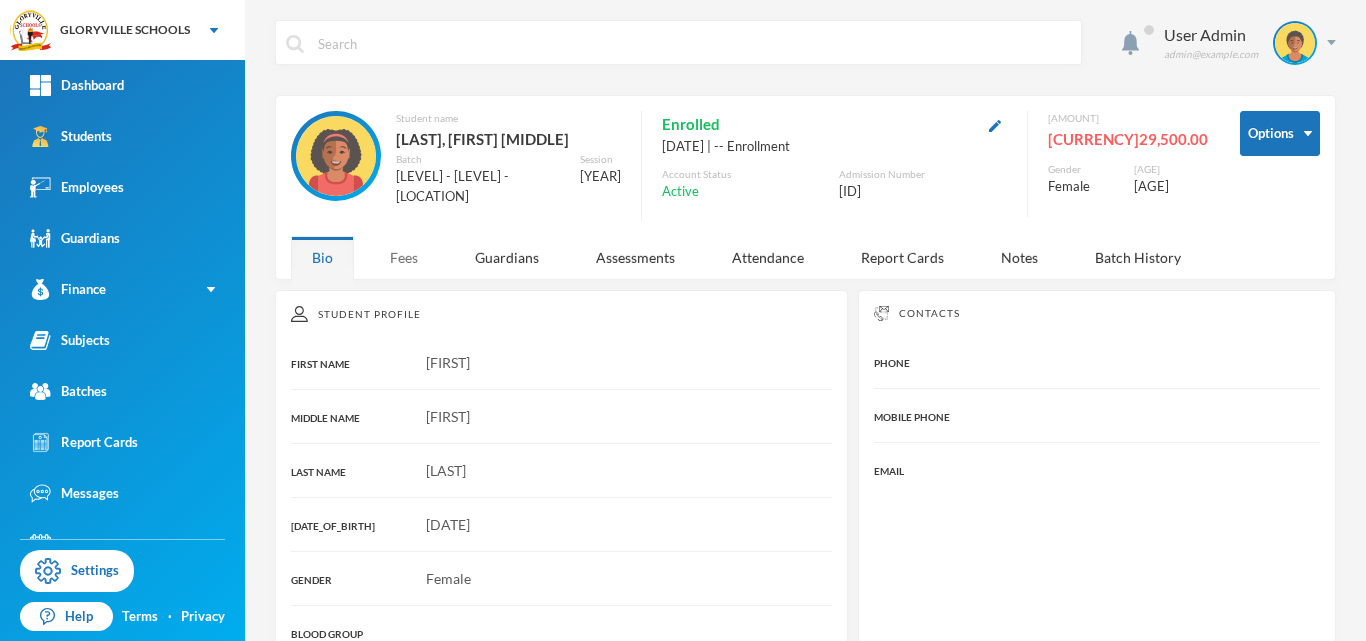 click on "Fees" at bounding box center [404, 257] 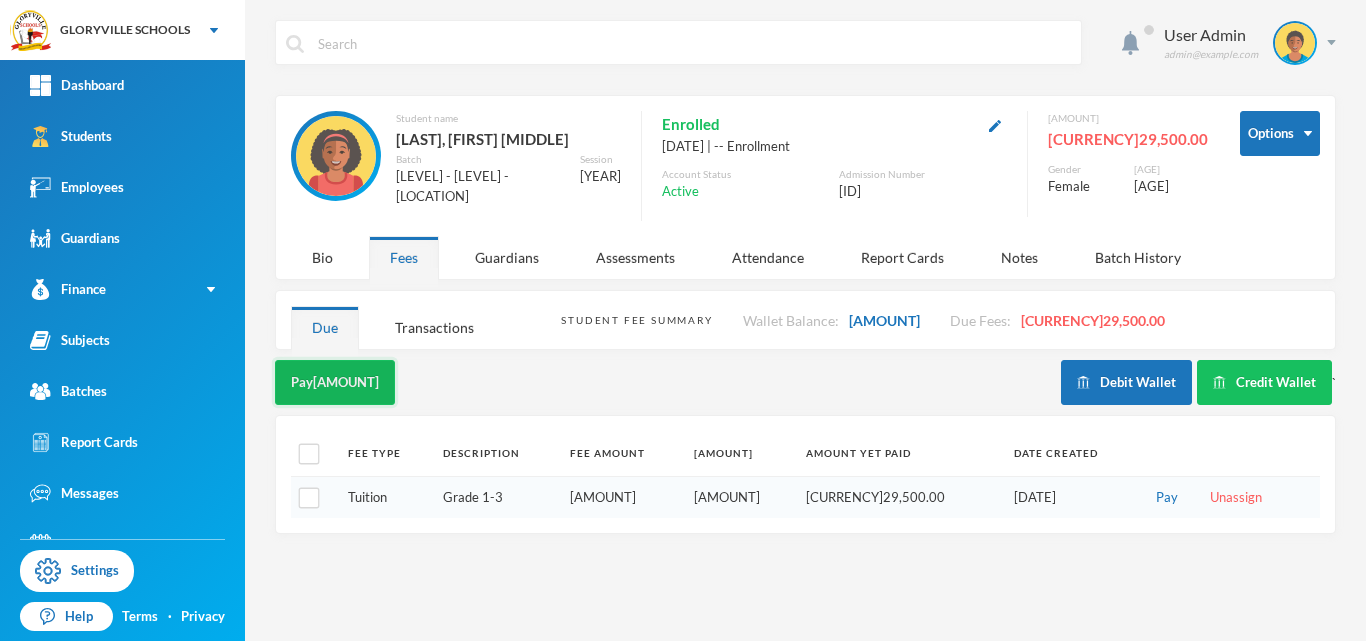 click on "Pay  Due Fees" at bounding box center (335, 382) 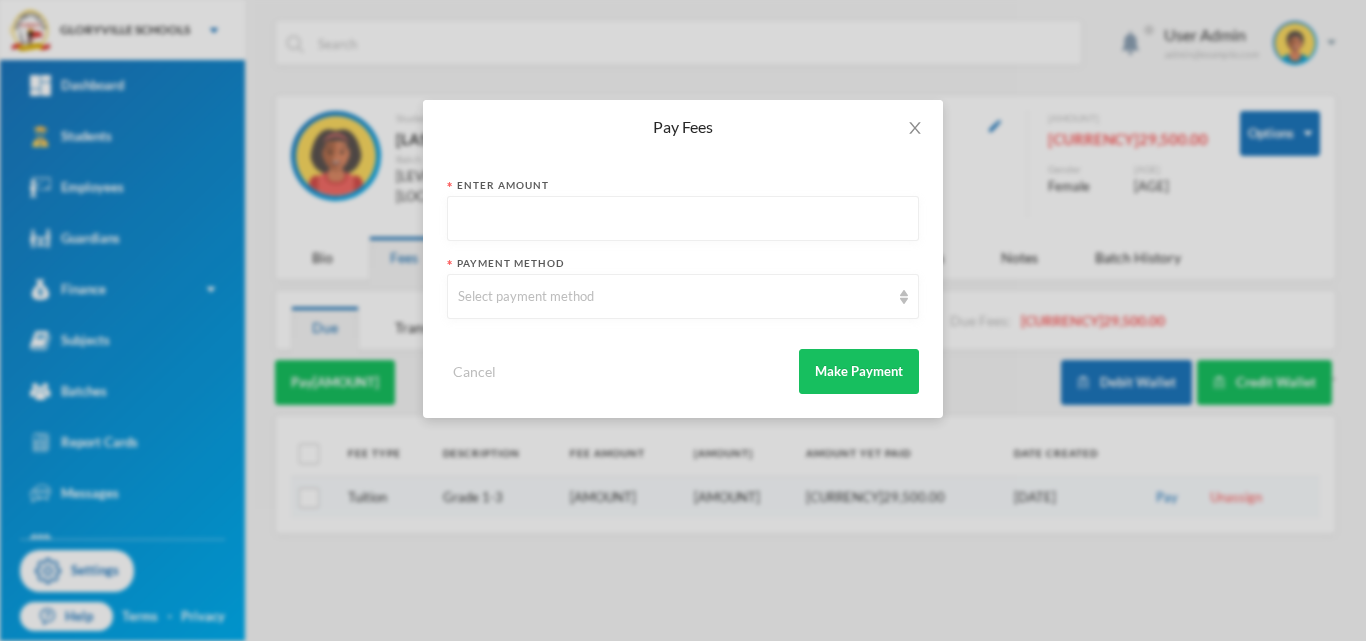 click at bounding box center (683, 219) 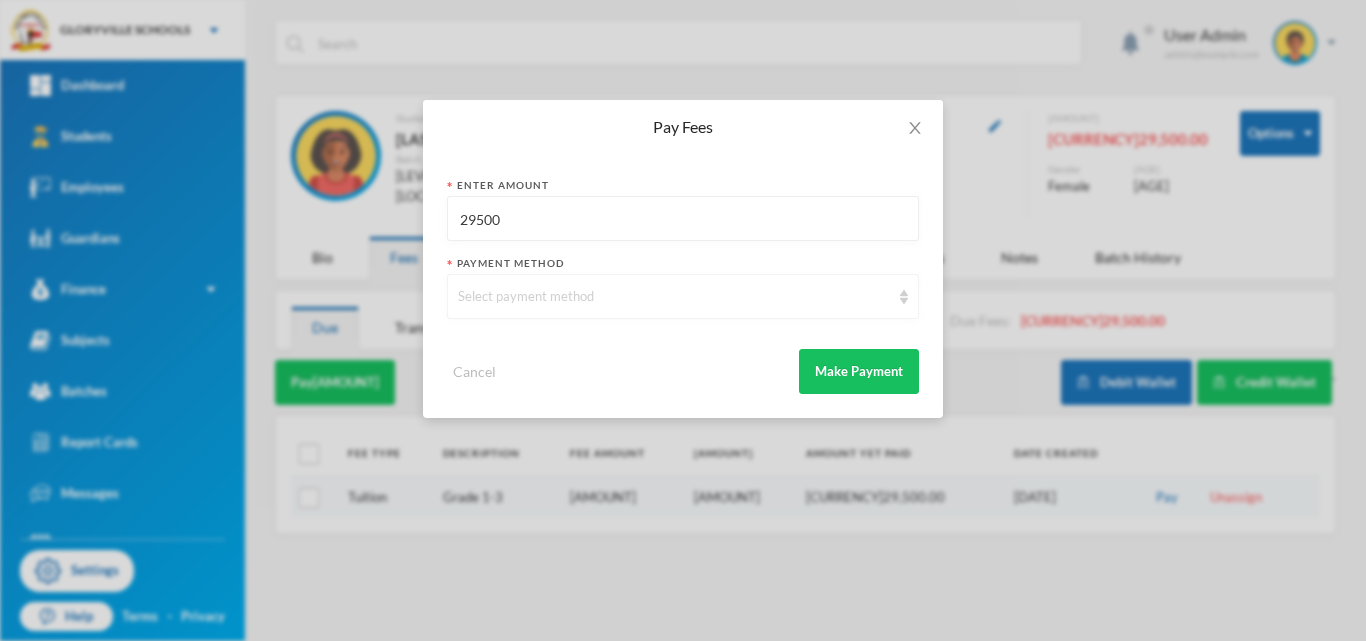 type on "29500" 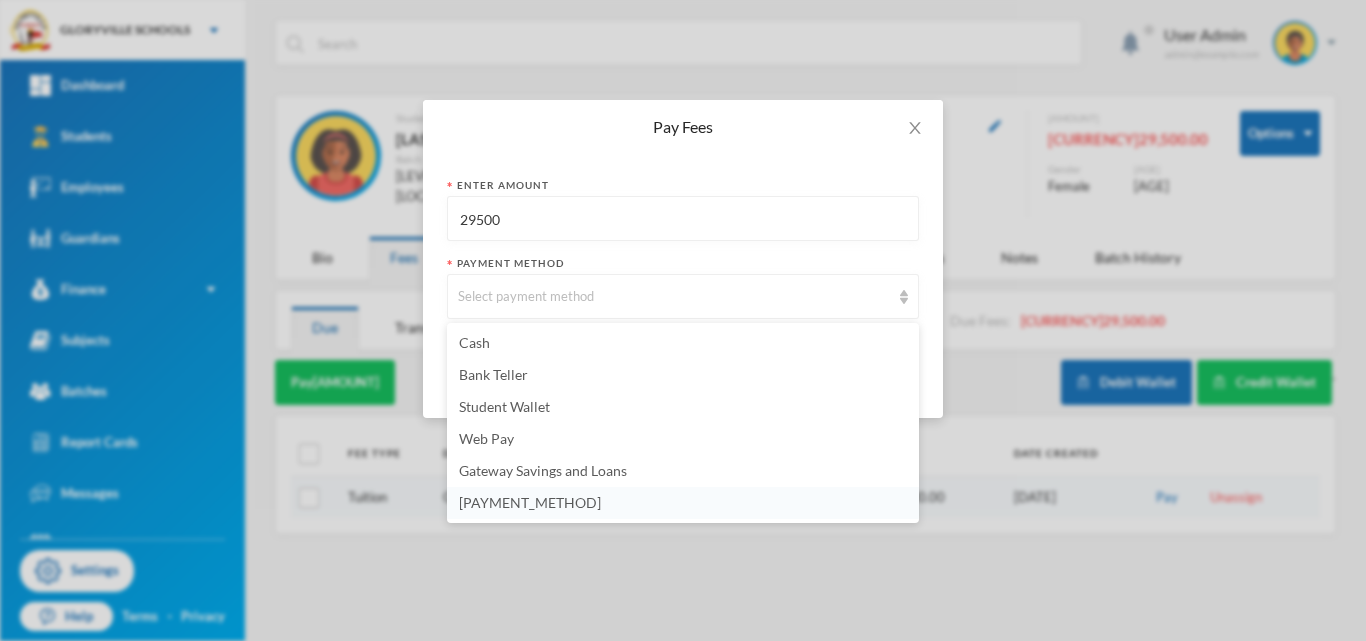 click on "Bank(mobile) Transfer" at bounding box center [530, 502] 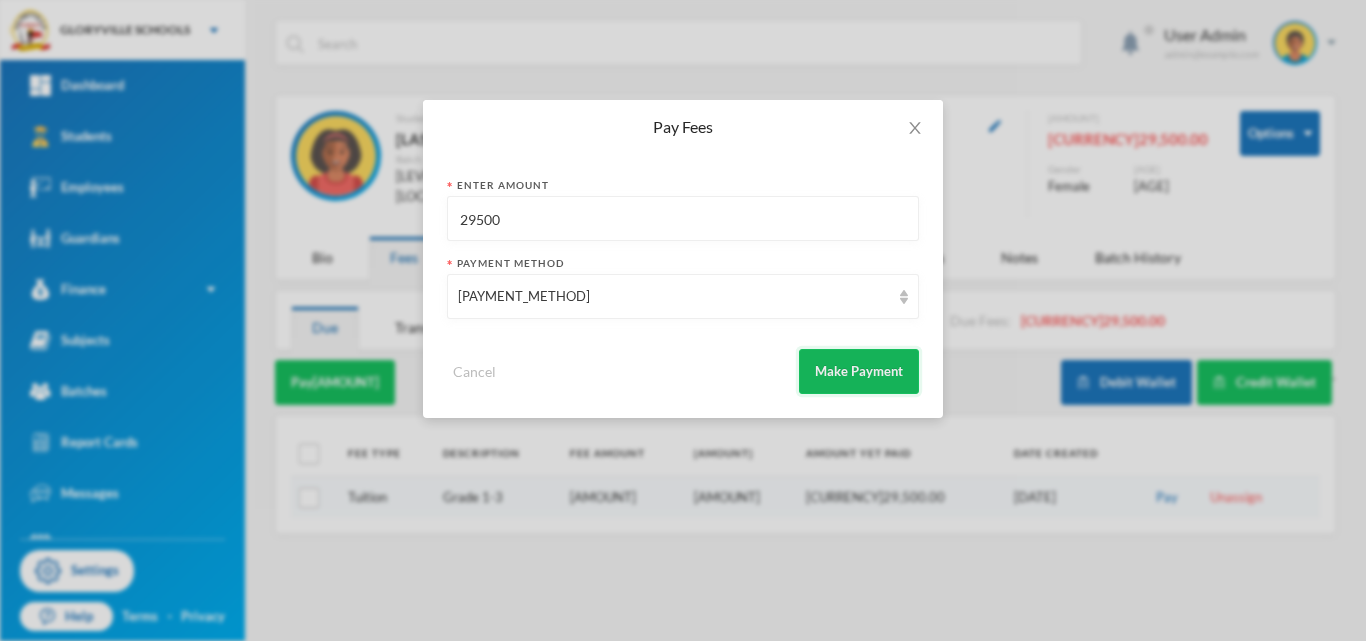 click on "Make Payment" at bounding box center [859, 371] 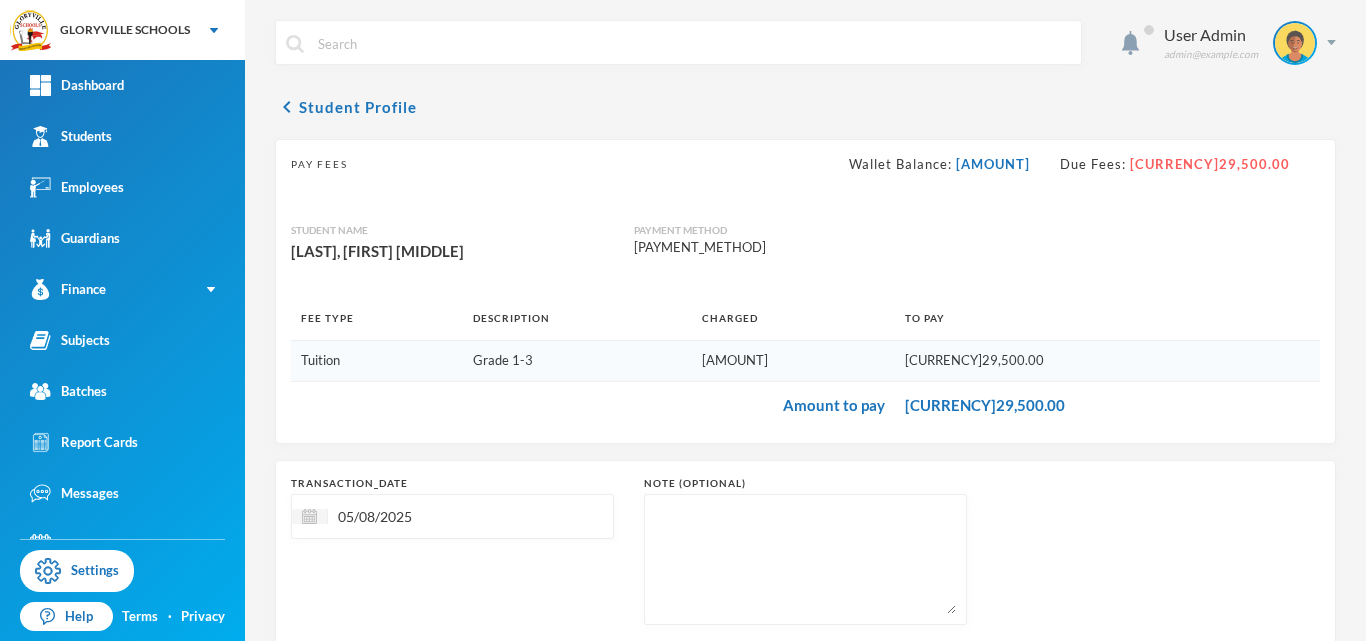 scroll, scrollTop: 120, scrollLeft: 0, axis: vertical 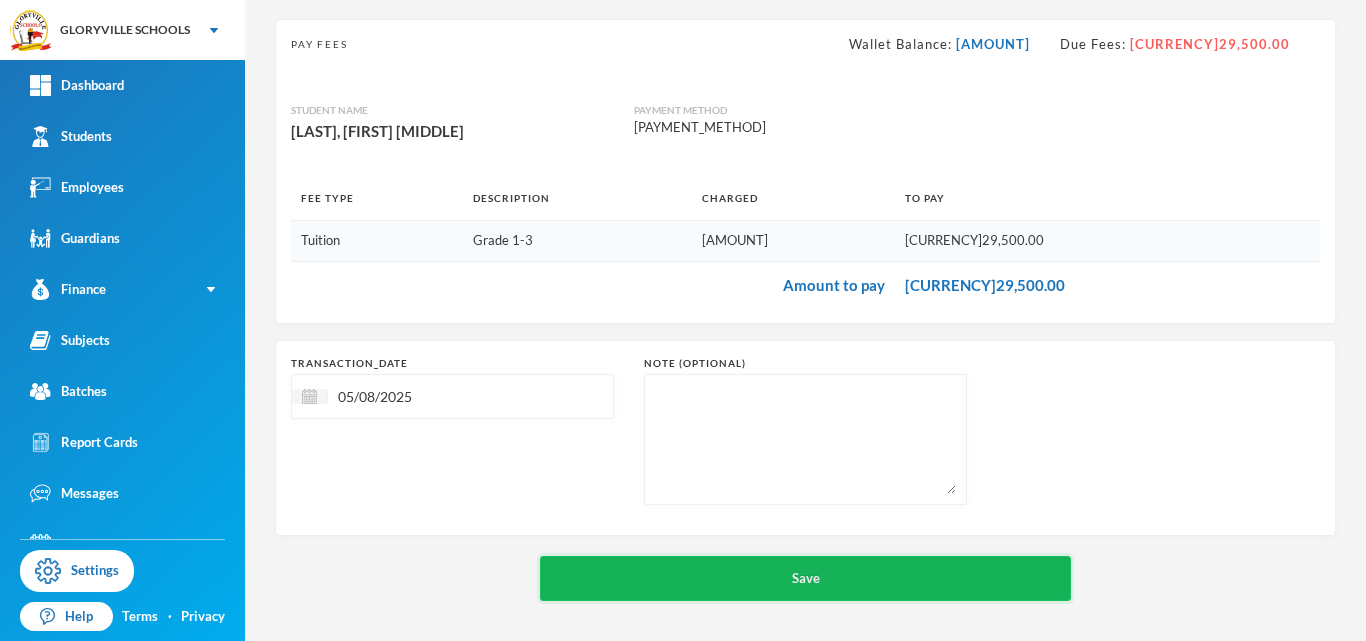 click on "Save" at bounding box center [805, 578] 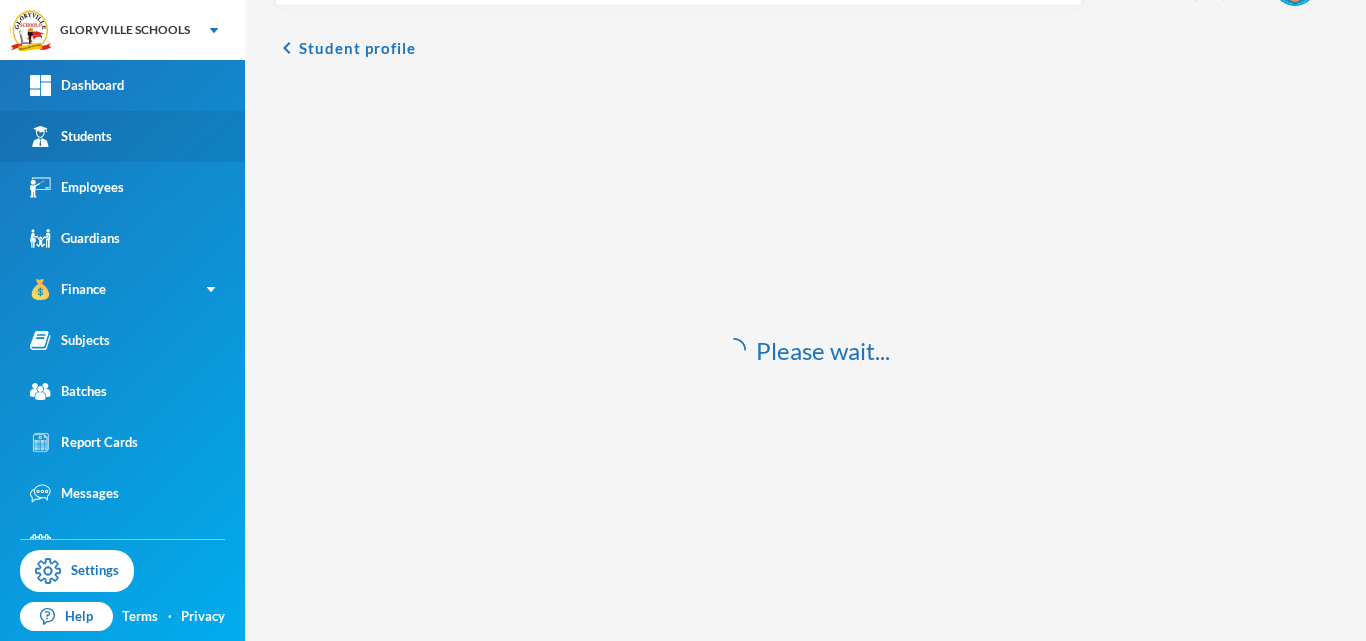 scroll, scrollTop: 59, scrollLeft: 0, axis: vertical 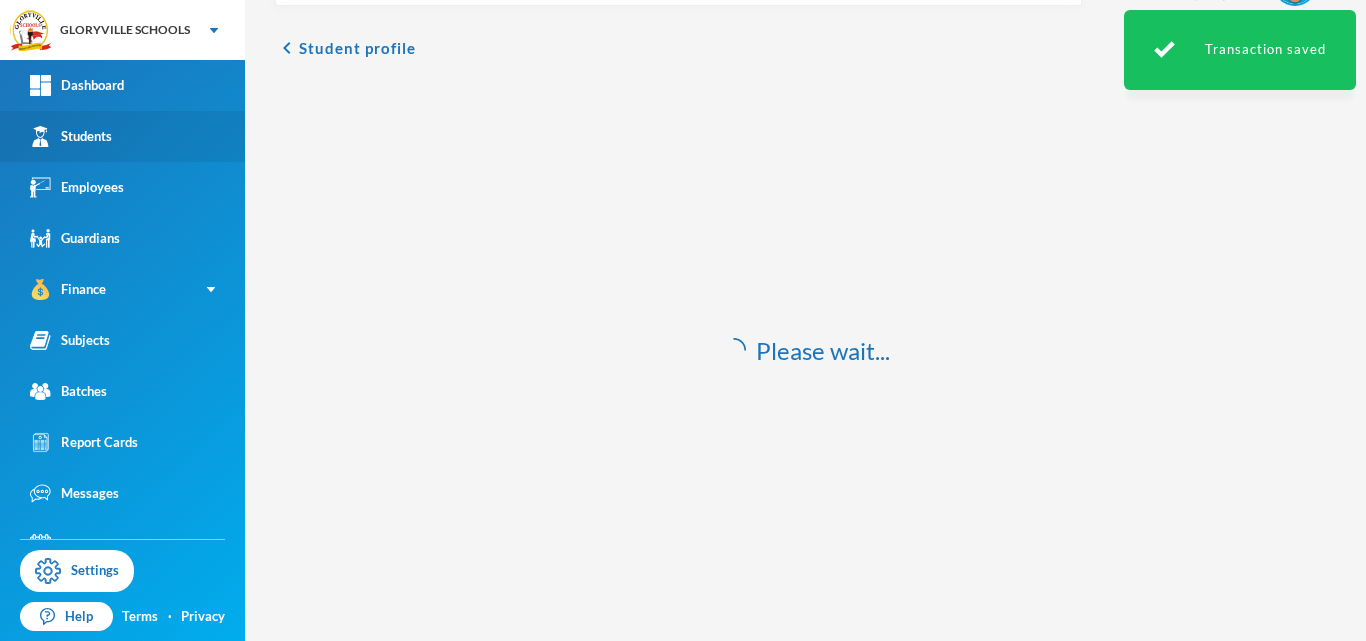 click on "Students" at bounding box center (71, 136) 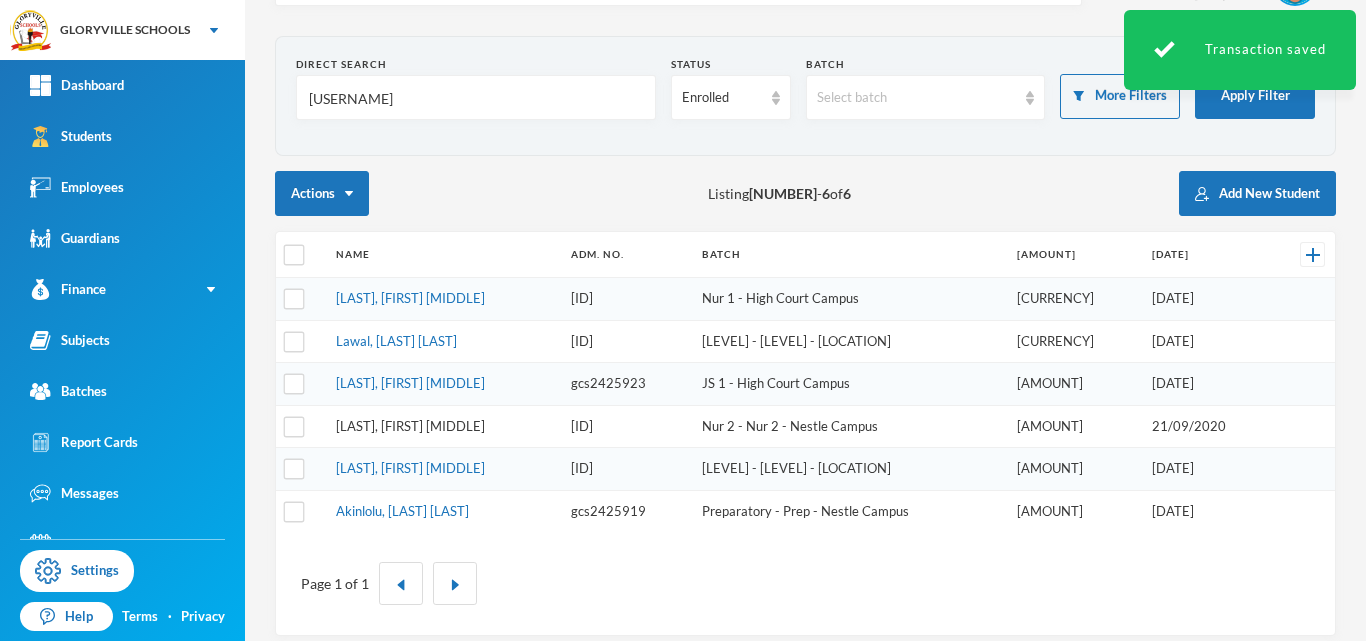 click on "Lawal, Testimony Blessing" at bounding box center (410, 426) 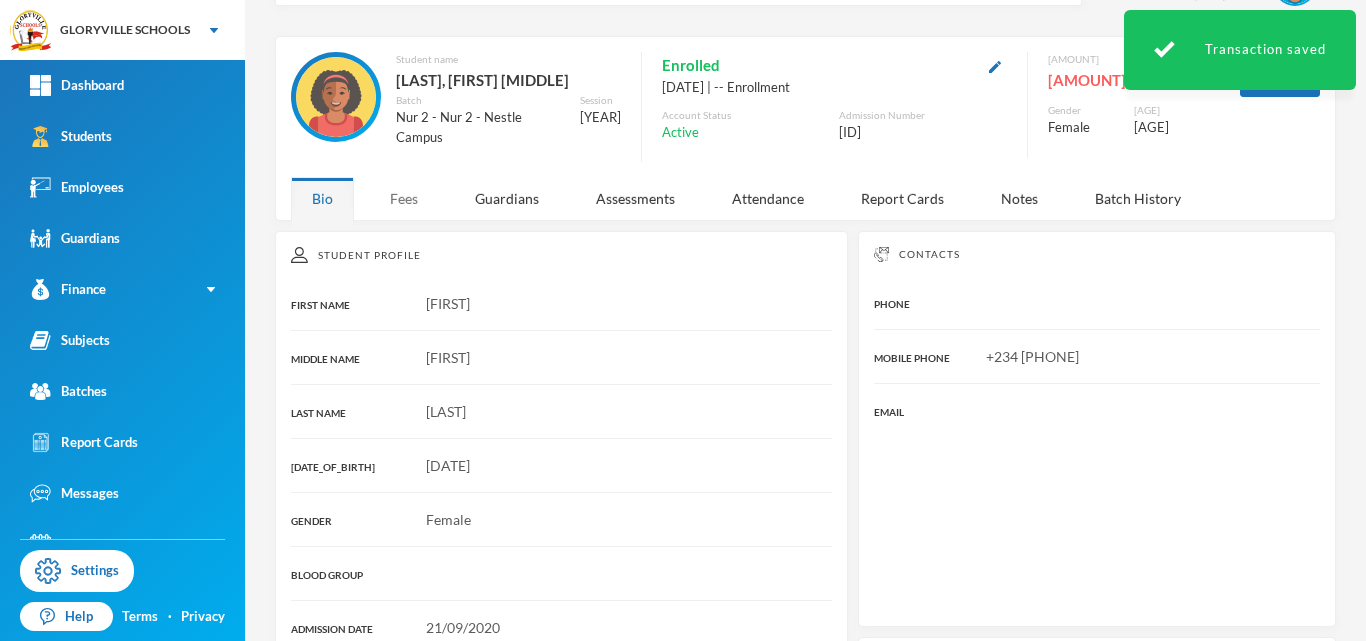 click on "Fees" at bounding box center [404, 198] 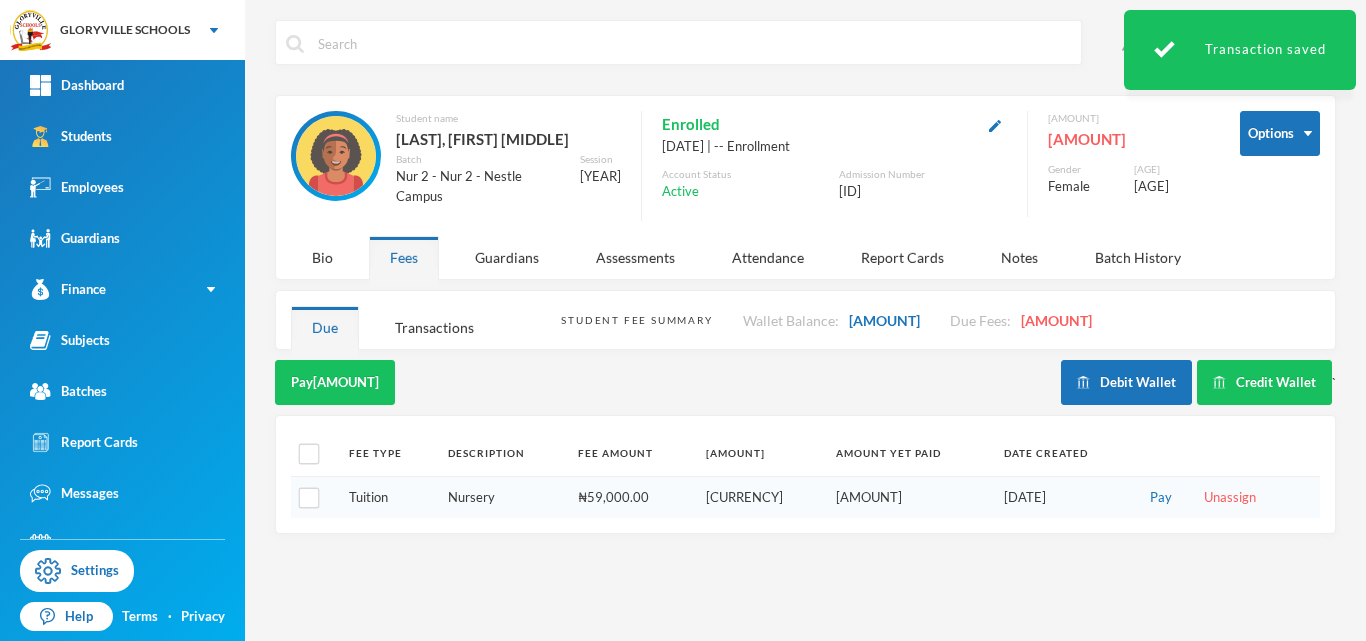scroll, scrollTop: 0, scrollLeft: 0, axis: both 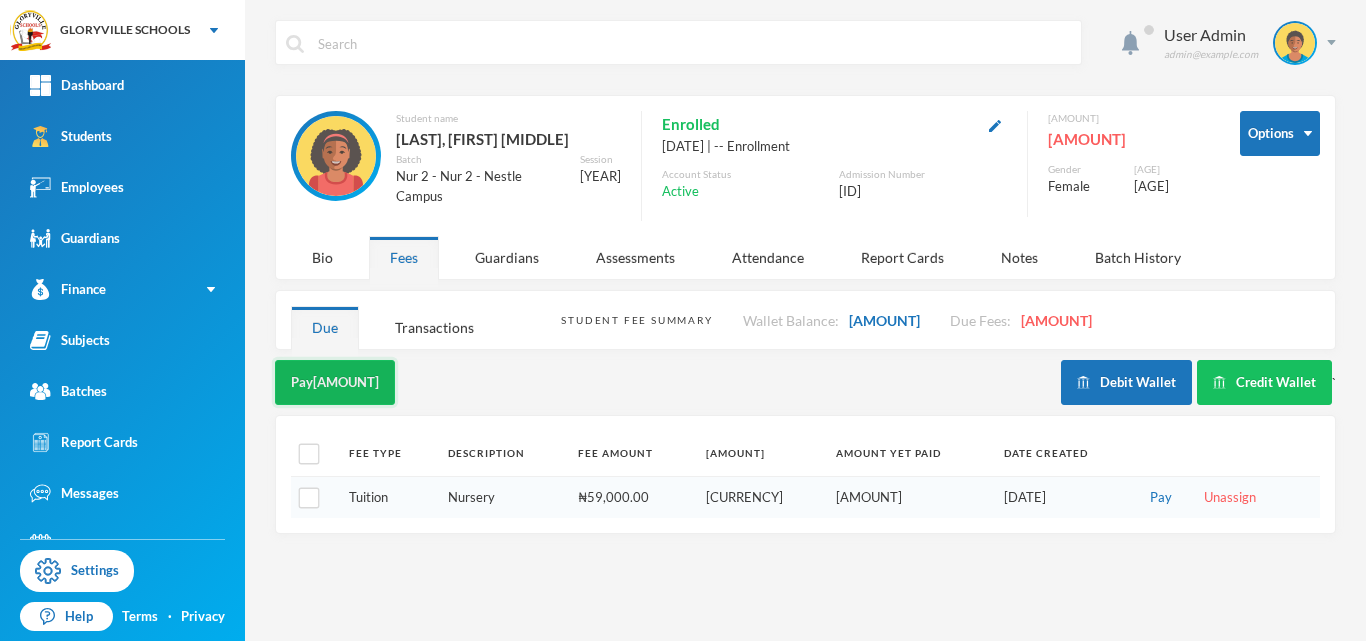click on "Pay  Due Fees" at bounding box center [335, 382] 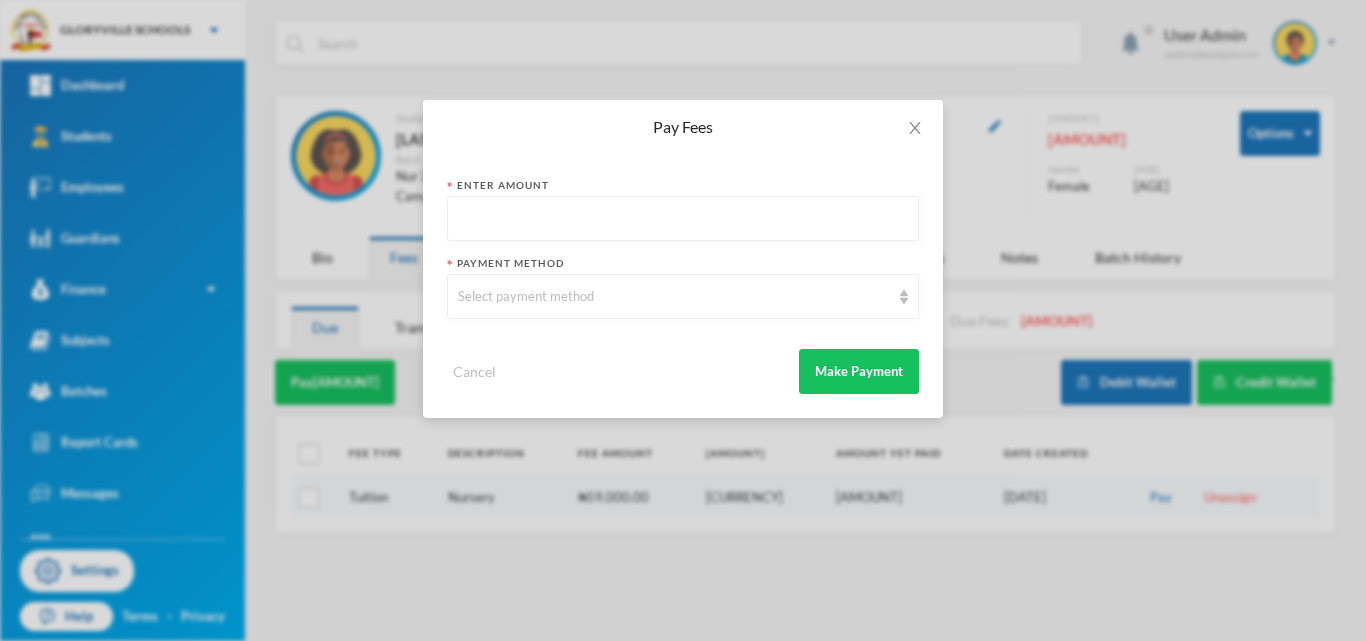click at bounding box center (683, 219) 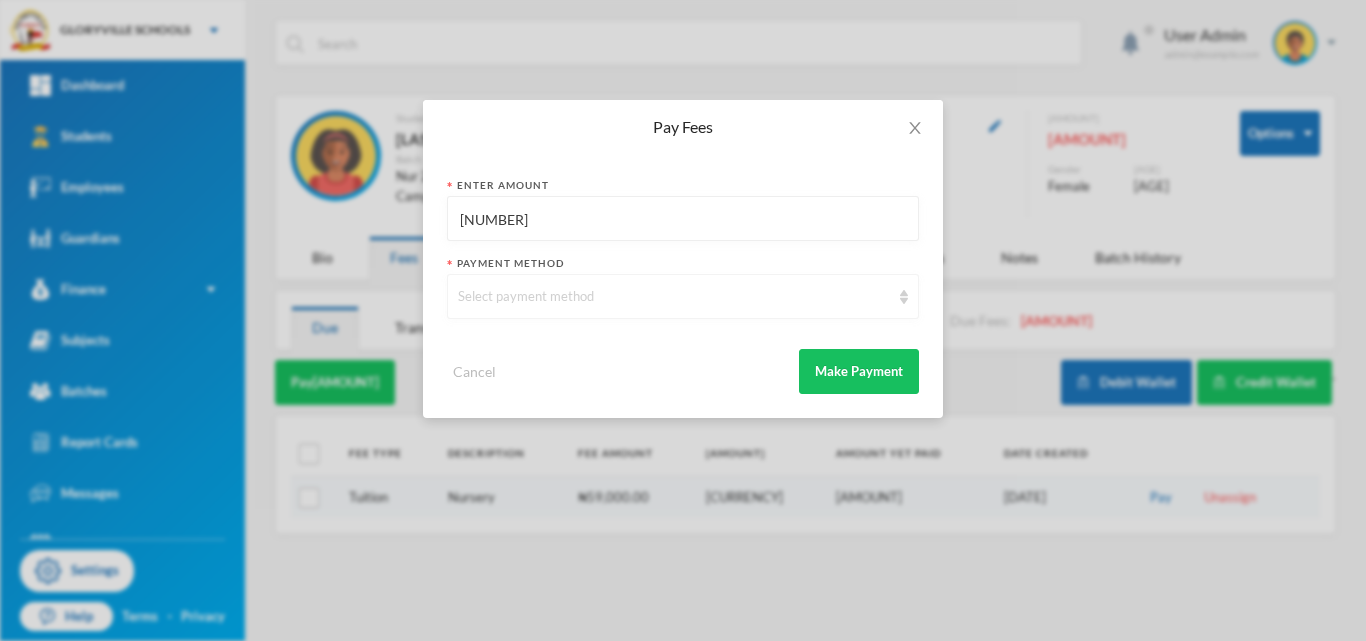 type on "9000" 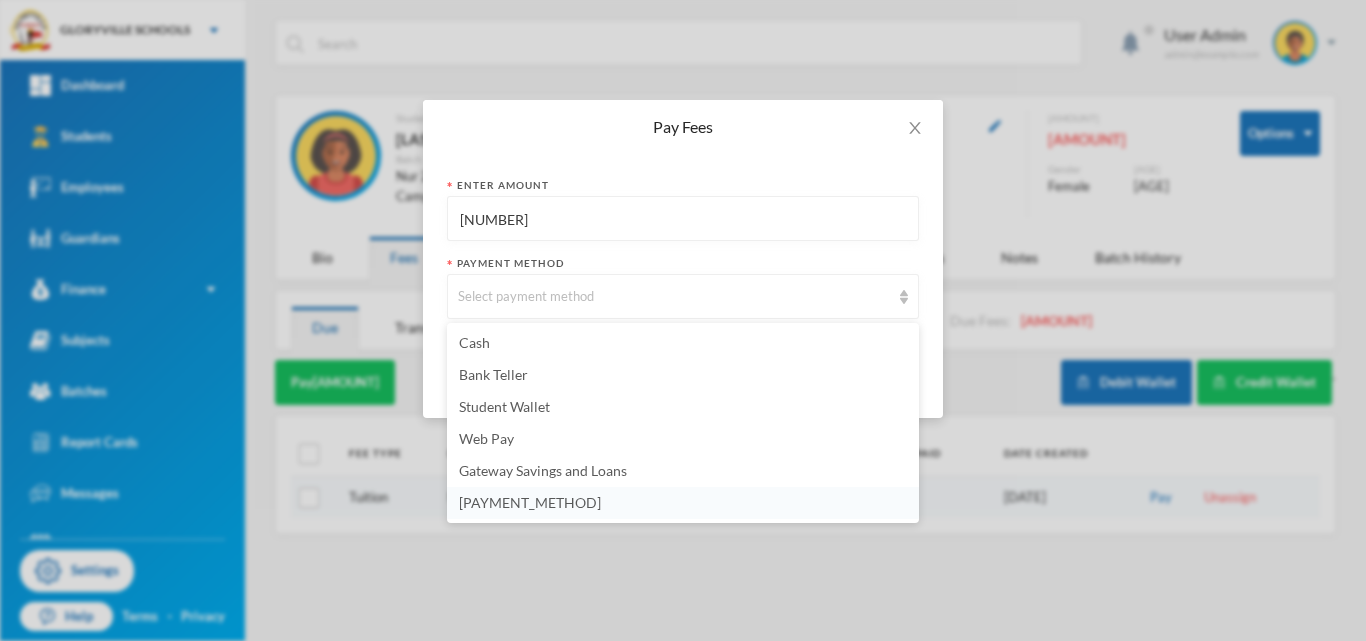 click on "Bank(mobile) Transfer" at bounding box center [530, 502] 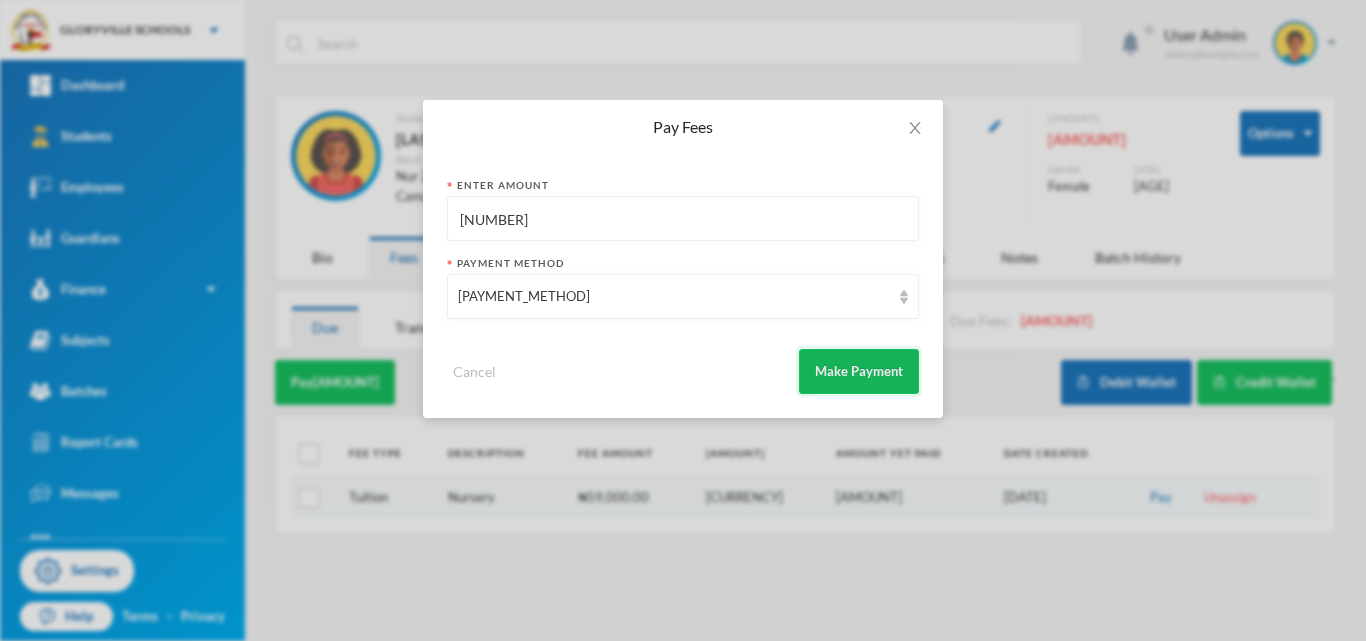 click on "Make Payment" at bounding box center [859, 371] 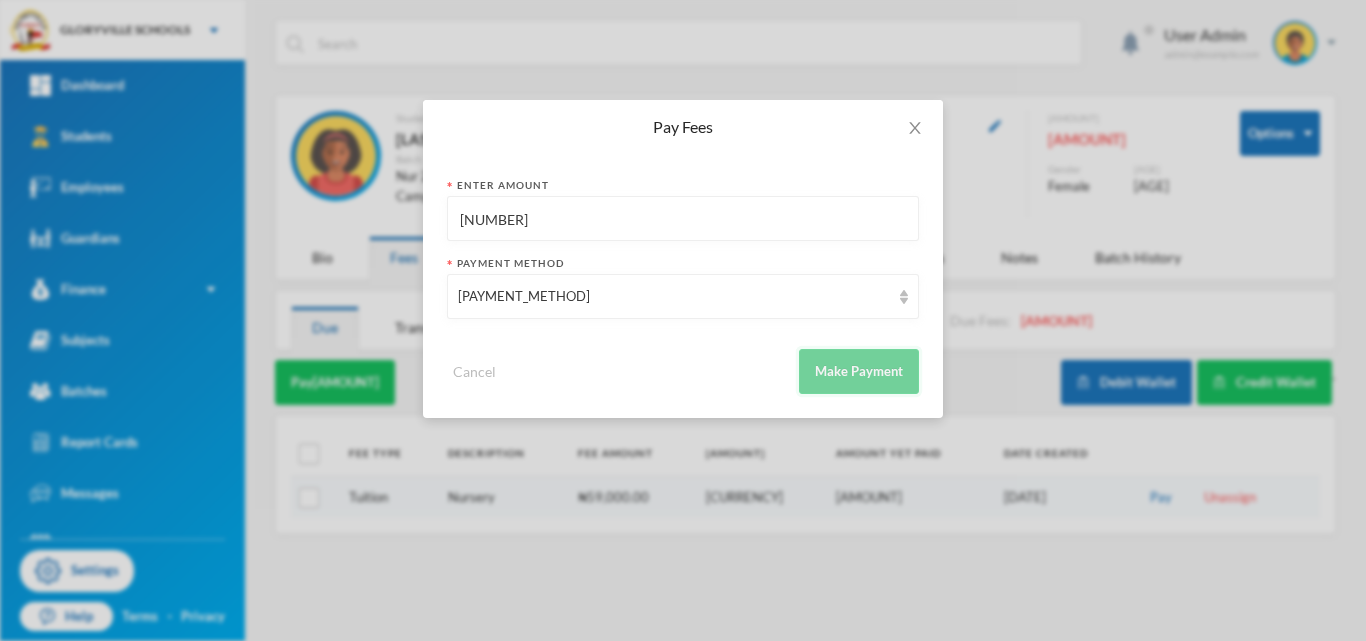 click on "Make Payment" at bounding box center (859, 371) 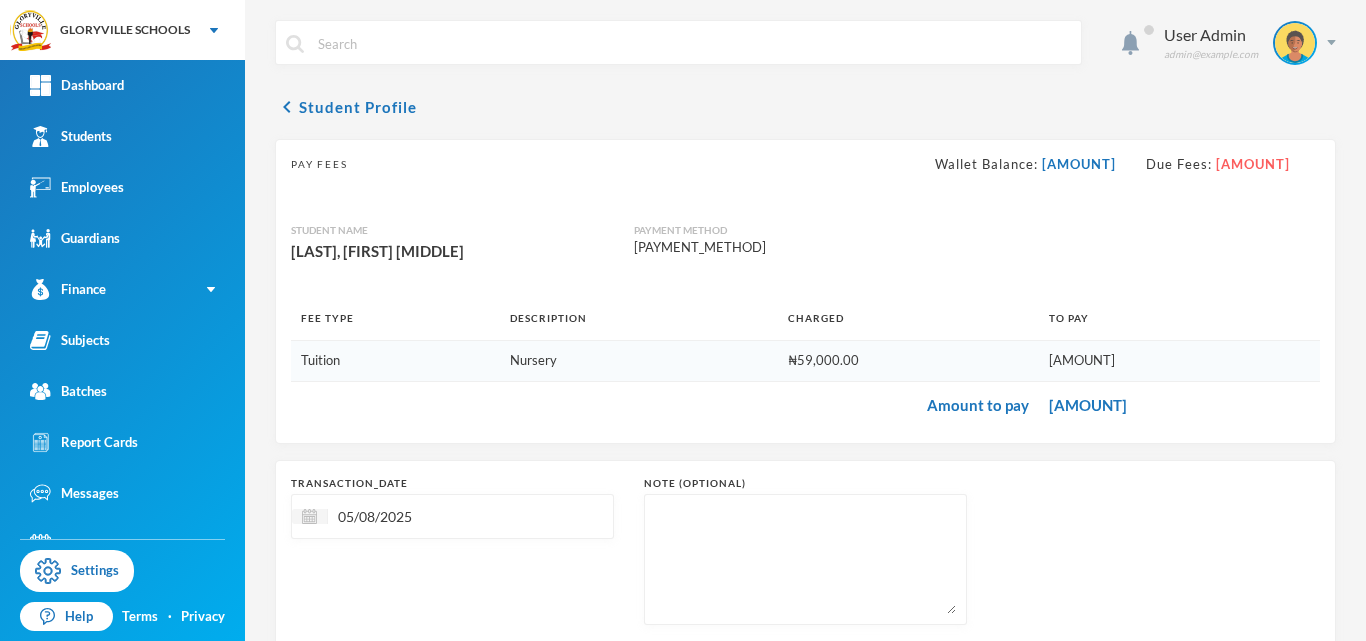 scroll, scrollTop: 120, scrollLeft: 0, axis: vertical 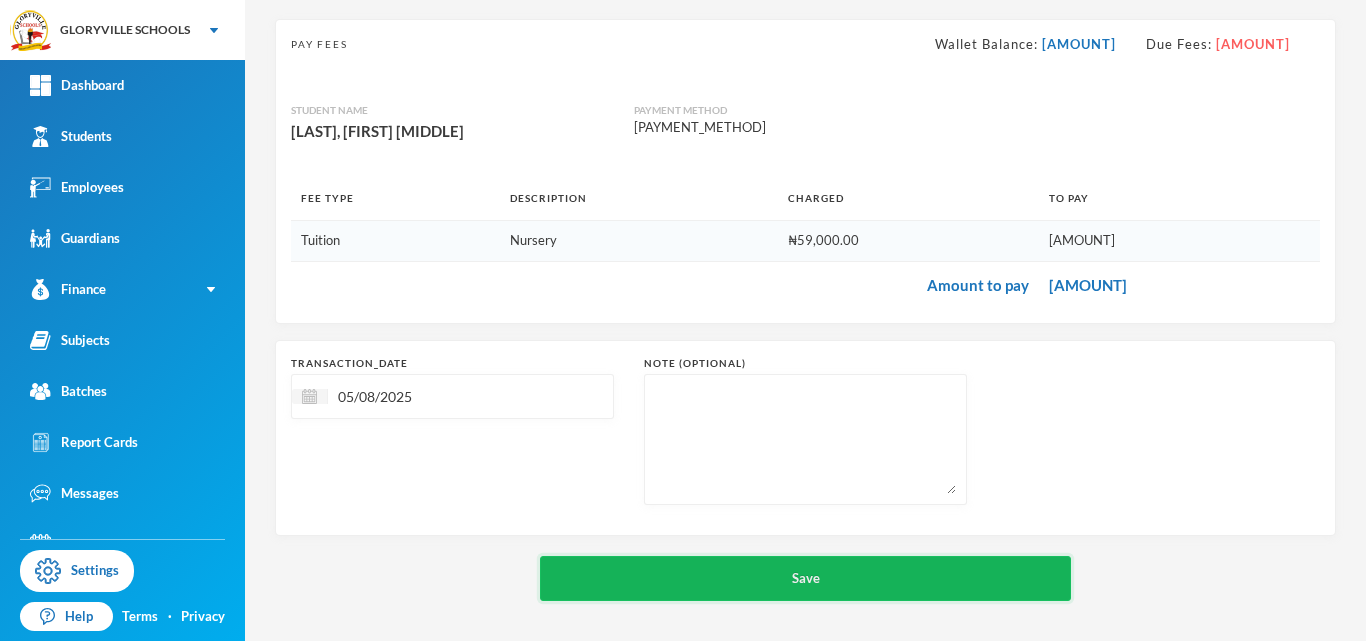 click on "Save" at bounding box center [805, 578] 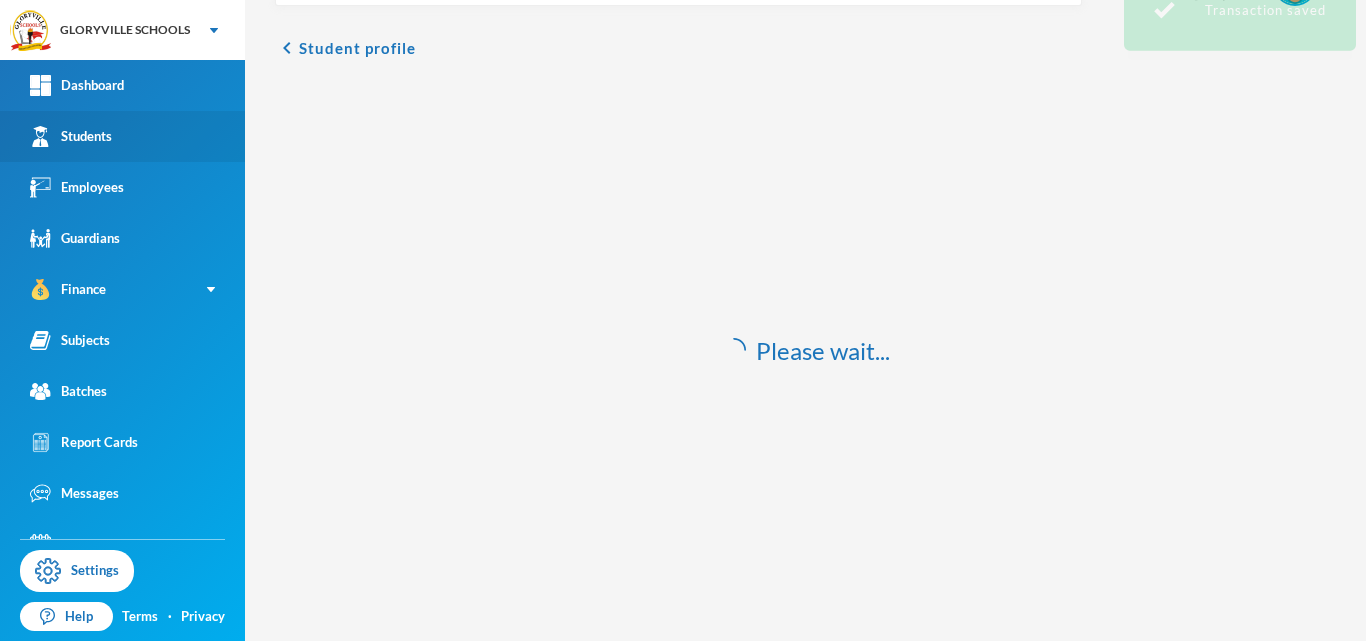 scroll, scrollTop: 59, scrollLeft: 0, axis: vertical 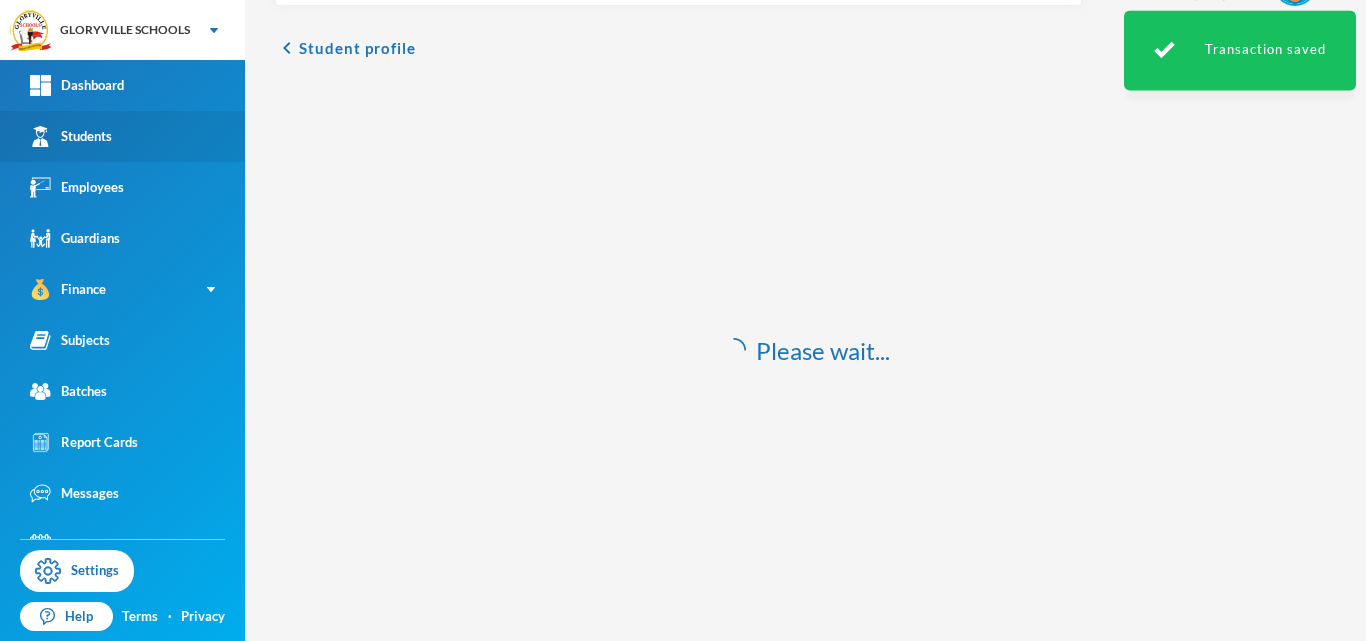click on "Students" at bounding box center [71, 136] 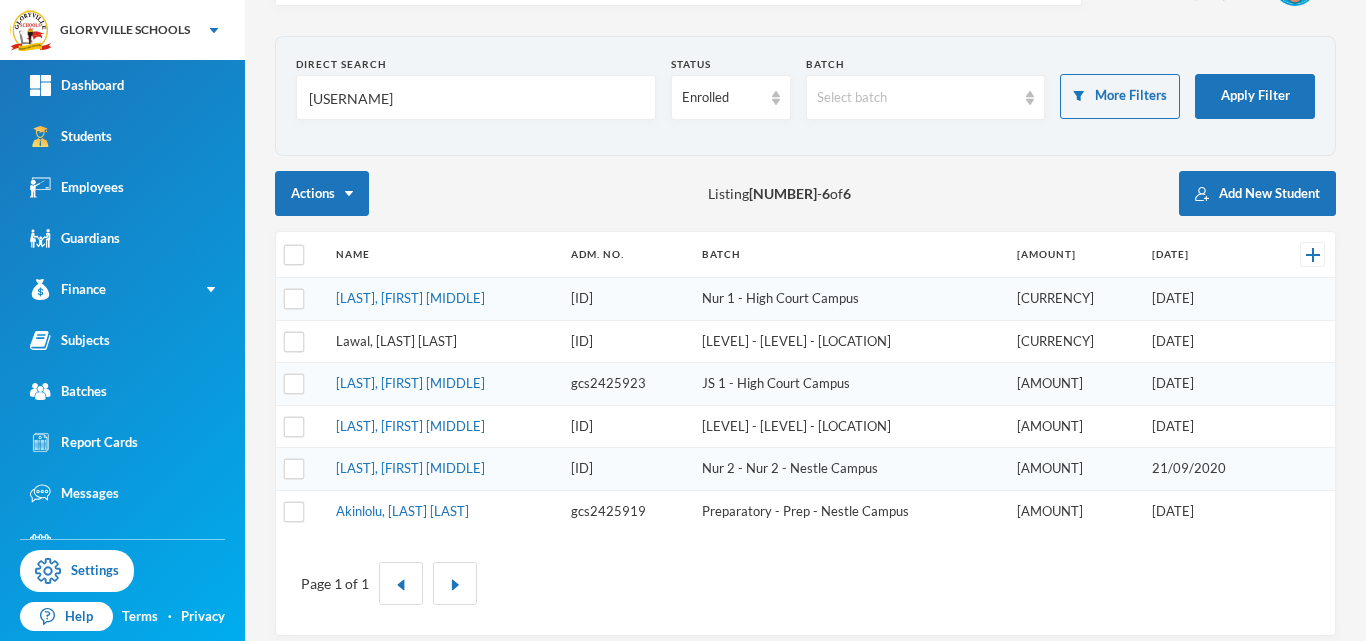click on "Lawal, Oluwatomisin Grace" at bounding box center [396, 341] 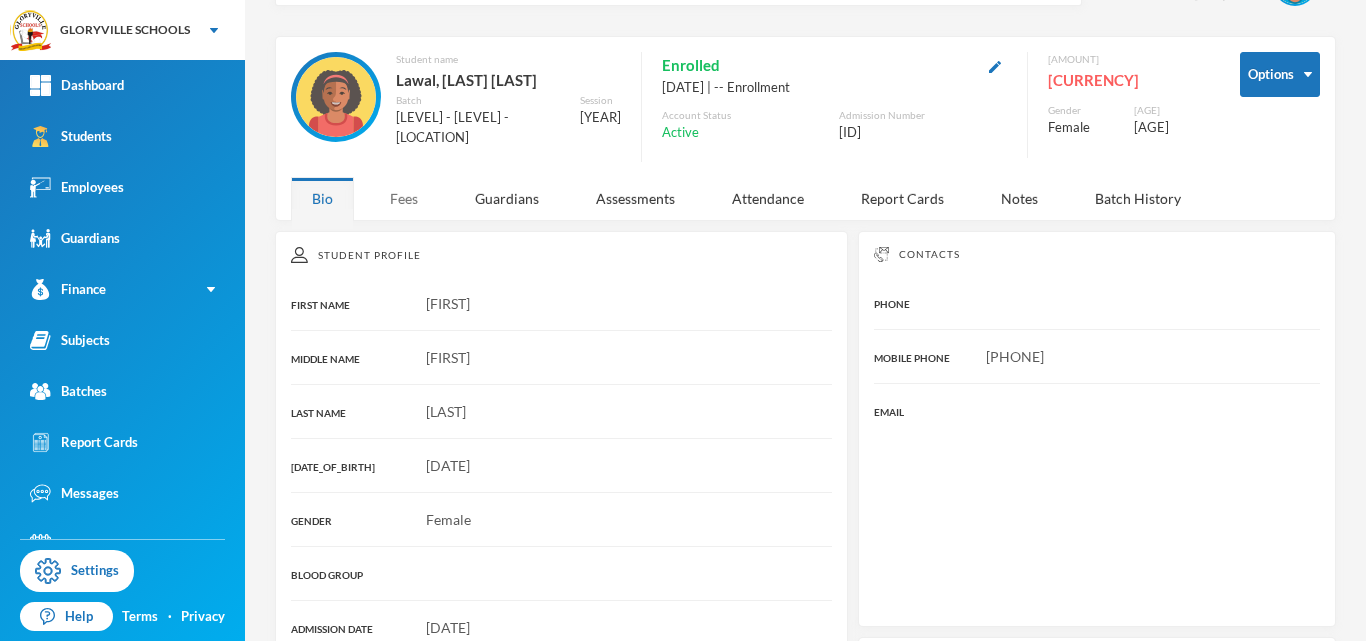 click on "Fees" at bounding box center (404, 198) 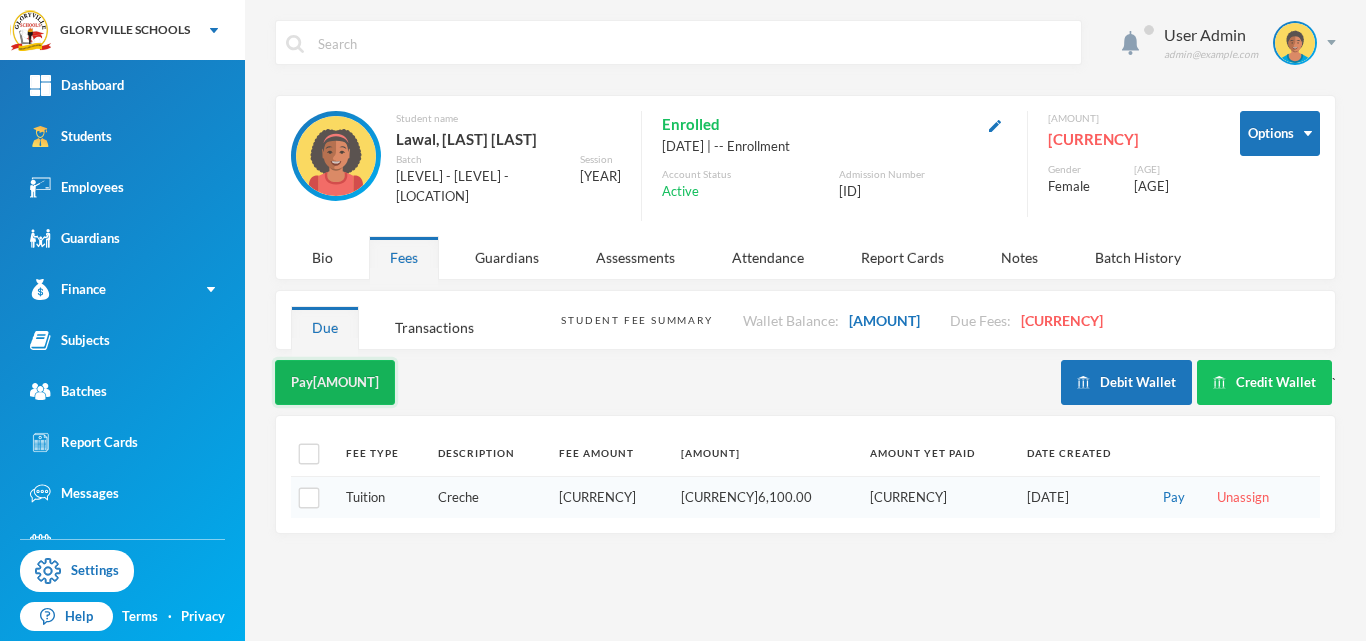 click on "Pay  Due Fees" at bounding box center (335, 382) 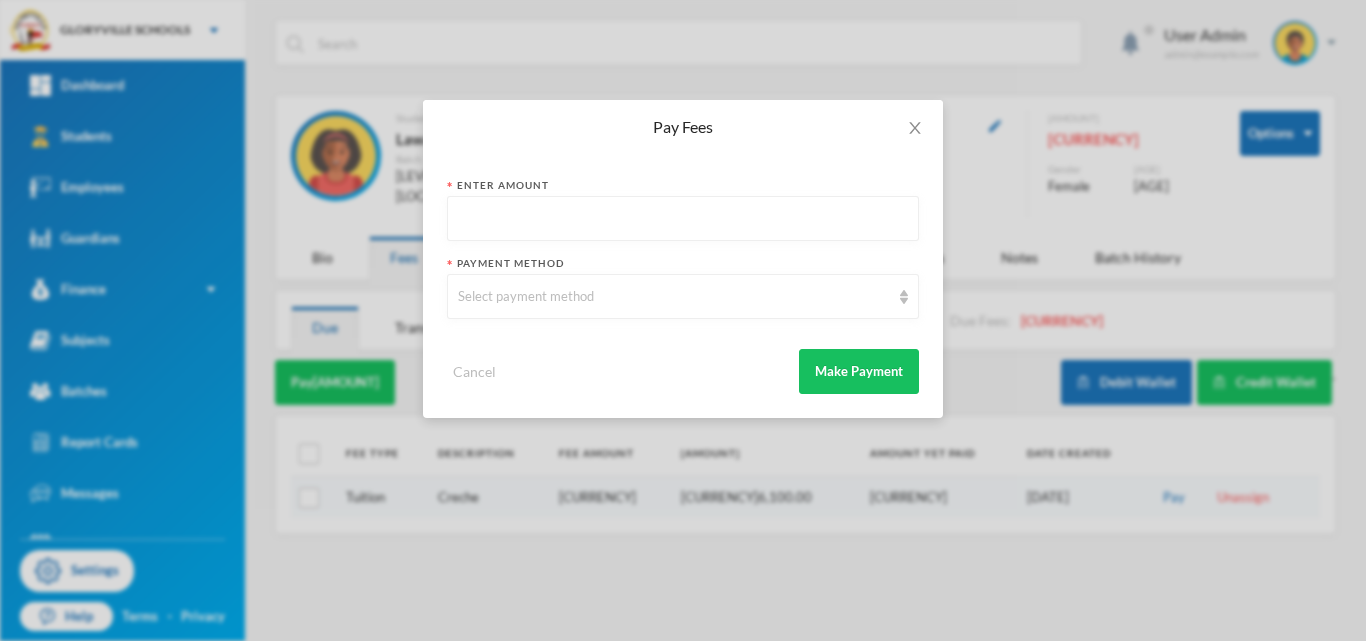 click at bounding box center [683, 219] 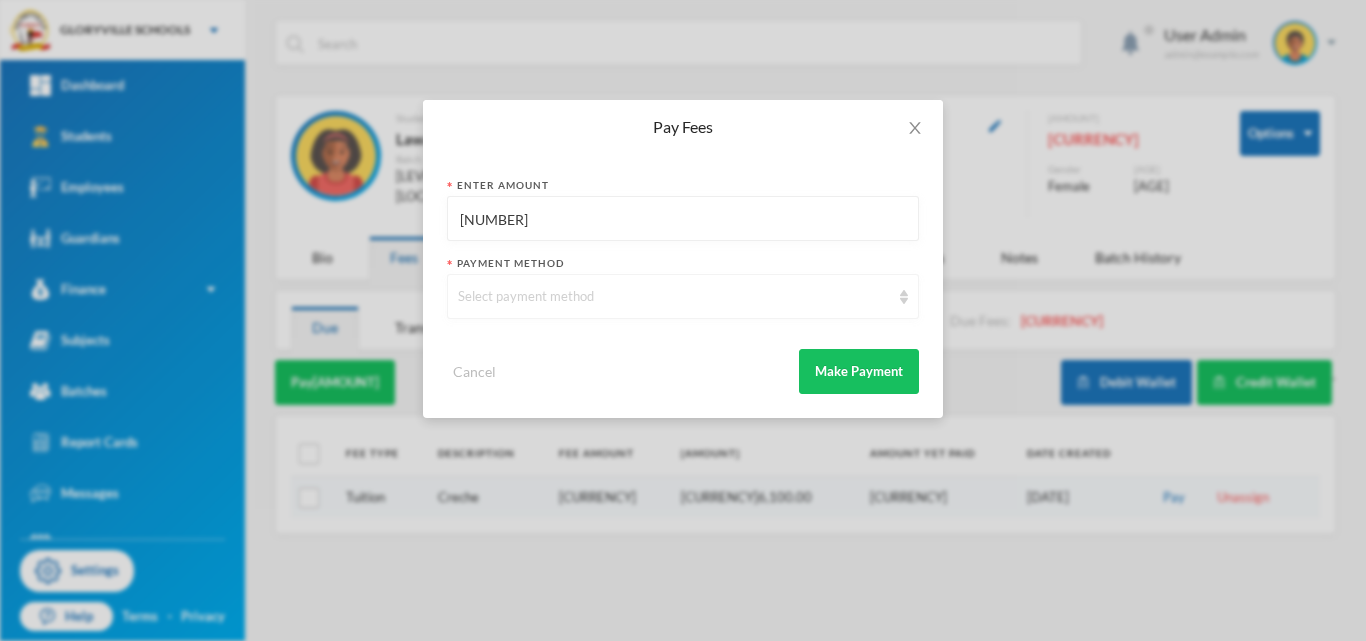 type on "26500" 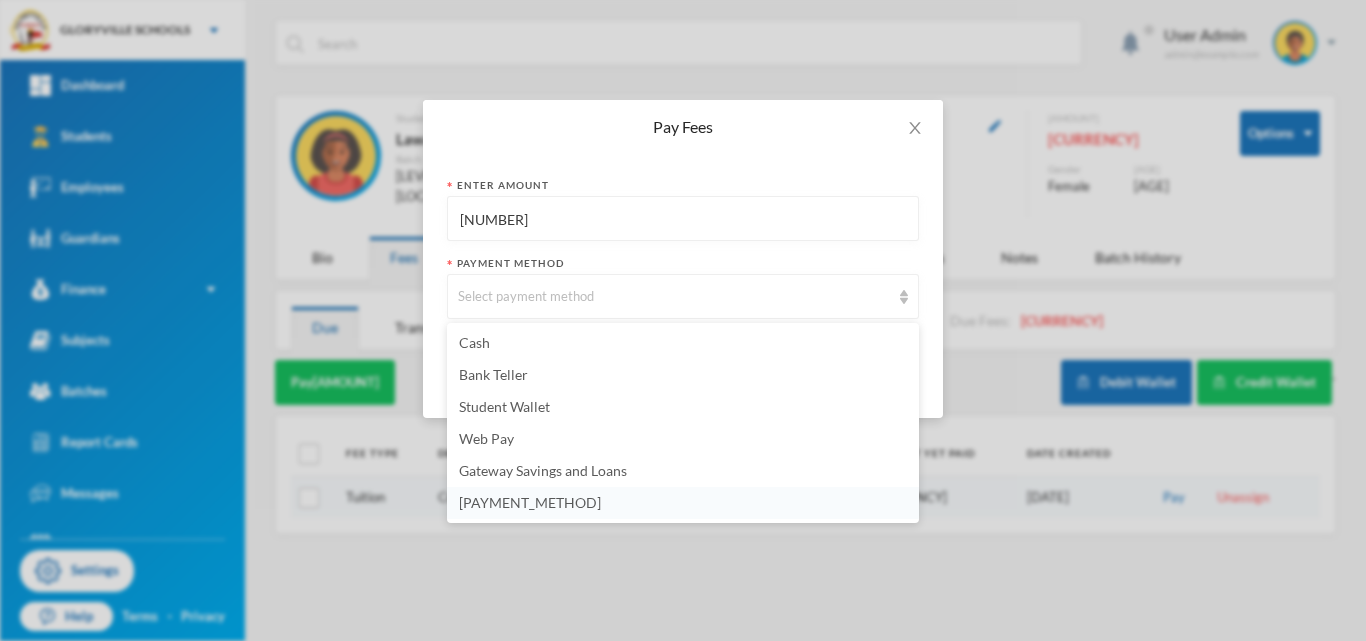 click on "Bank(mobile) Transfer" at bounding box center (530, 502) 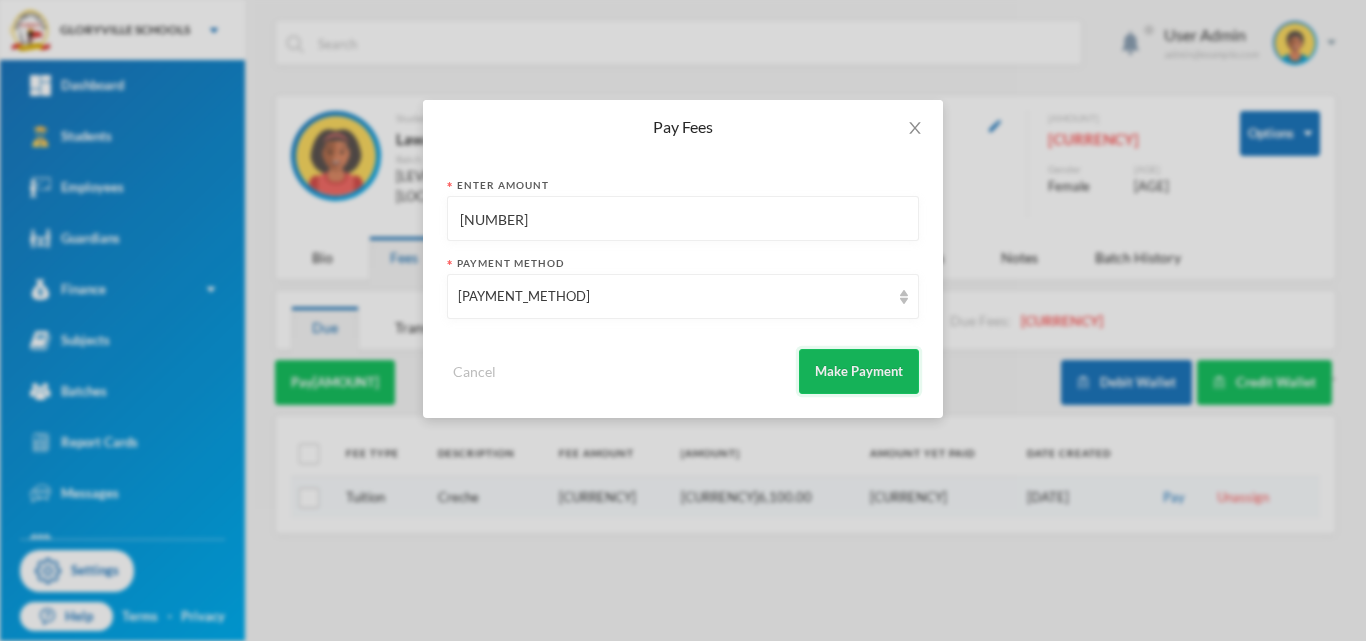 click on "Make Payment" at bounding box center (859, 371) 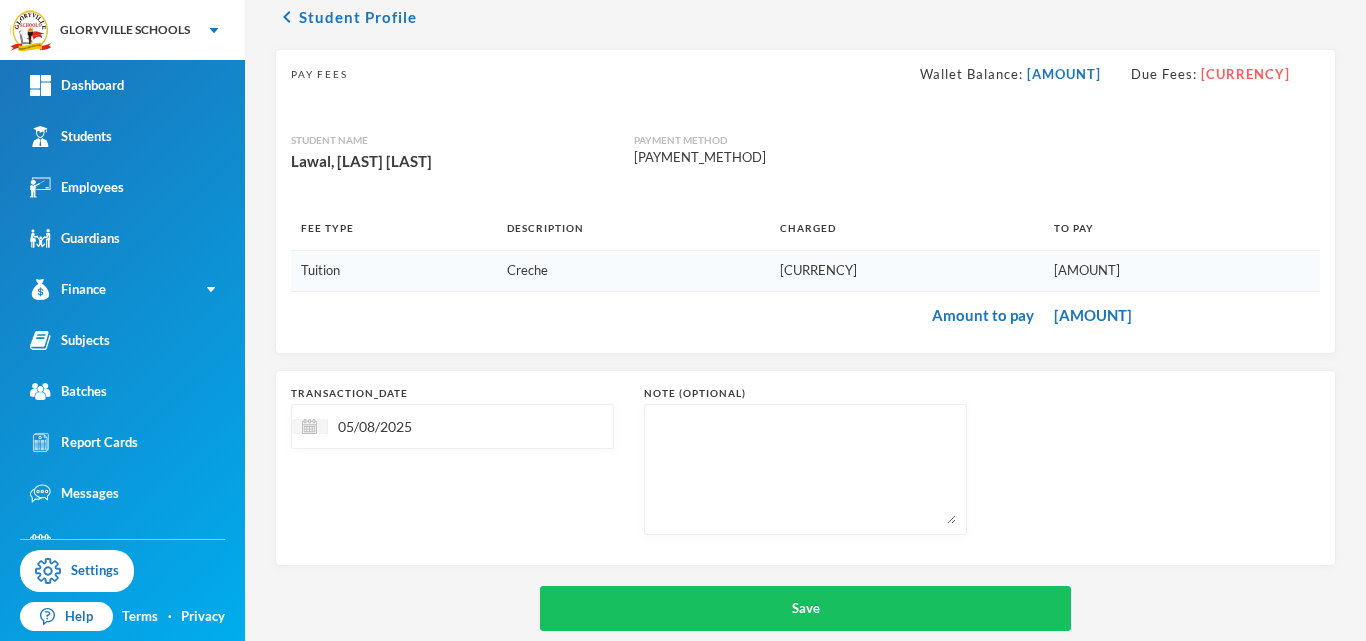 scroll, scrollTop: 120, scrollLeft: 0, axis: vertical 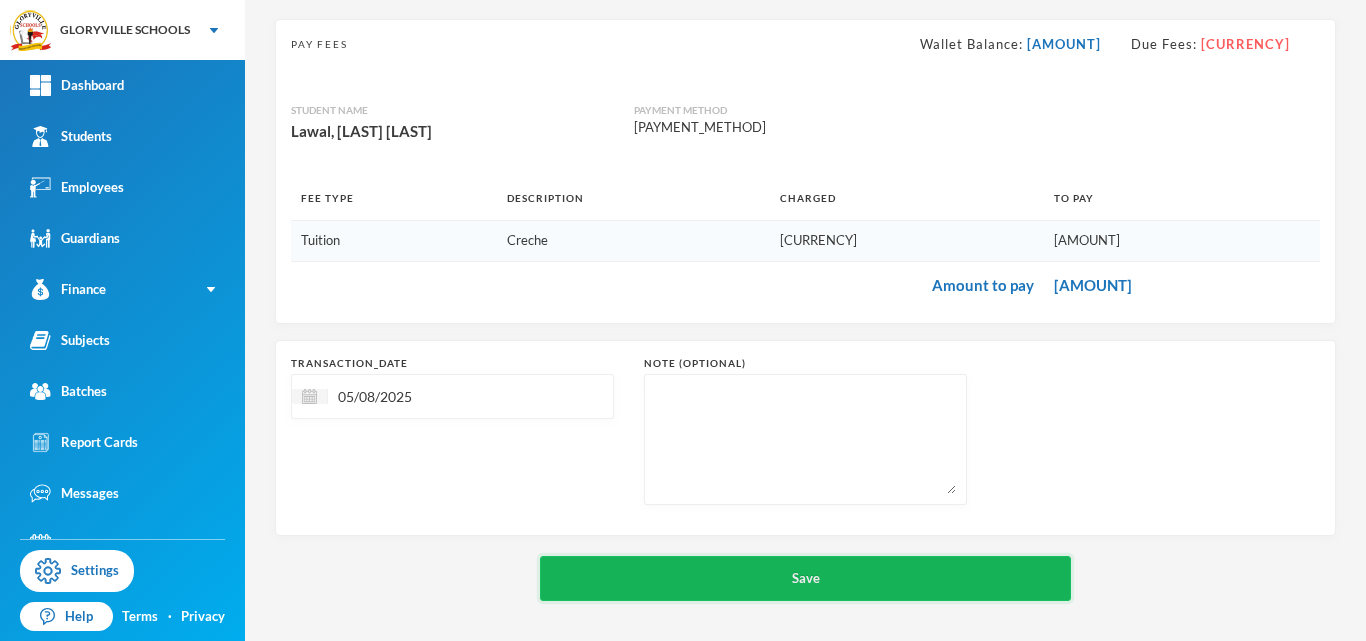 click on "Save" at bounding box center [805, 578] 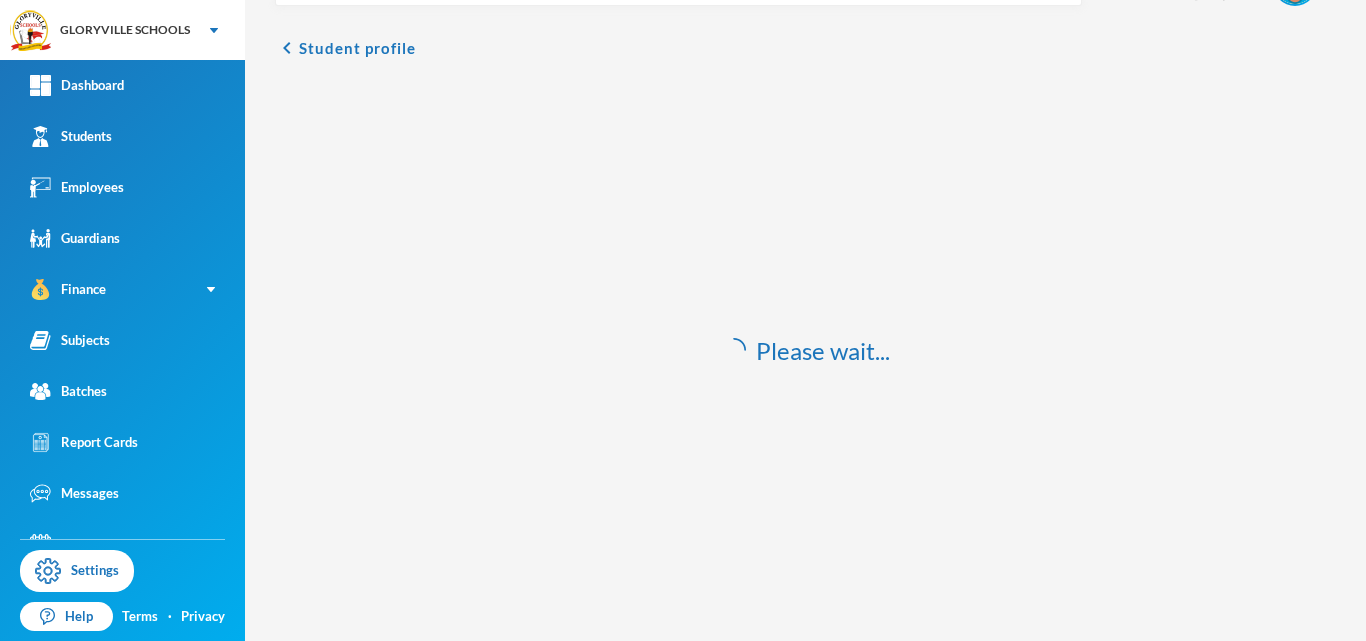 scroll, scrollTop: 59, scrollLeft: 0, axis: vertical 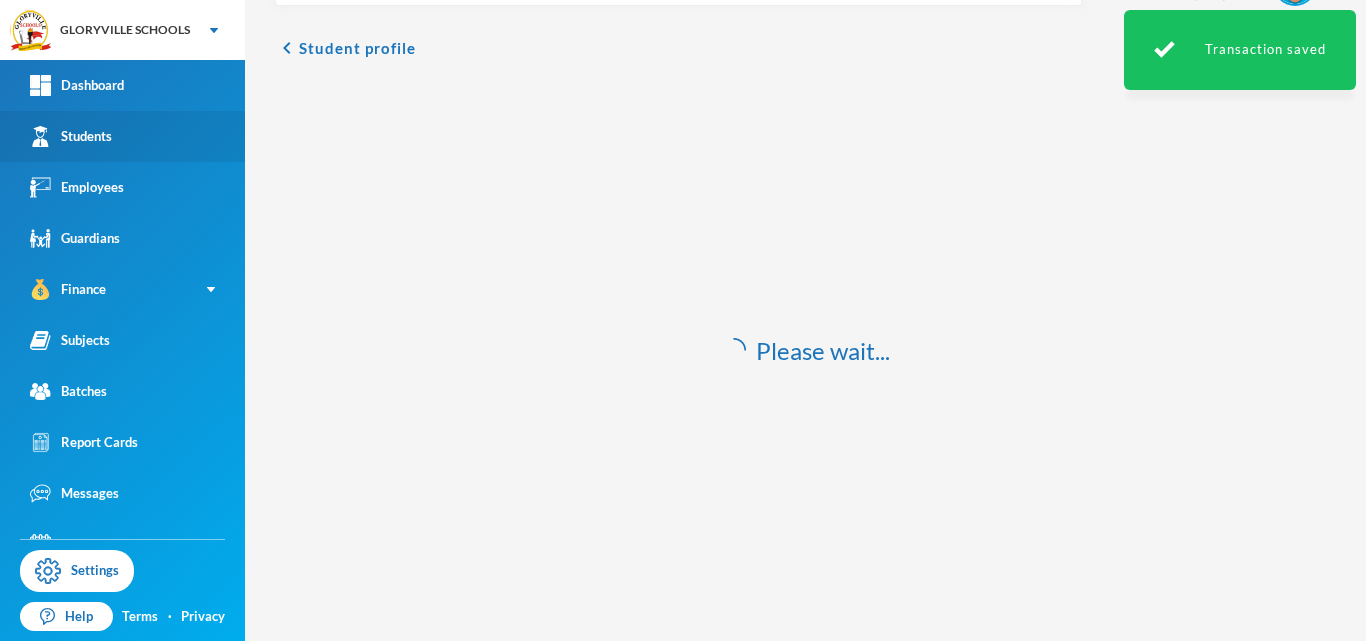 click on "Students" at bounding box center [122, 136] 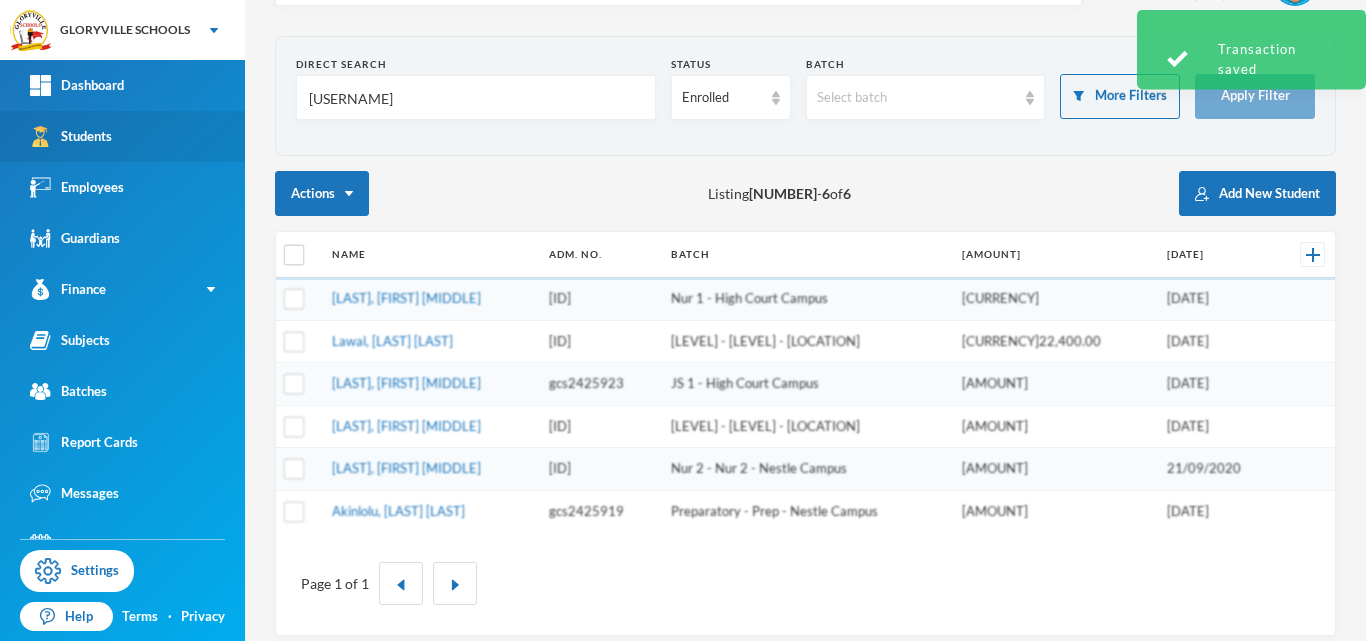 scroll, scrollTop: 0, scrollLeft: 0, axis: both 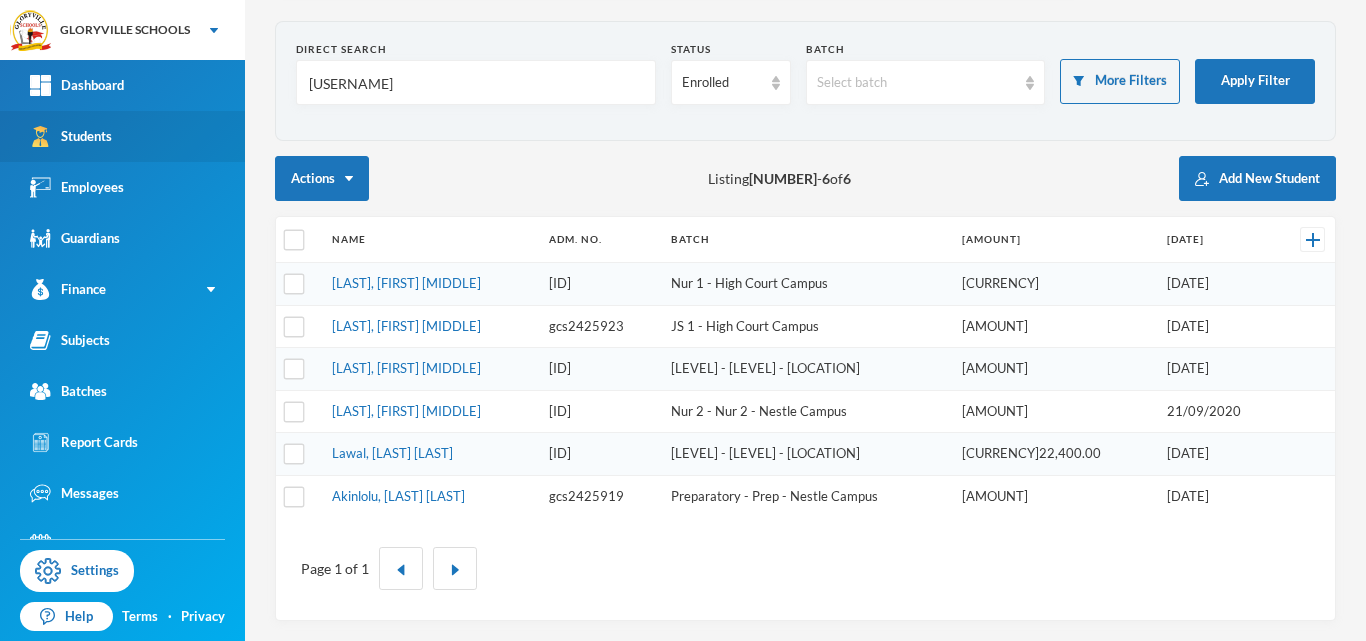 click on "Students" at bounding box center (122, 136) 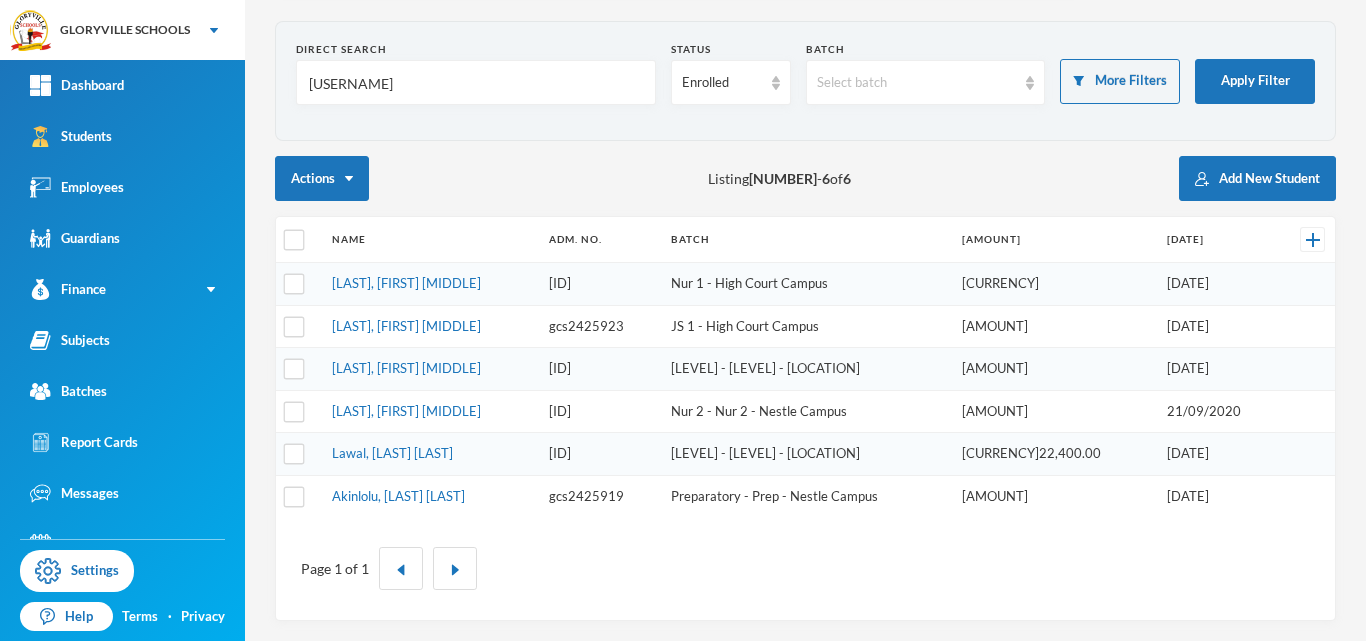 drag, startPoint x: 387, startPoint y: 84, endPoint x: 278, endPoint y: 84, distance: 109 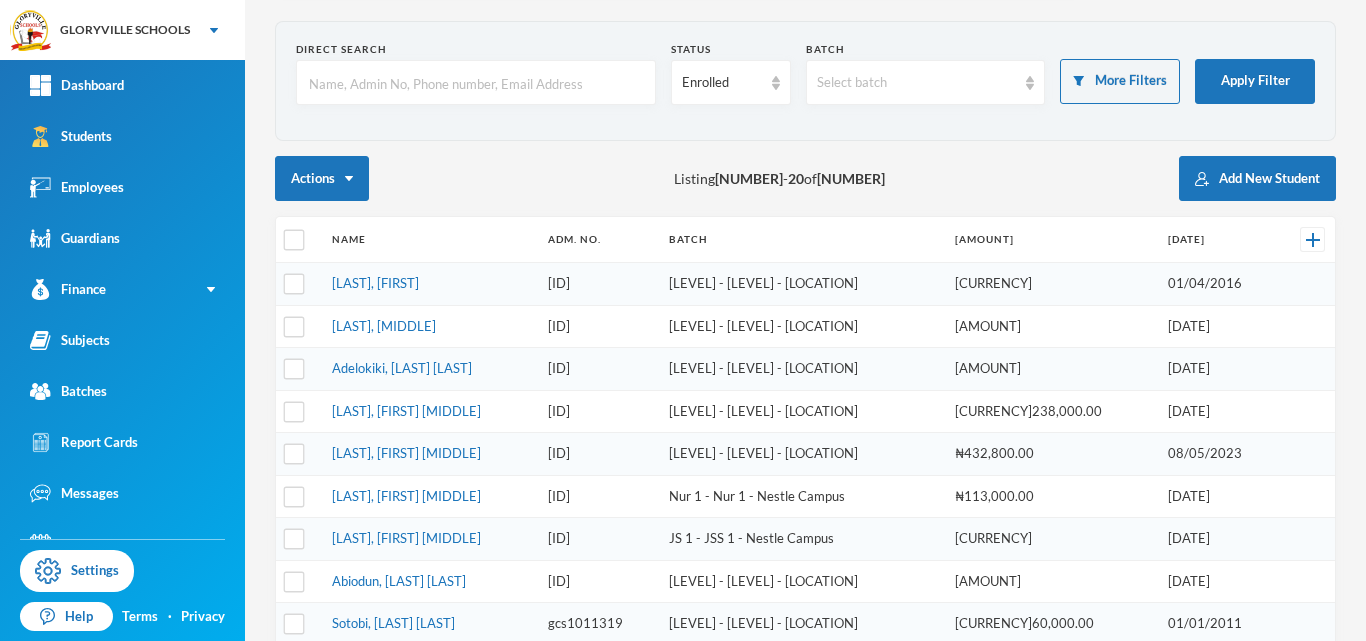 click at bounding box center (476, 83) 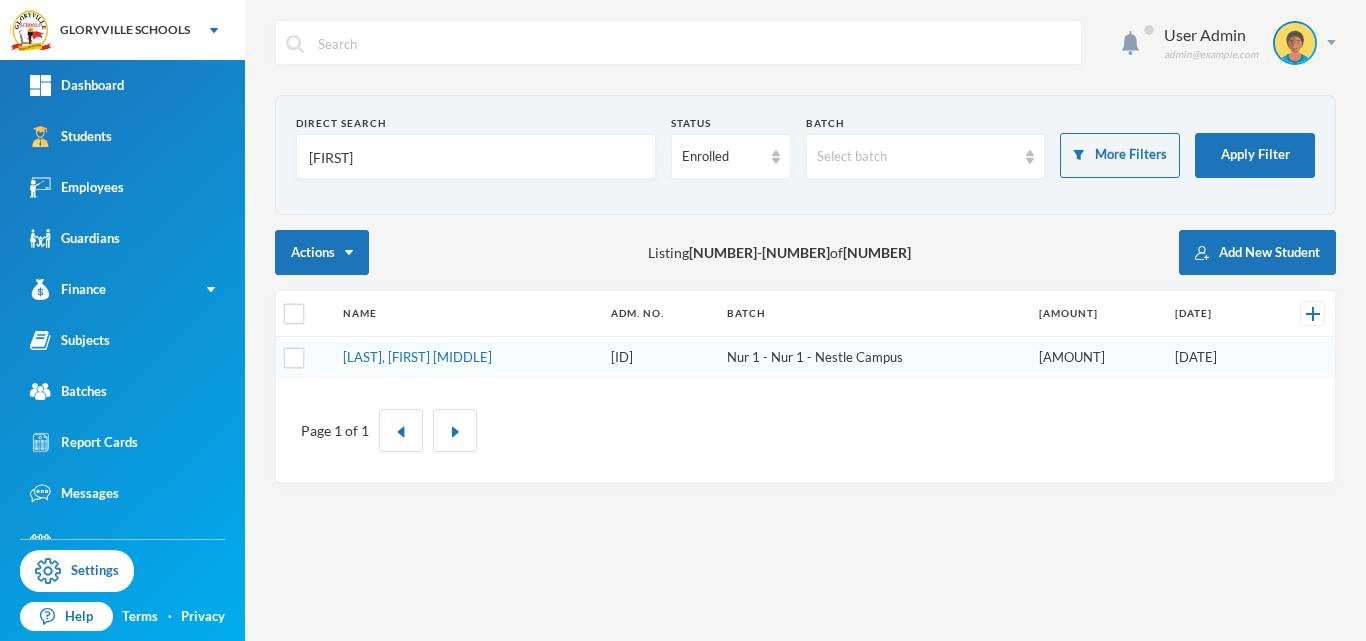scroll, scrollTop: 0, scrollLeft: 0, axis: both 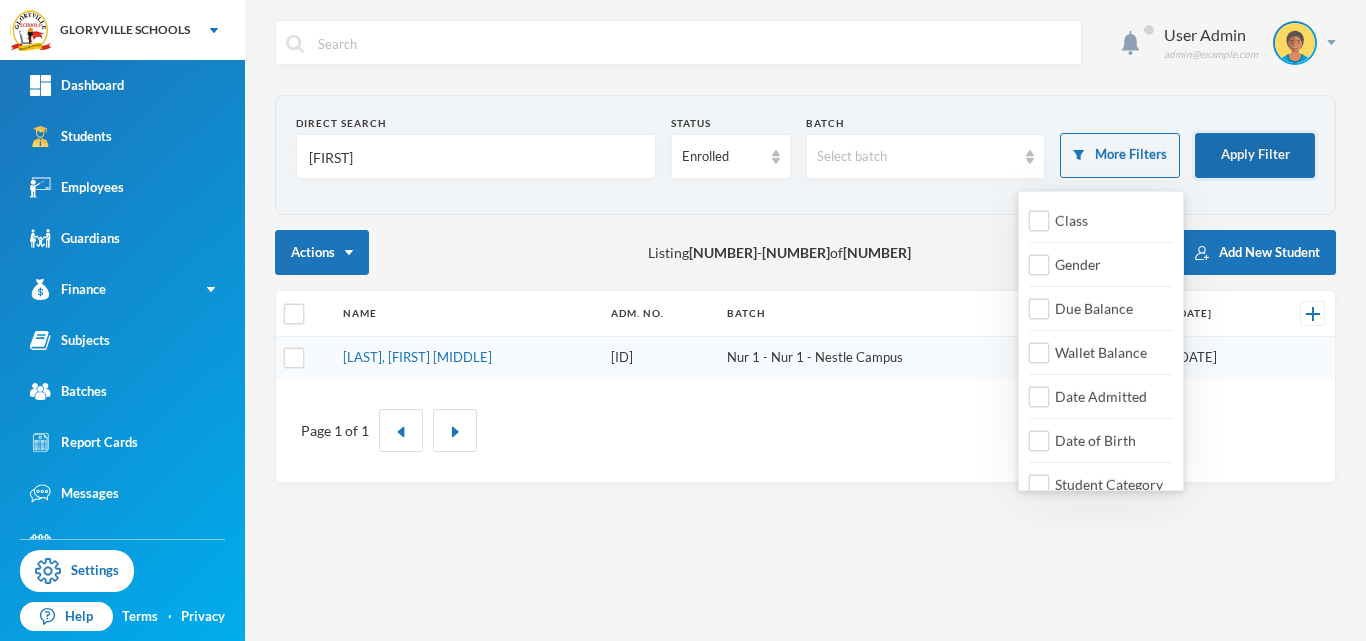 click on "Apply Filter" at bounding box center [1255, 155] 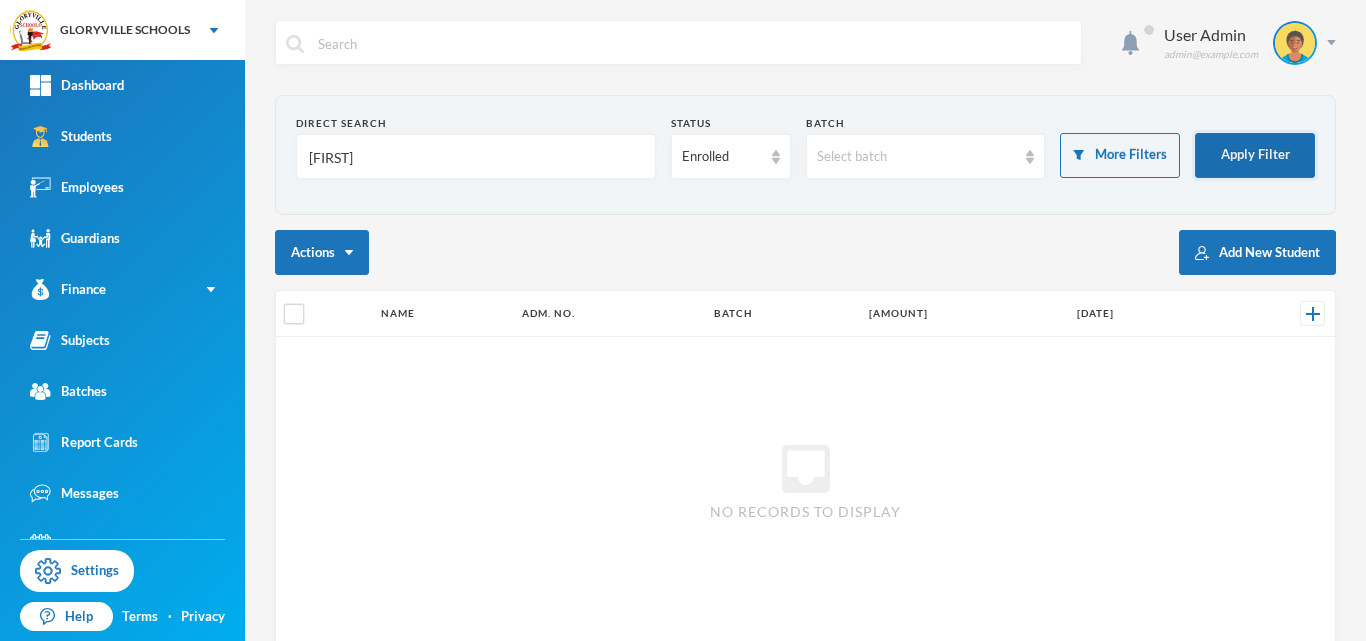 click on "Apply Filter" at bounding box center (1255, 155) 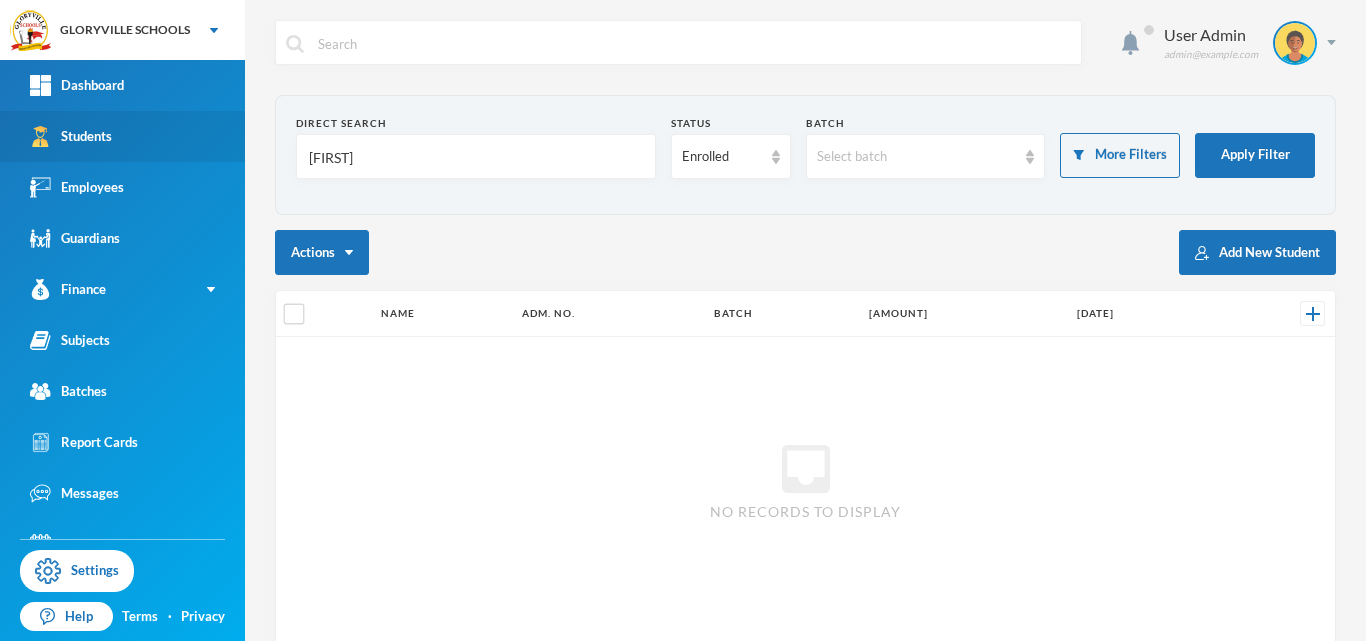 drag, startPoint x: 427, startPoint y: 151, endPoint x: 226, endPoint y: 151, distance: 201 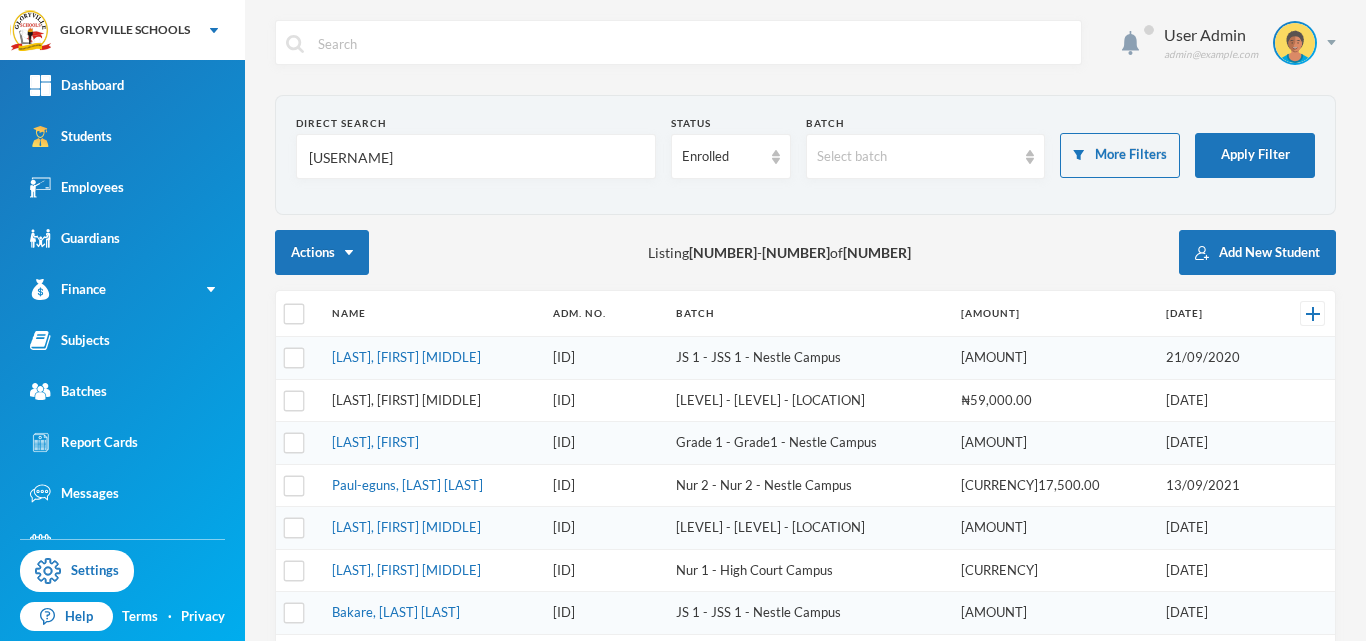 type on "paul" 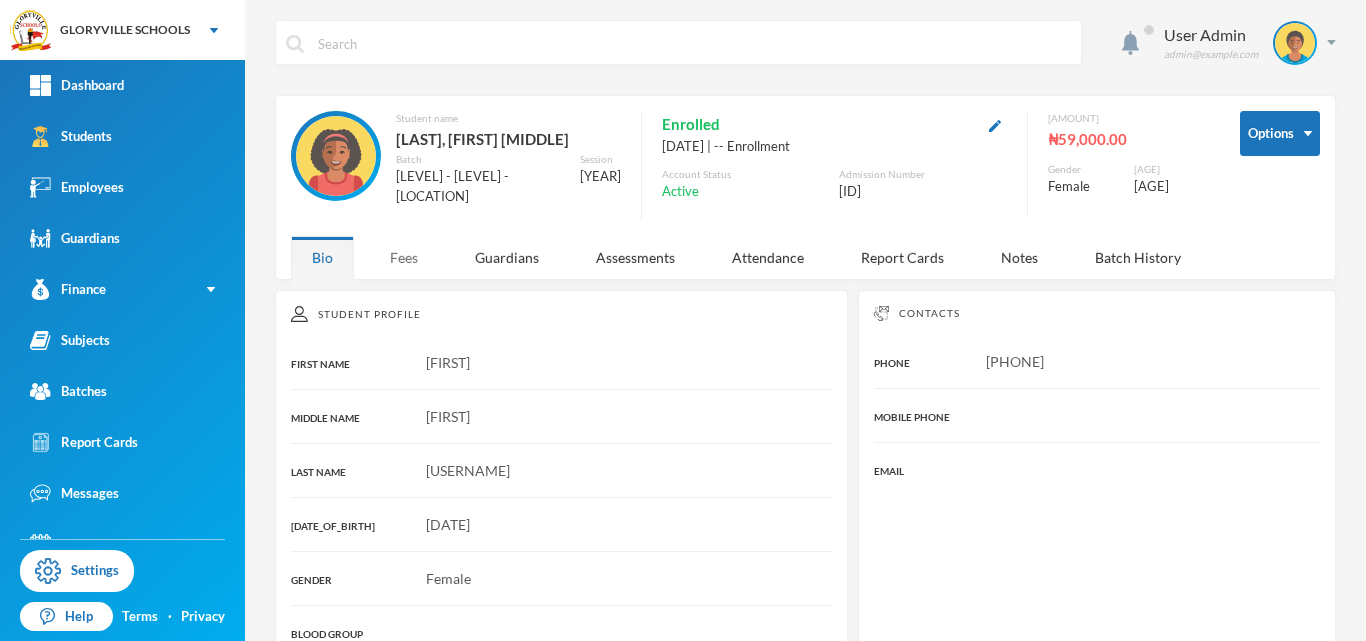 click on "Fees" at bounding box center (404, 257) 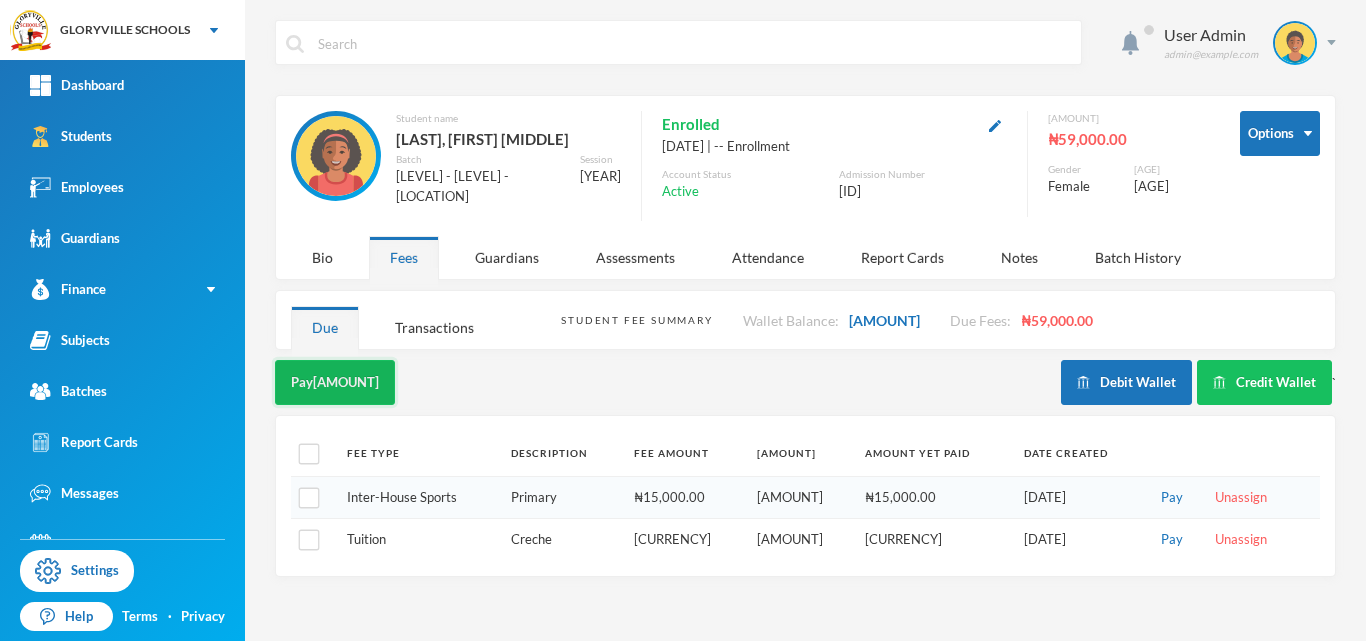 click on "Pay  Due Fees" at bounding box center (335, 382) 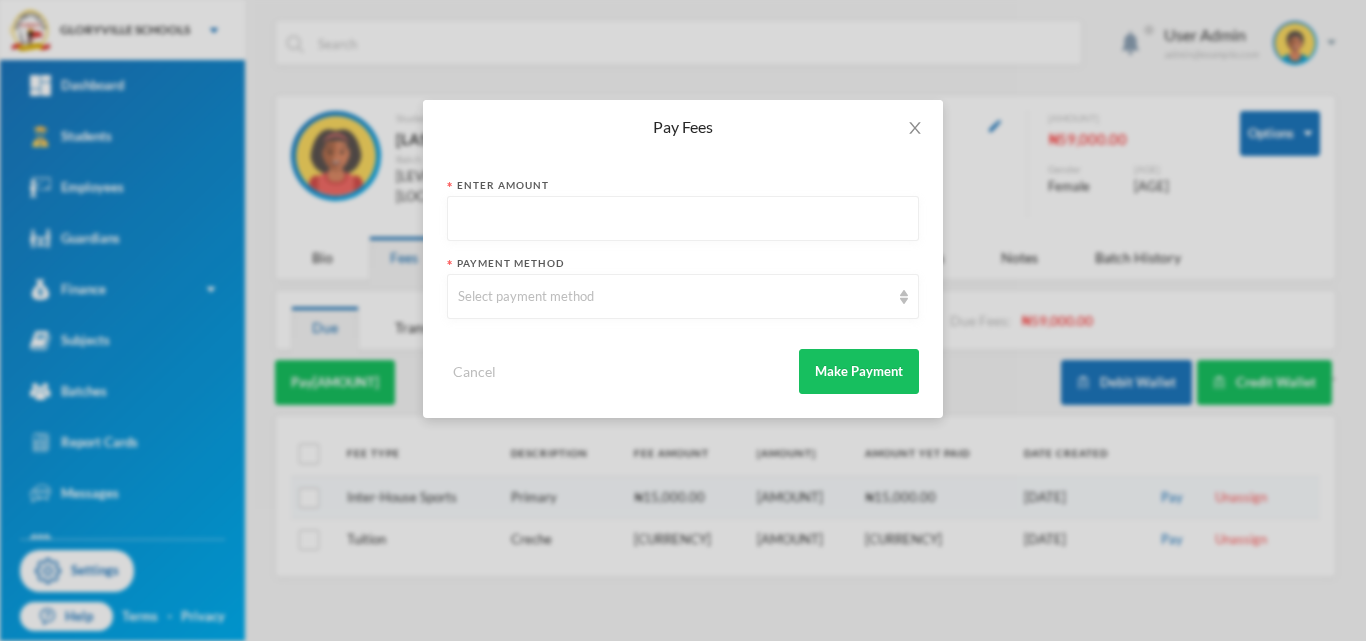 click at bounding box center (683, 219) 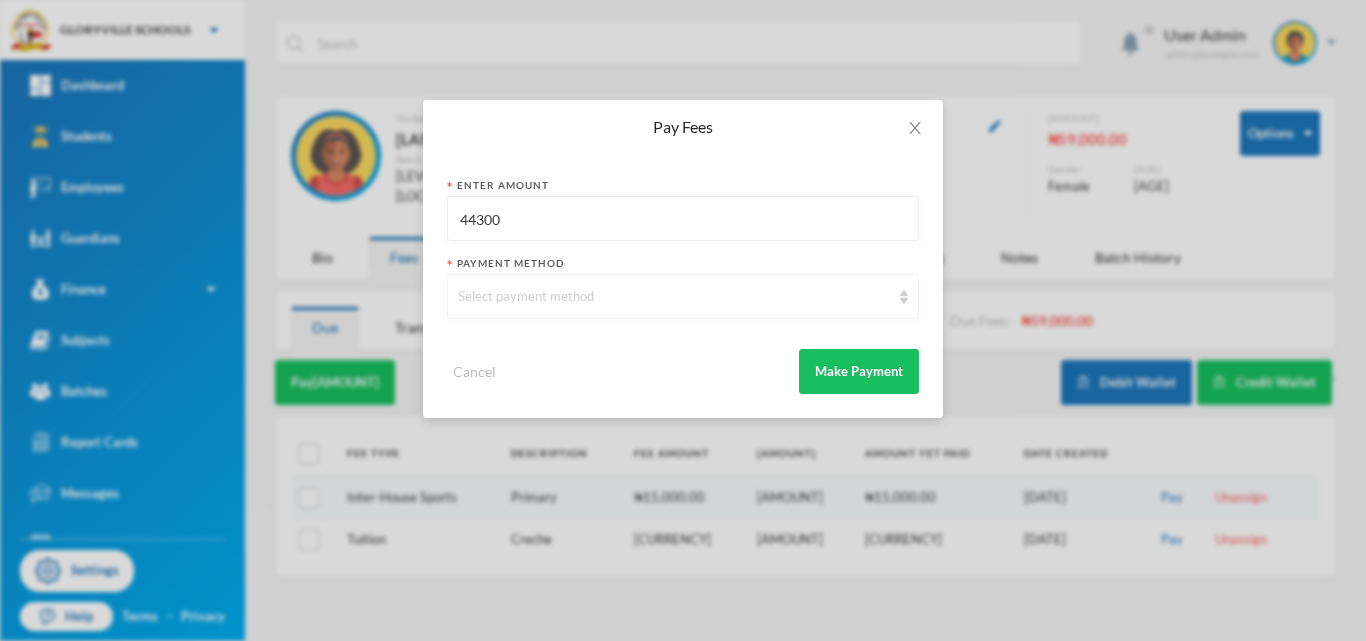 type on "44300" 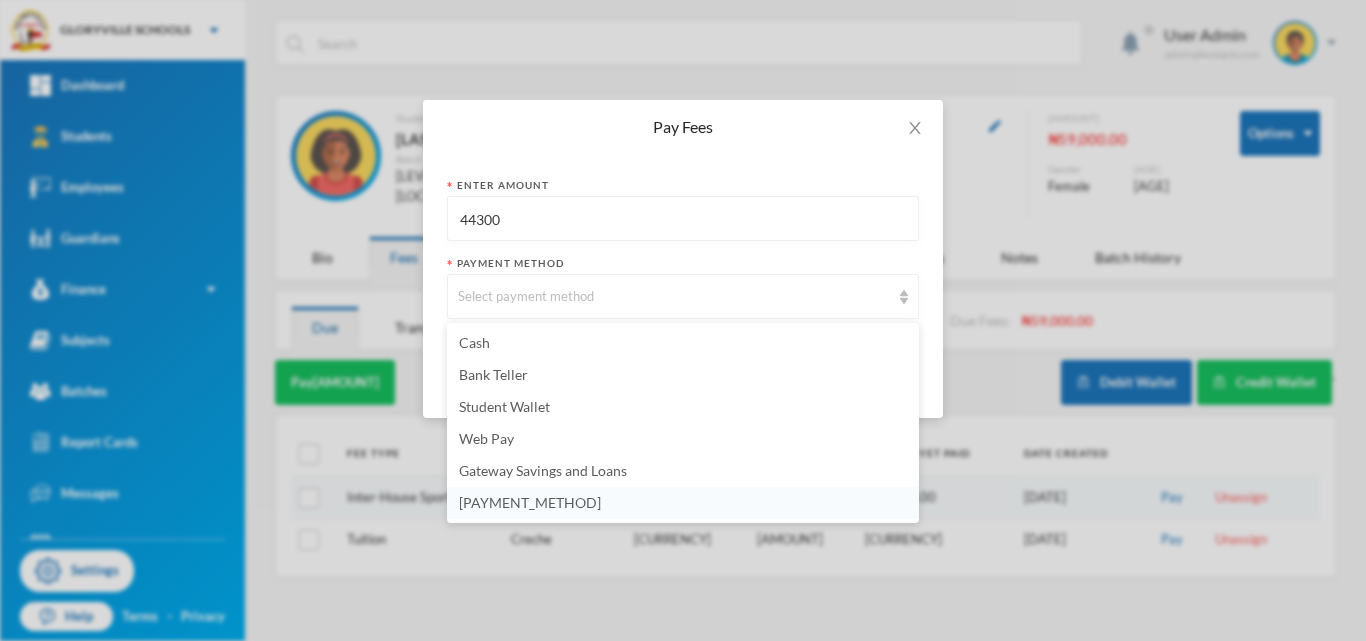 click on "Bank(mobile) Transfer" at bounding box center (530, 502) 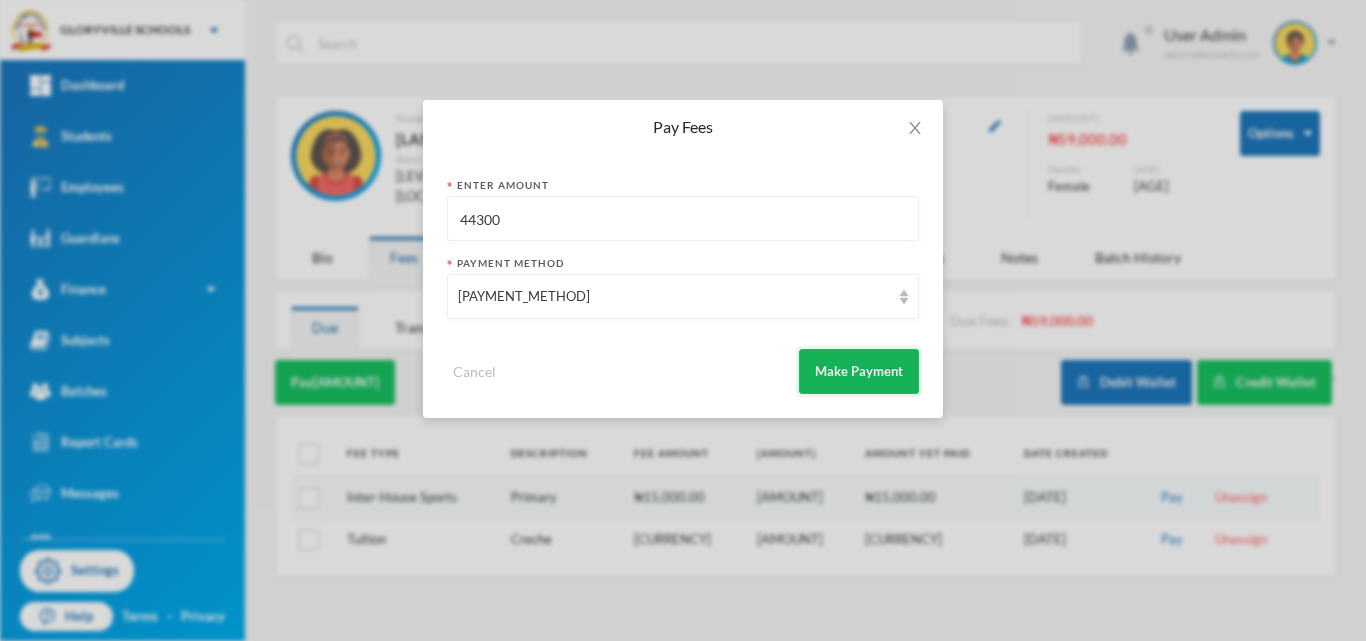 click on "Make Payment" at bounding box center [859, 371] 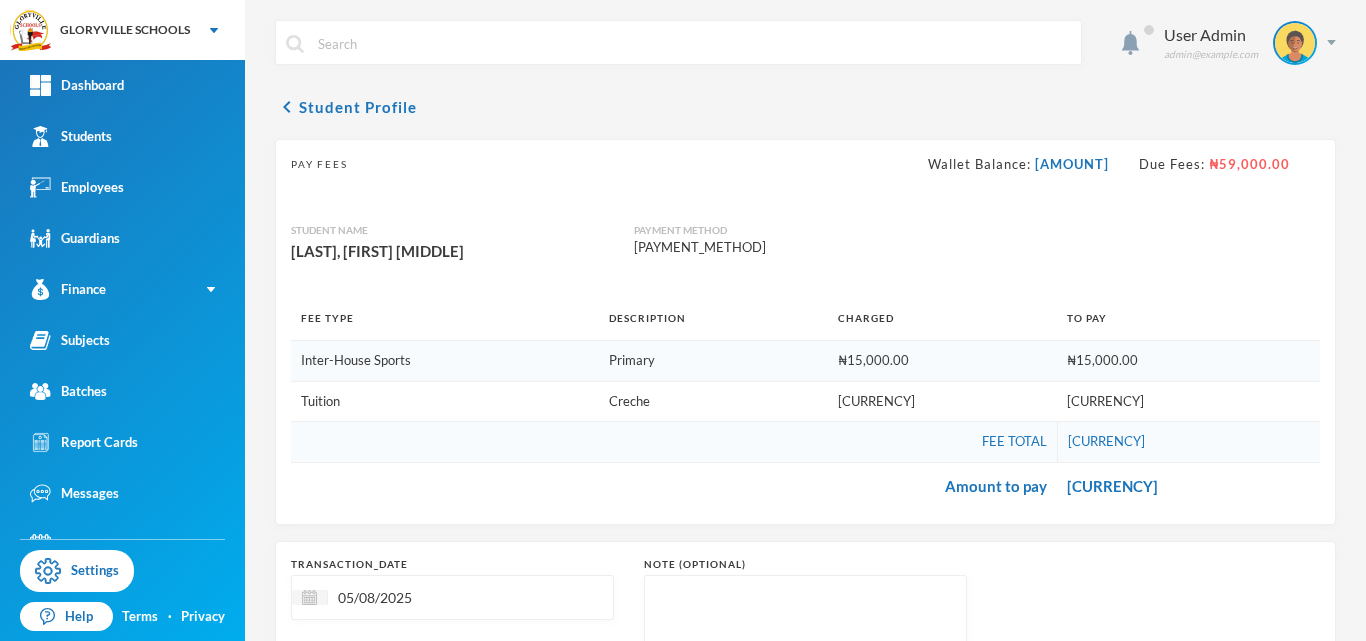 scroll, scrollTop: 201, scrollLeft: 0, axis: vertical 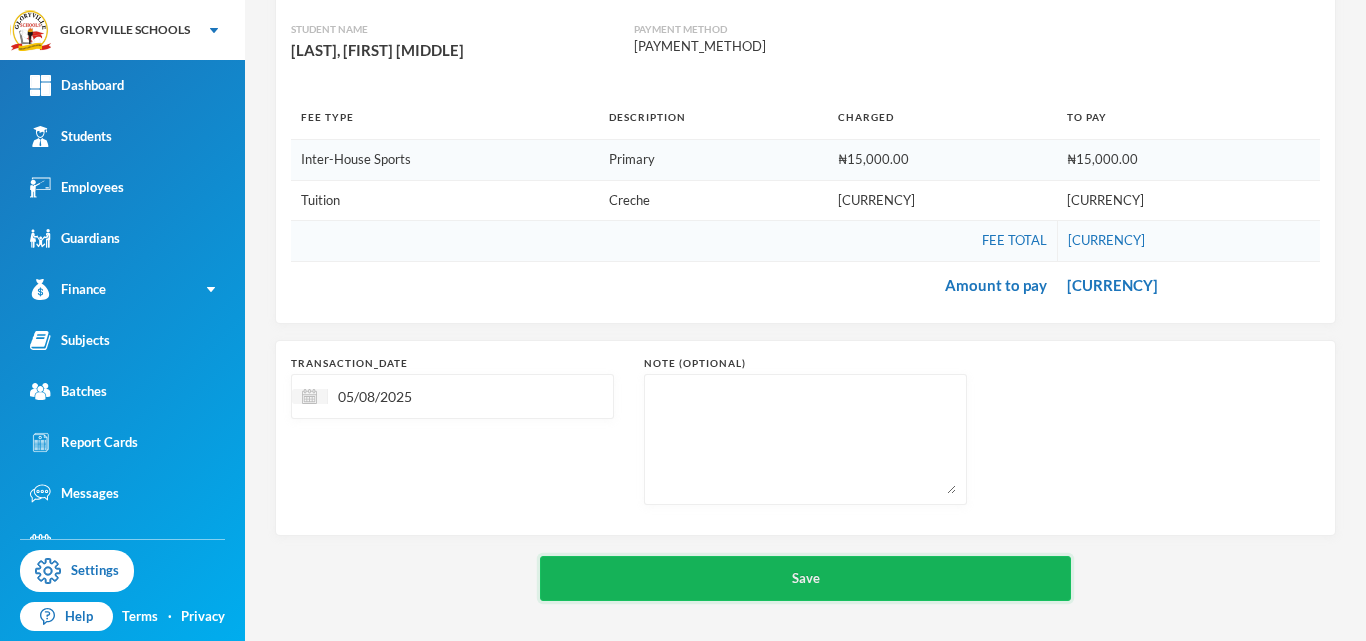 click on "Save" at bounding box center [805, 578] 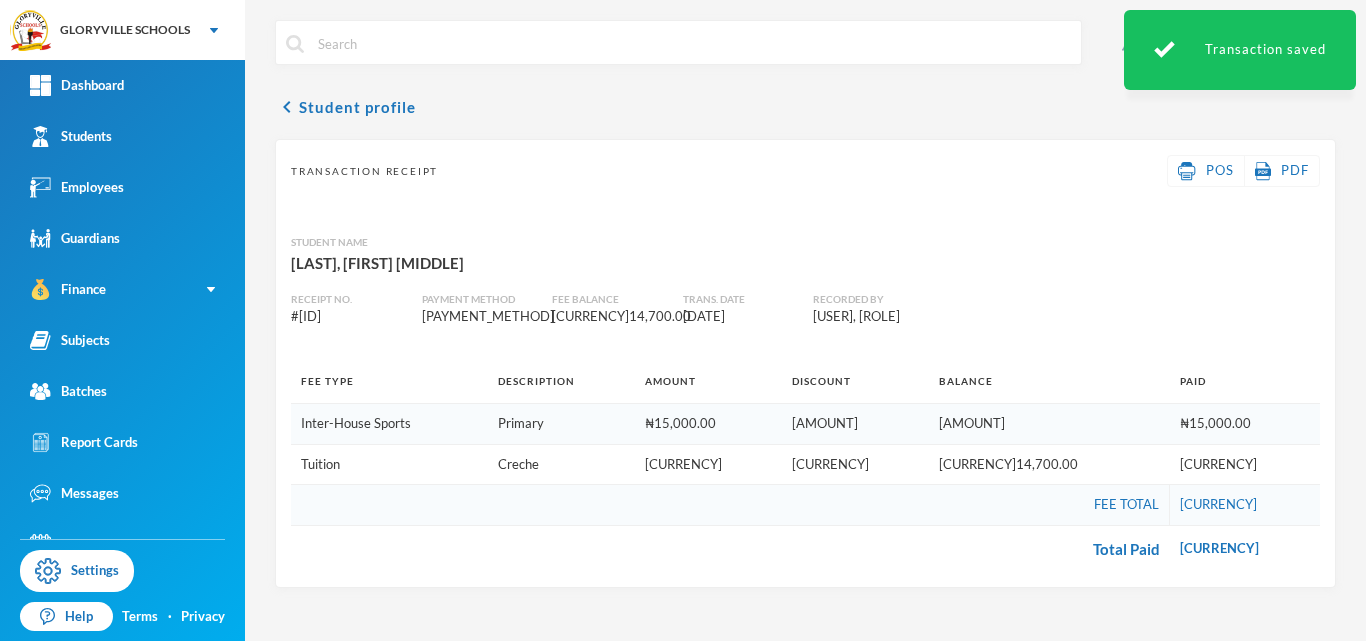 scroll, scrollTop: 0, scrollLeft: 0, axis: both 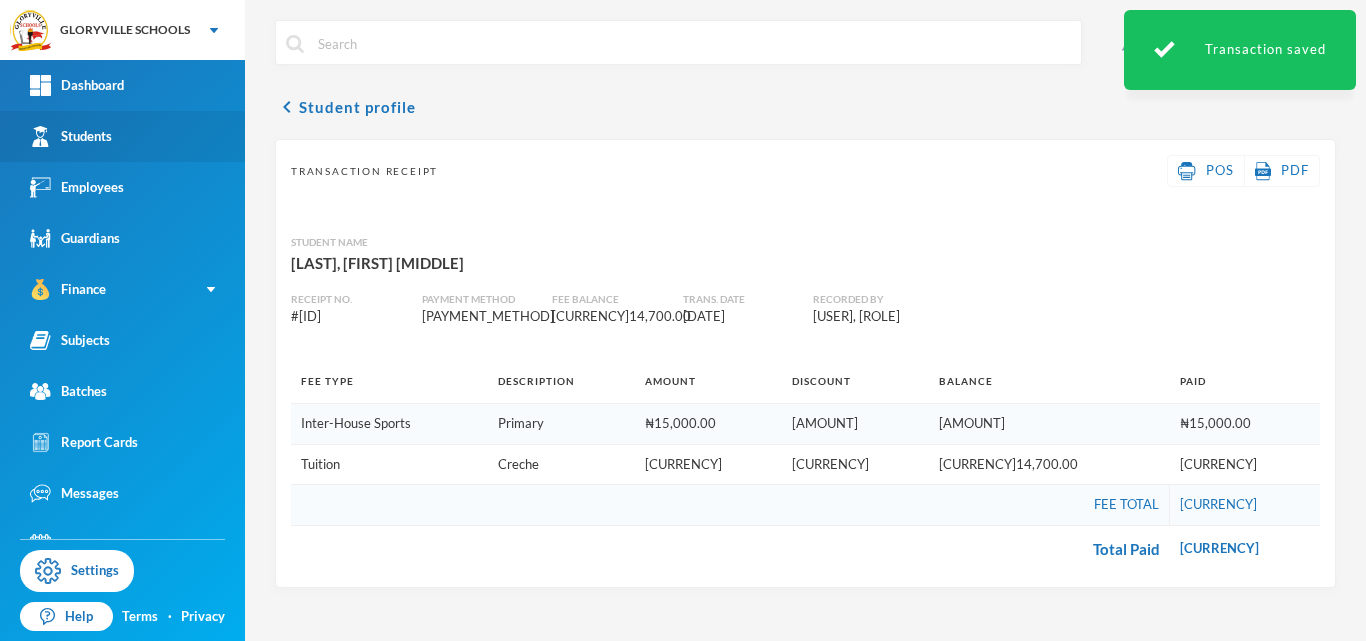 click on "Students" at bounding box center [71, 136] 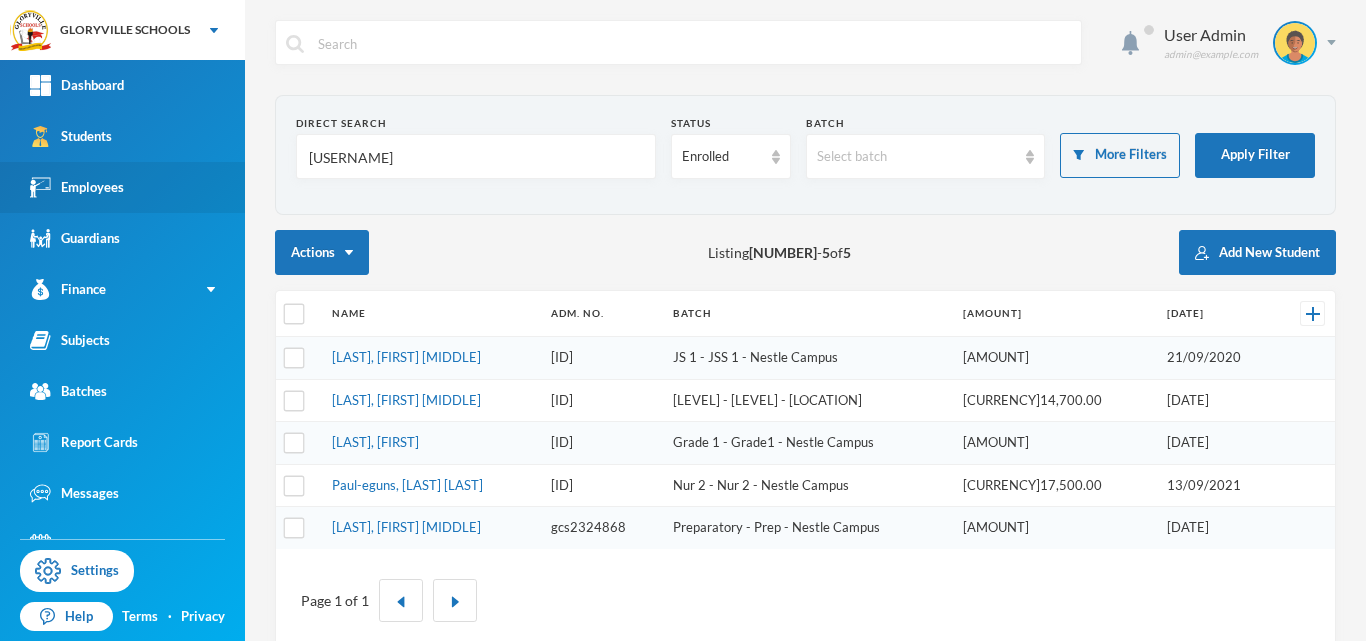 drag, startPoint x: 392, startPoint y: 142, endPoint x: 223, endPoint y: 179, distance: 173.00288 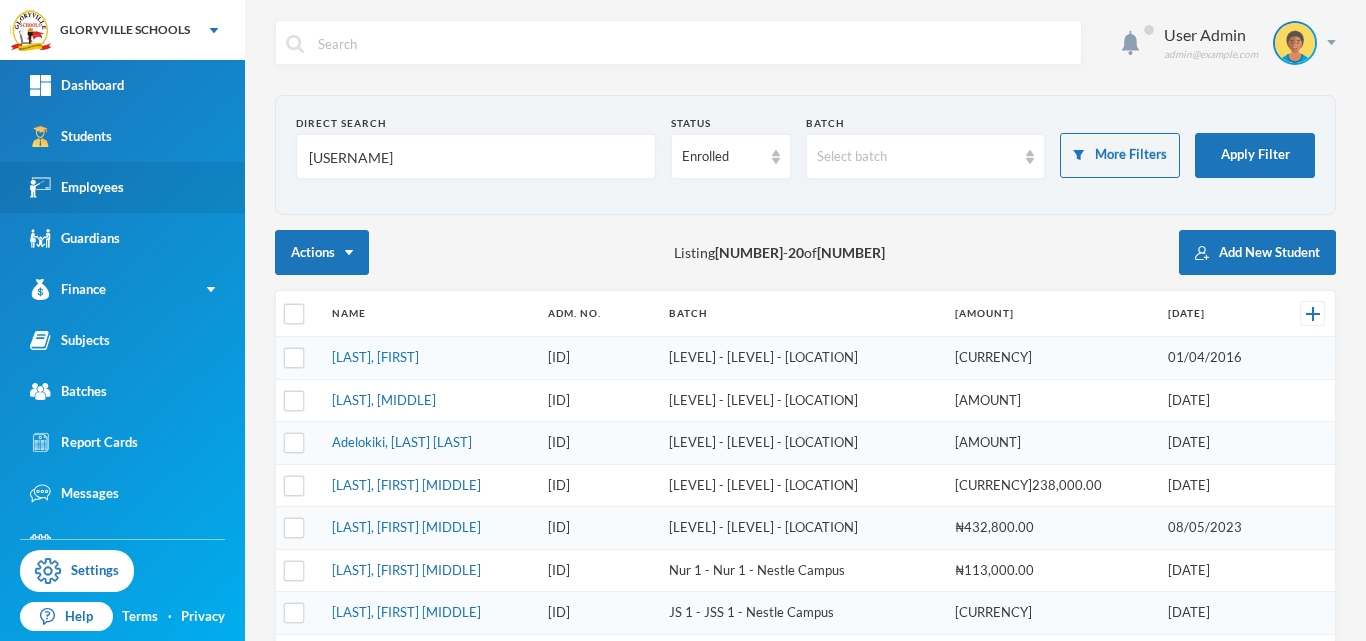 type on "[NAME]" 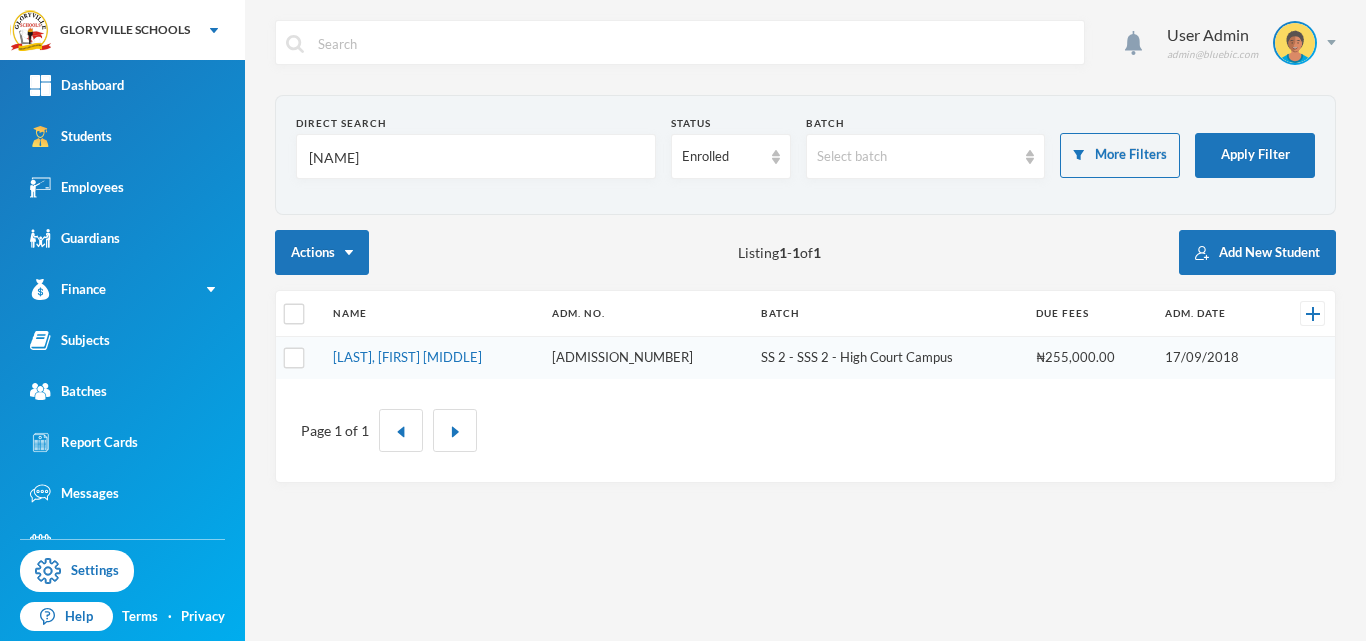 scroll, scrollTop: 0, scrollLeft: 0, axis: both 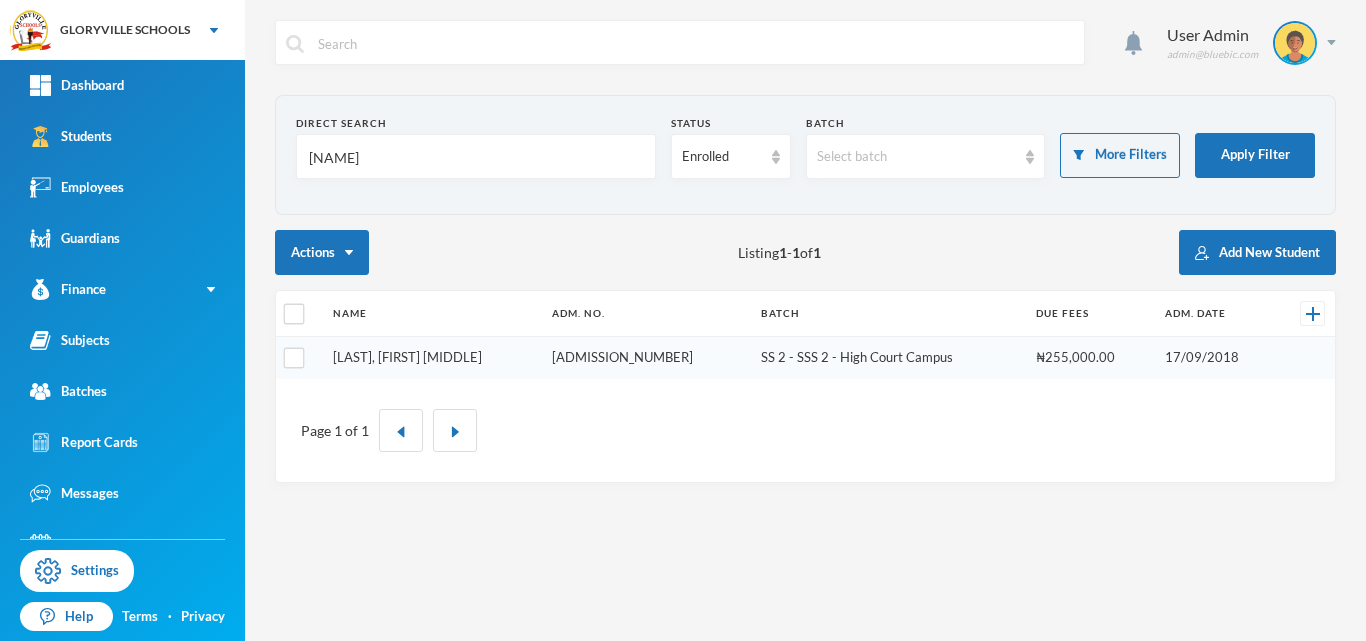 click on "[LAST], [FIRST] [MIDDLE]" at bounding box center (407, 357) 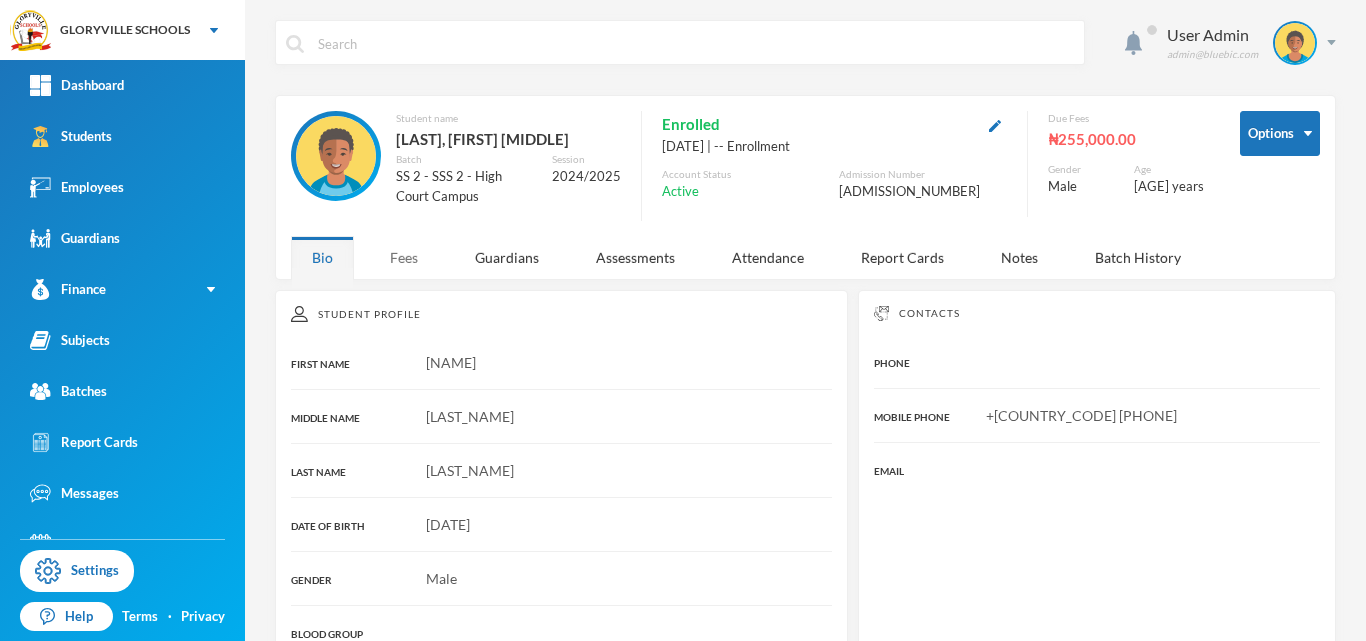click on "Fees" at bounding box center [404, 257] 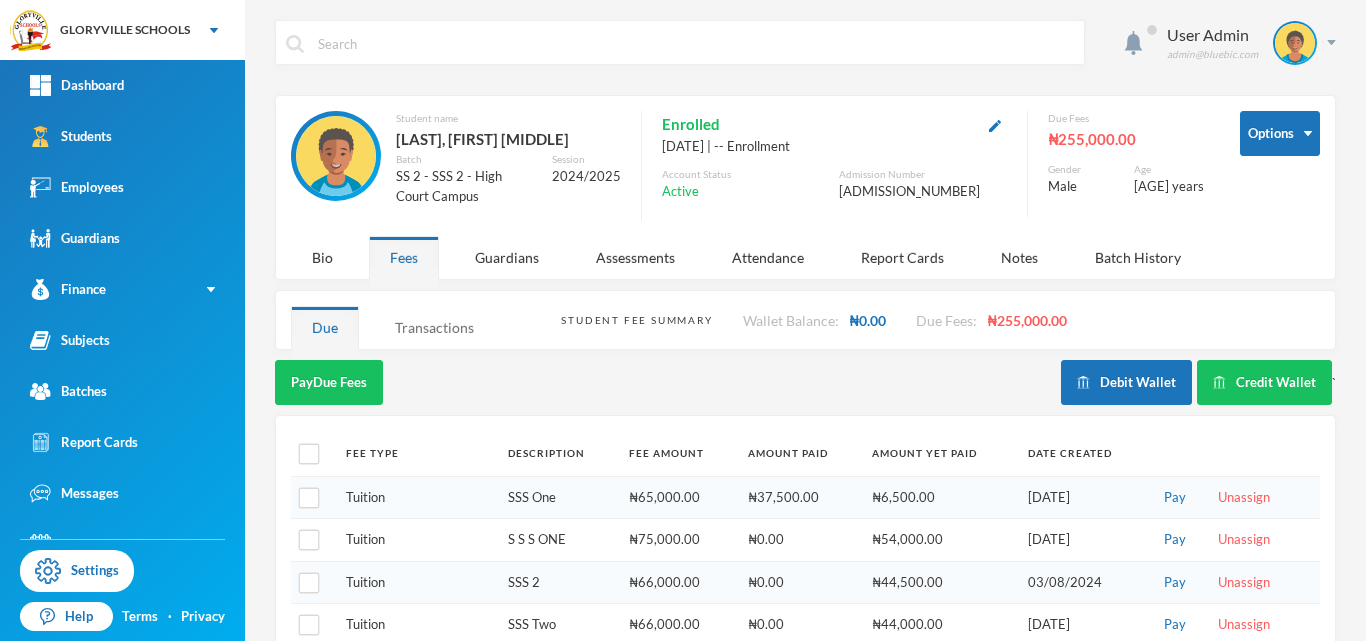 click on "Transactions" at bounding box center (434, 327) 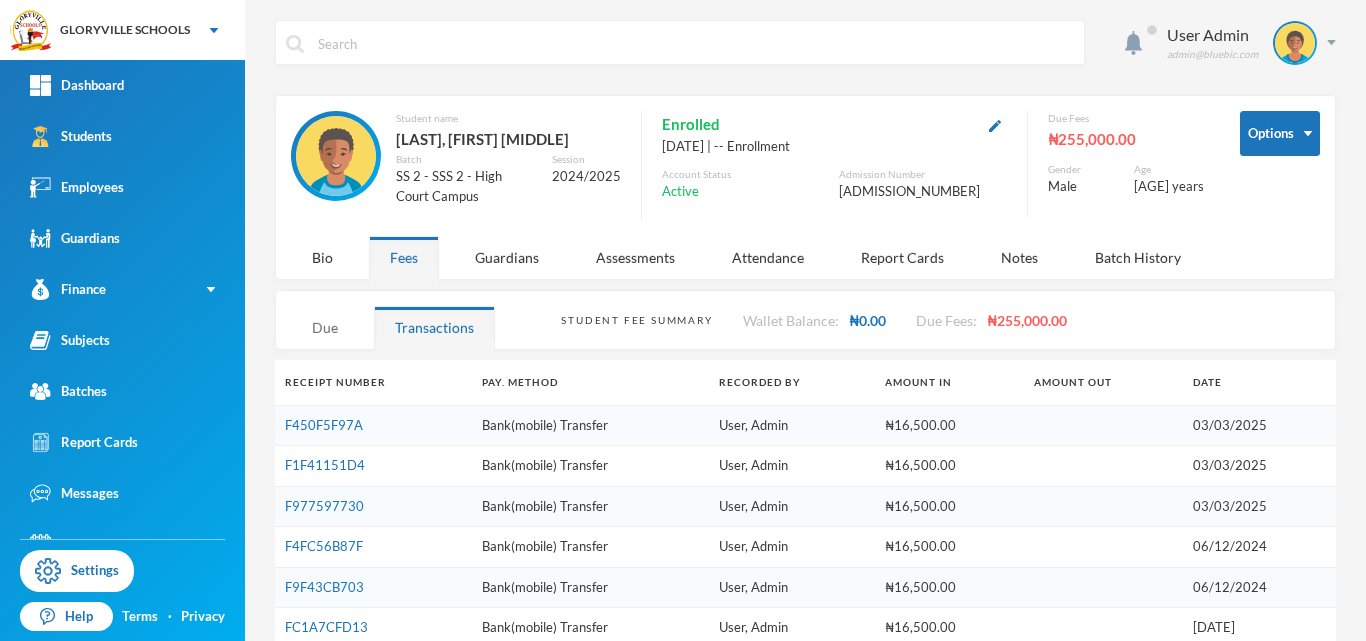 click on "Due" at bounding box center (325, 327) 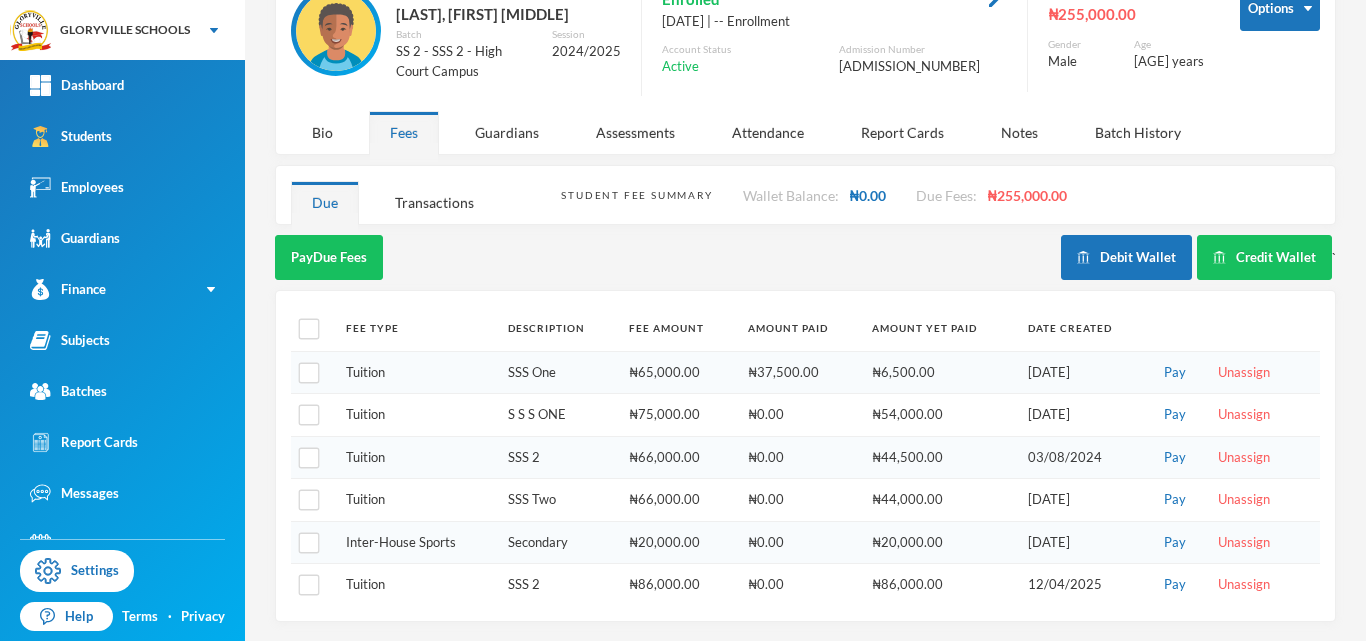 scroll, scrollTop: 126, scrollLeft: 0, axis: vertical 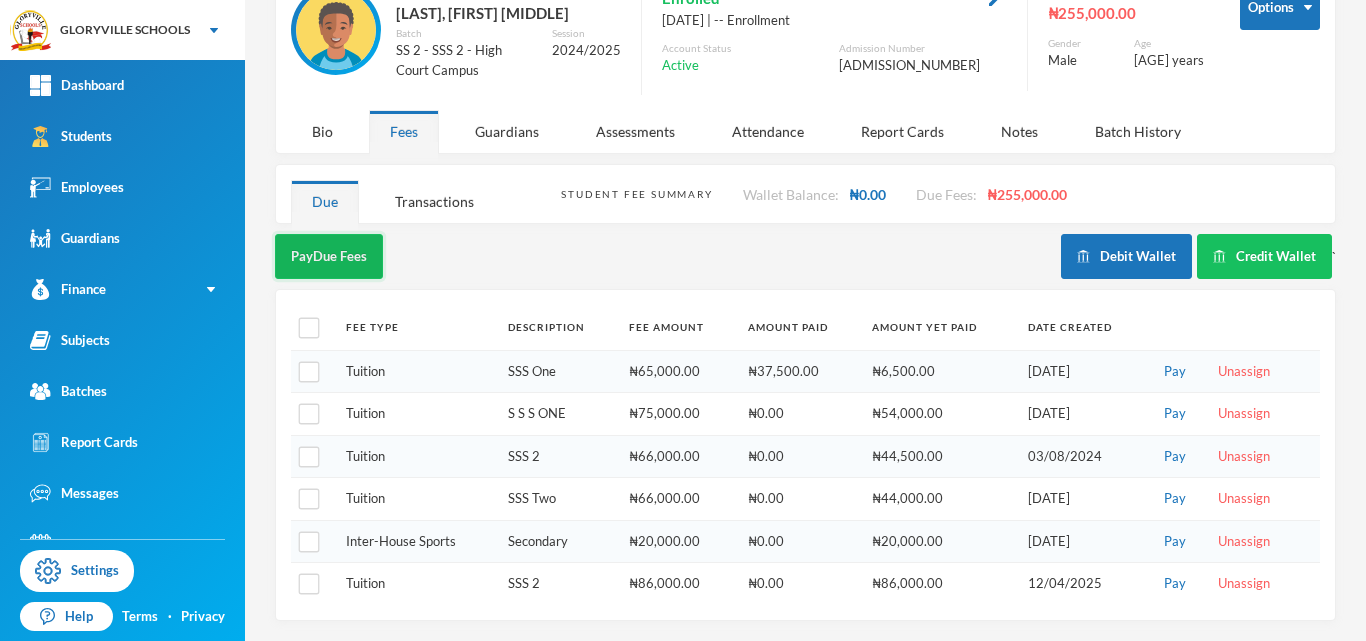 click on "Pay  Due Fees" at bounding box center [329, 256] 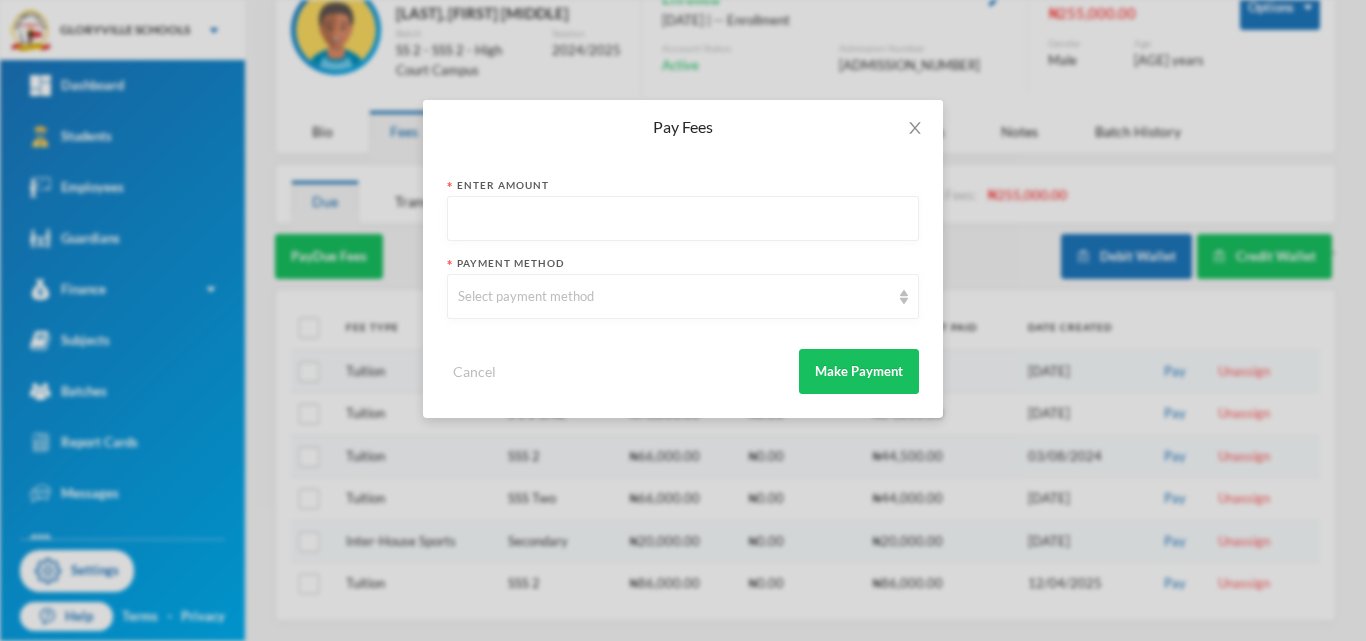 click at bounding box center [683, 219] 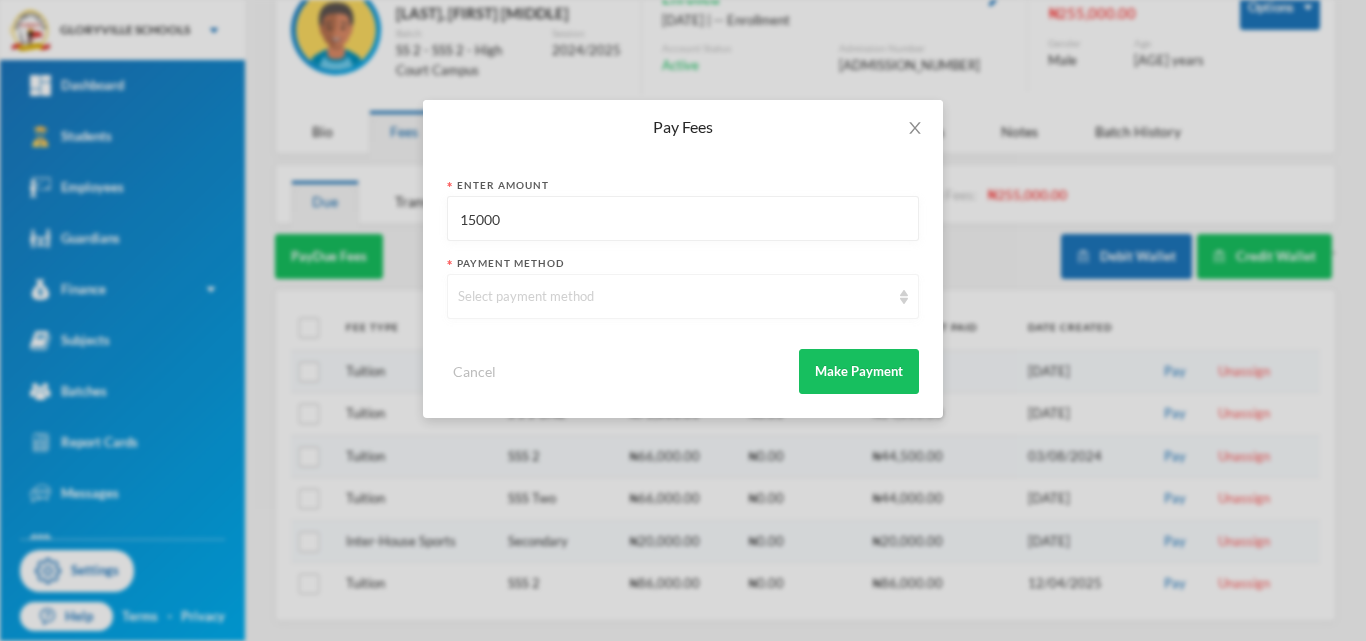 type on "15000" 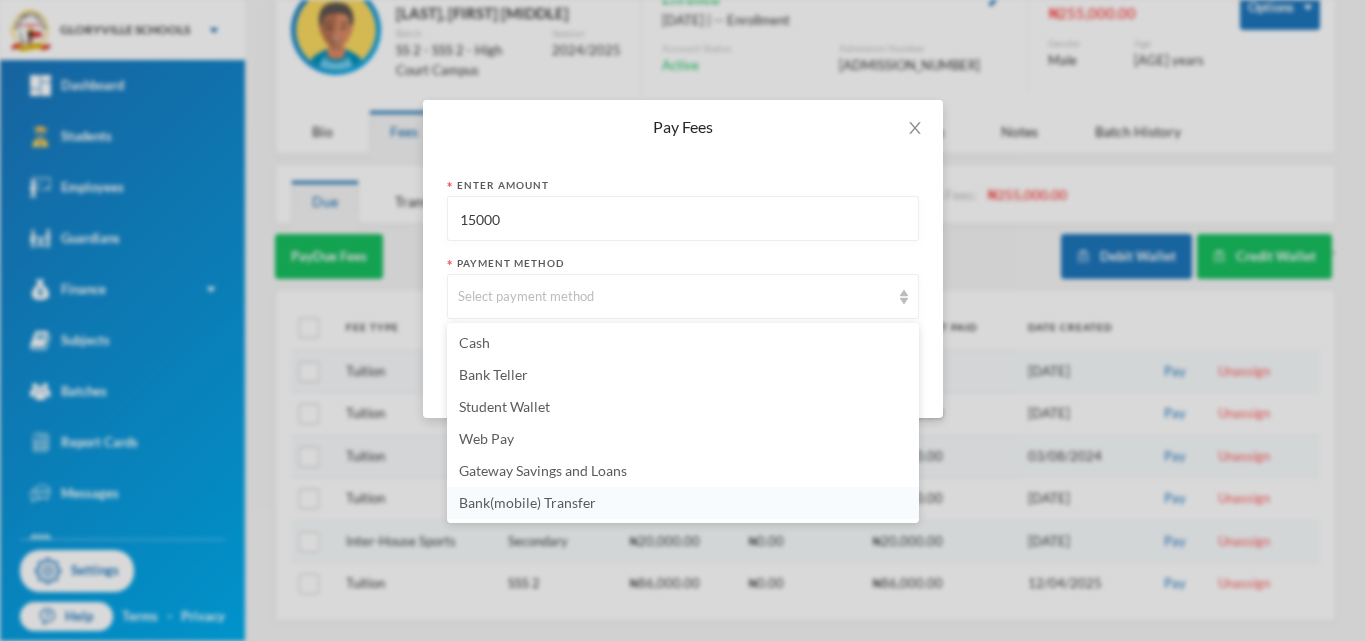 click on "Bank(mobile) Transfer" at bounding box center (527, 502) 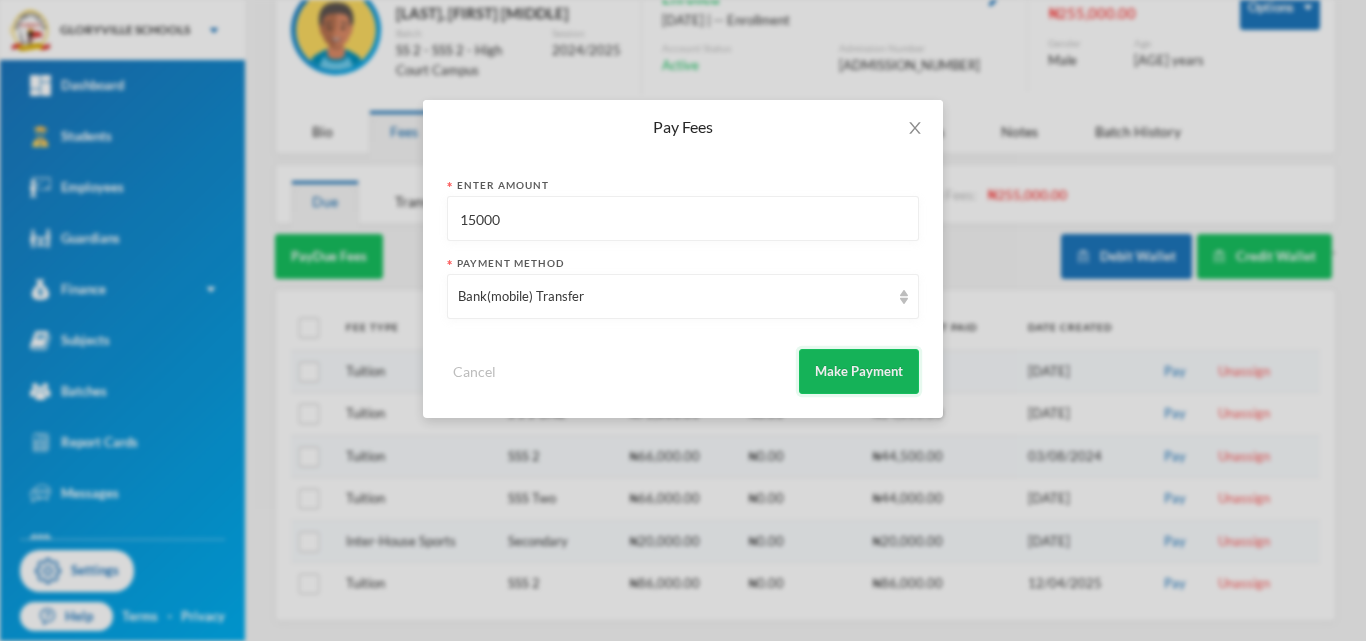 click on "Make Payment" at bounding box center [859, 371] 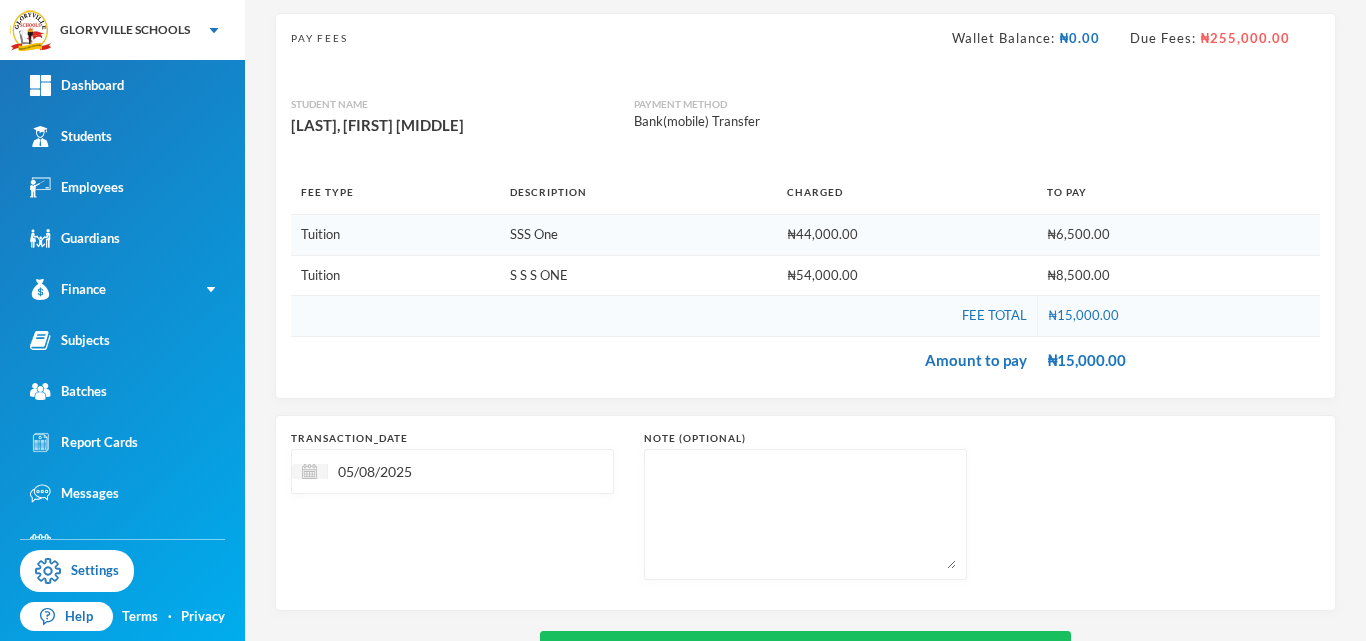 scroll, scrollTop: 201, scrollLeft: 0, axis: vertical 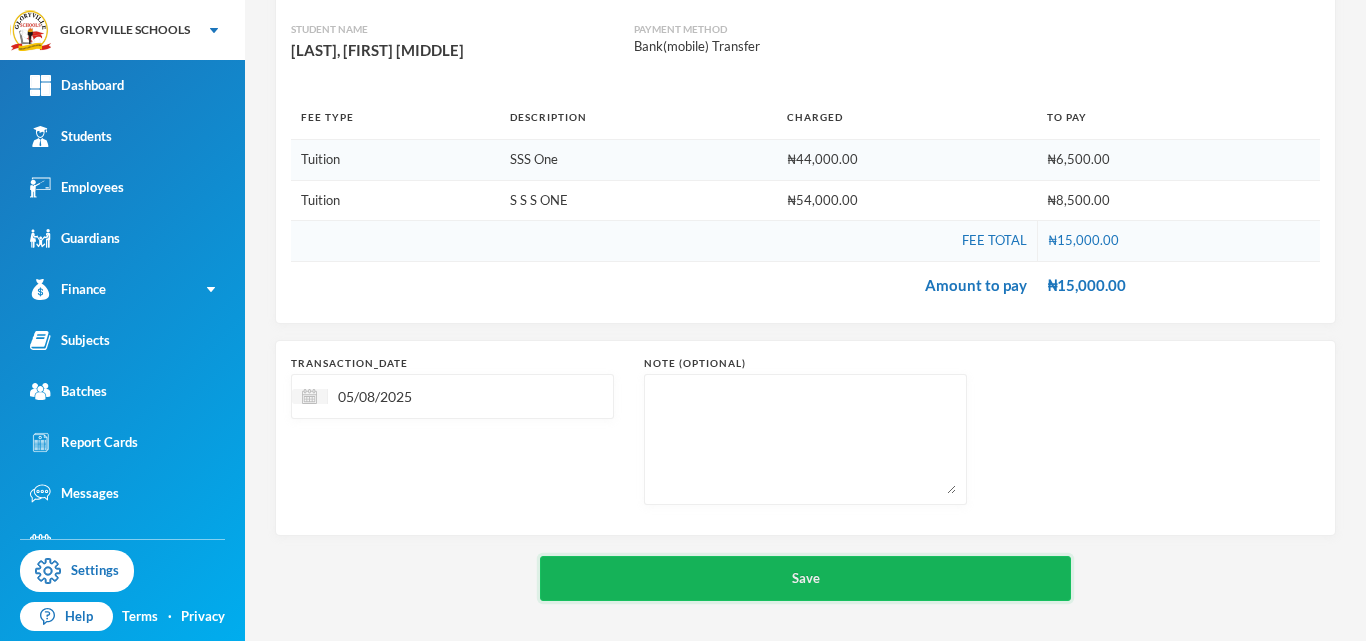 click on "Save" at bounding box center (805, 578) 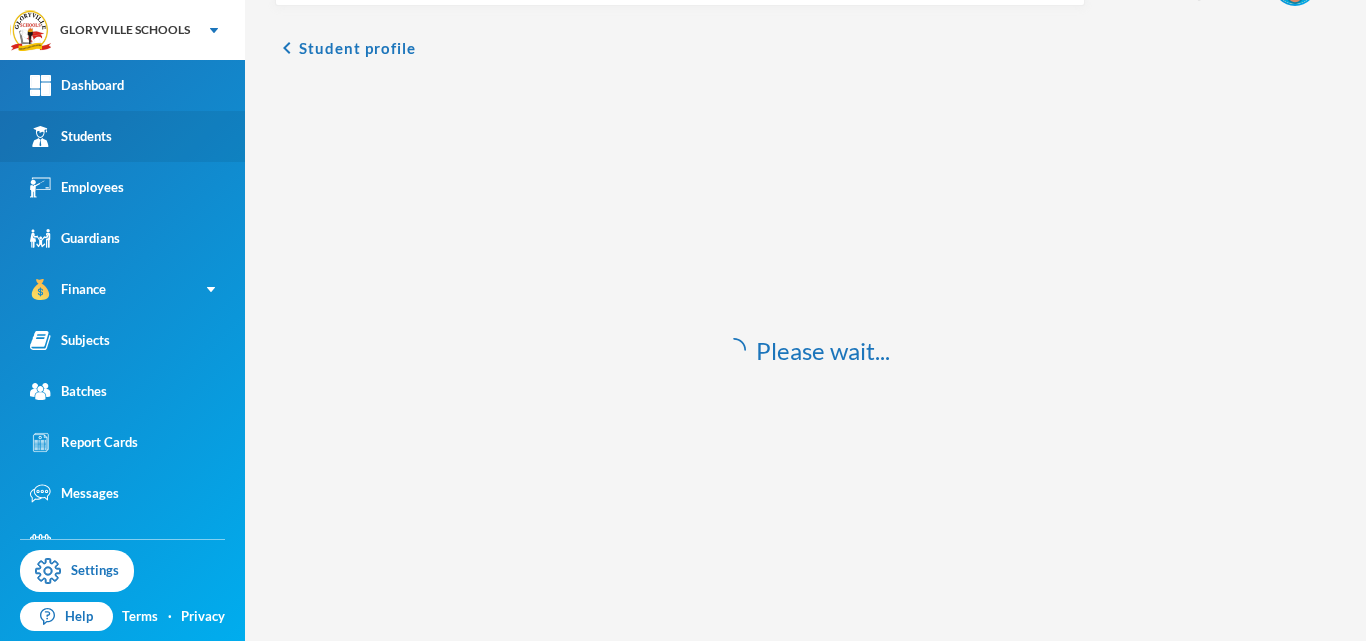 click on "Students" at bounding box center (71, 136) 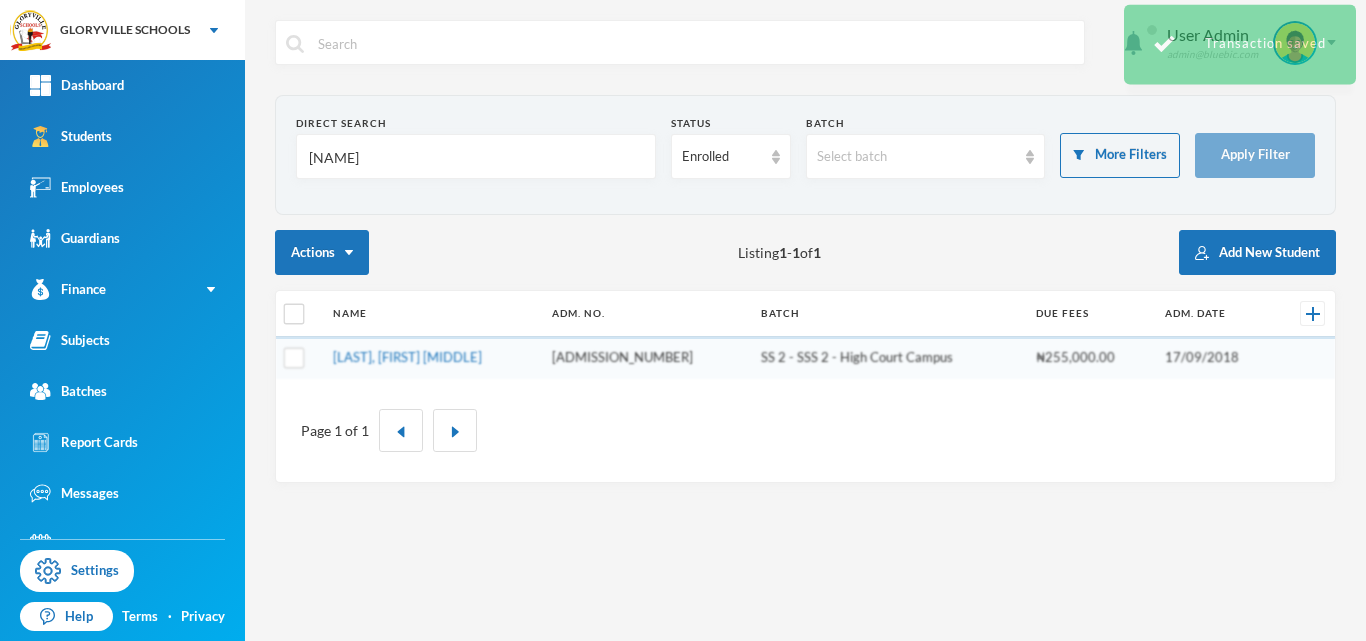scroll, scrollTop: 0, scrollLeft: 0, axis: both 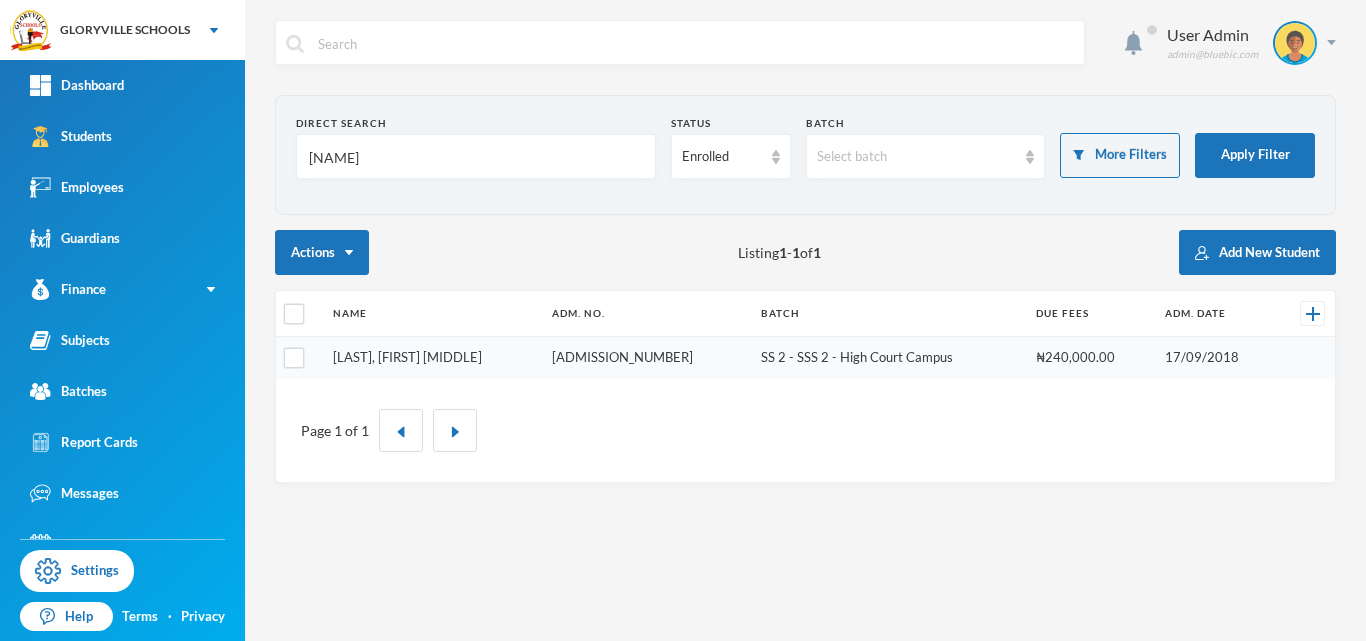 click on "[LAST], [FIRST] [MIDDLE]" at bounding box center (407, 357) 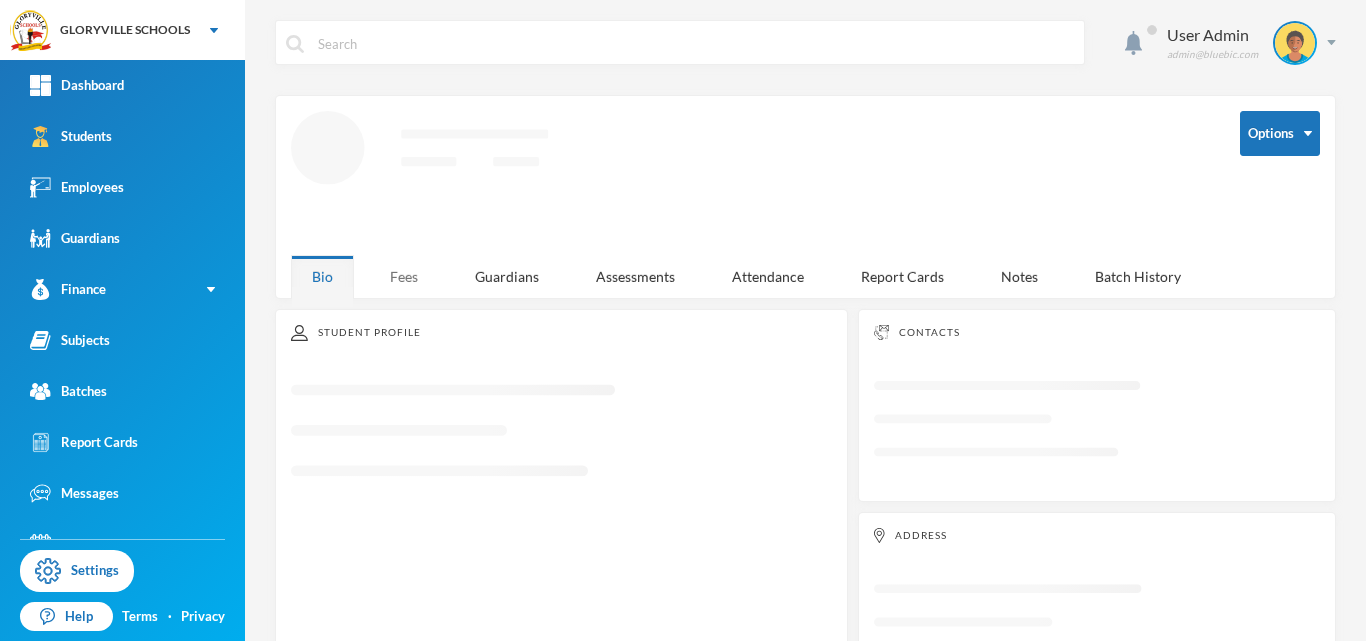 click on "Fees" at bounding box center (404, 276) 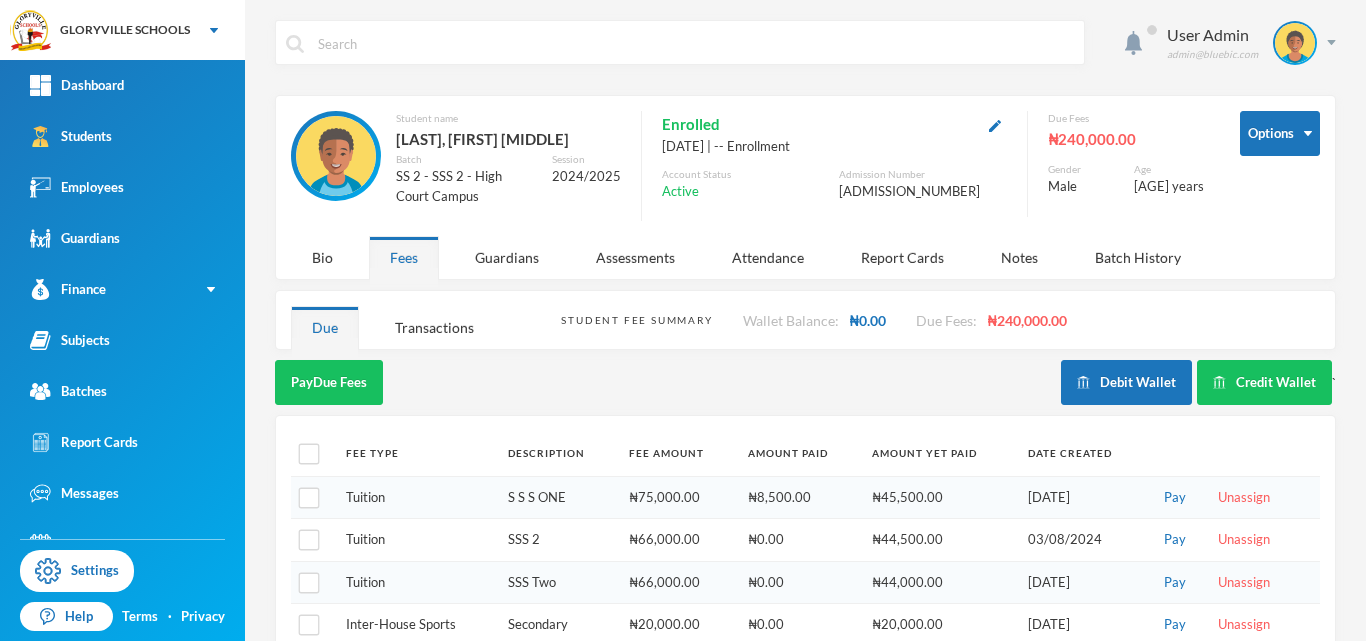 click on "User Admin [EMAIL] Options Student name [LAST], [FIRST] [MIDDLE] Batch SS 2 - SSS 2 - High Court Campus Session 2024/2025 Enrolled [DATE]  |   -- Enrollment Account Status Active Admission Number [ADMISSION_NUMBER] Due Fees [CURRENCY][AMOUNT] Gender Male Age [AGE] years Bio Fees Guardians Assessments Attendance Report Cards Notes Batch History Student Fee Summary Wallet Balance: [CURRENCY][AMOUNT] Due Fees: [CURRENCY][AMOUNT] Due Transactions Pay  Due Fees Debit Wallet Credit Wallet ` Fee Type Description Fee Amount Amount Paid Amount Yet Paid Date Created   Tuition S S S ONE [CURRENCY][AMOUNT] [CURRENCY][AMOUNT] [CURRENCY][AMOUNT] [DATE] Pay Unassign Tuition SSS 2 [CURRENCY][AMOUNT] [CURRENCY][AMOUNT] [CURRENCY][AMOUNT] [DATE] Pay Unassign Tuition SSS Two [CURRENCY][AMOUNT] [CURRENCY][AMOUNT] [CURRENCY][AMOUNT] [DATE] Pay Unassign Inter-House Sports Secondary [CURRENCY][AMOUNT] [CURRENCY][AMOUNT] [CURRENCY][AMOUNT] [DATE] Pay Unassign Tuition SSS 2 [CURRENCY][AMOUNT] [CURRENCY][AMOUNT] [CURRENCY][AMOUNT] [DATE] Pay Unassign" at bounding box center (805, 320) 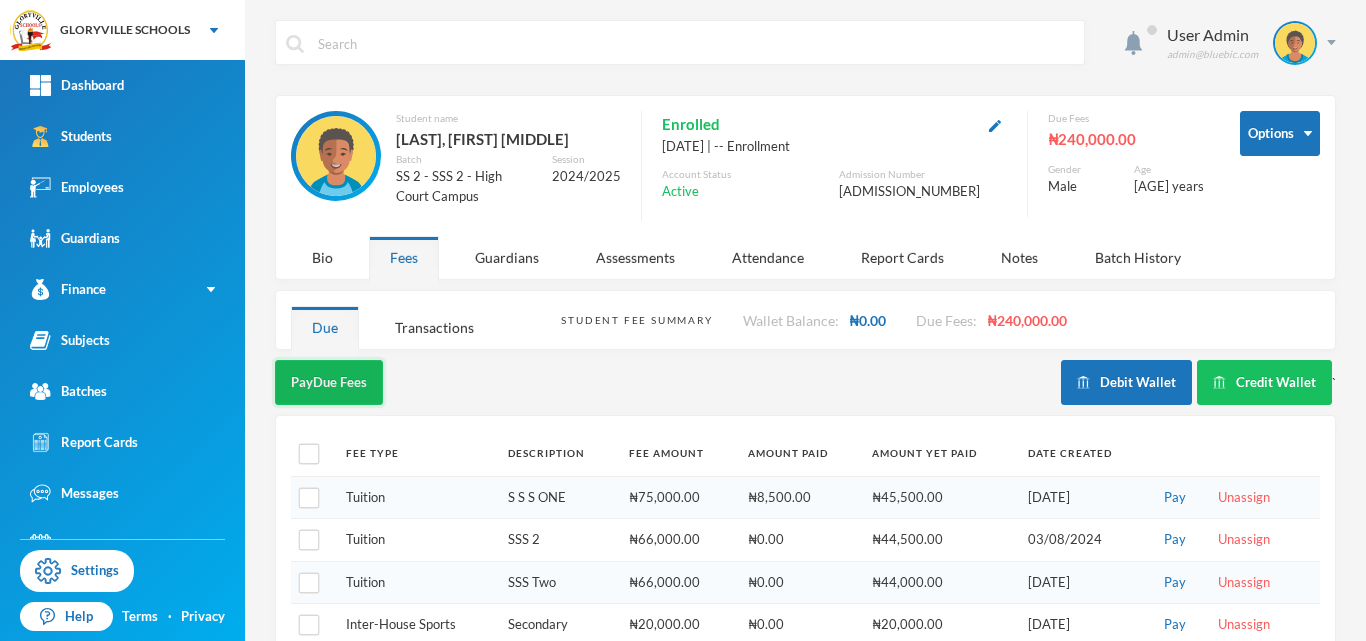 click on "Pay  Due Fees" at bounding box center (329, 382) 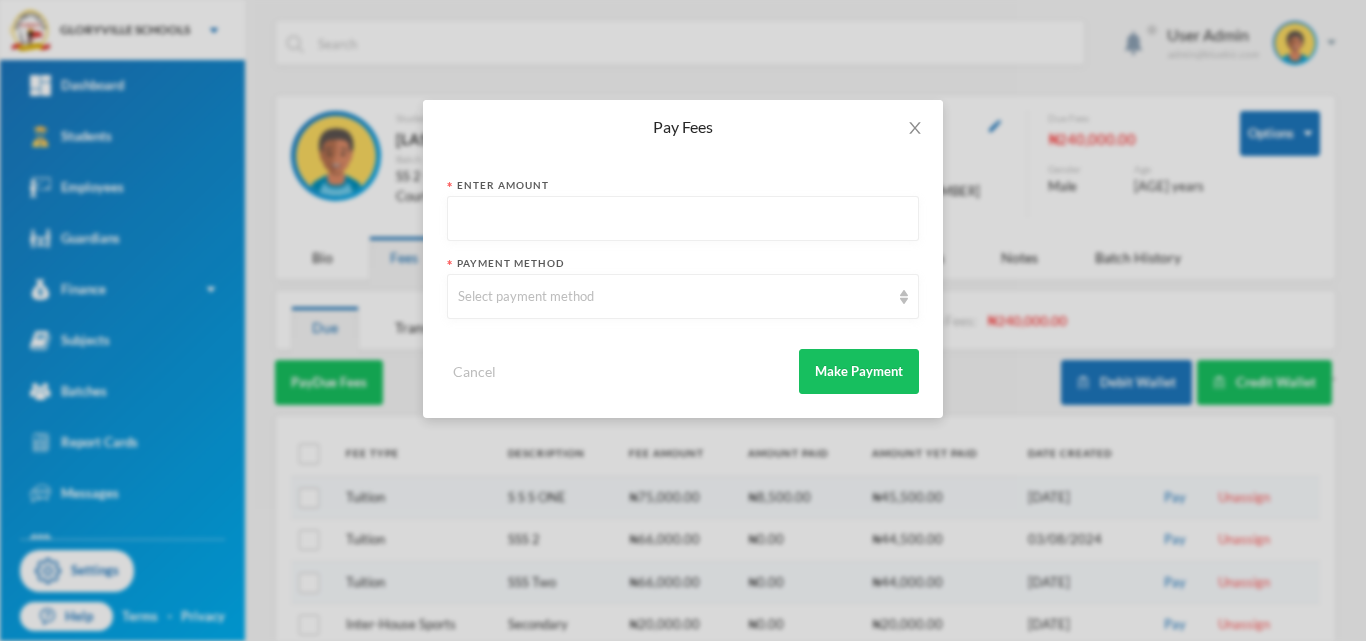 click at bounding box center [683, 219] 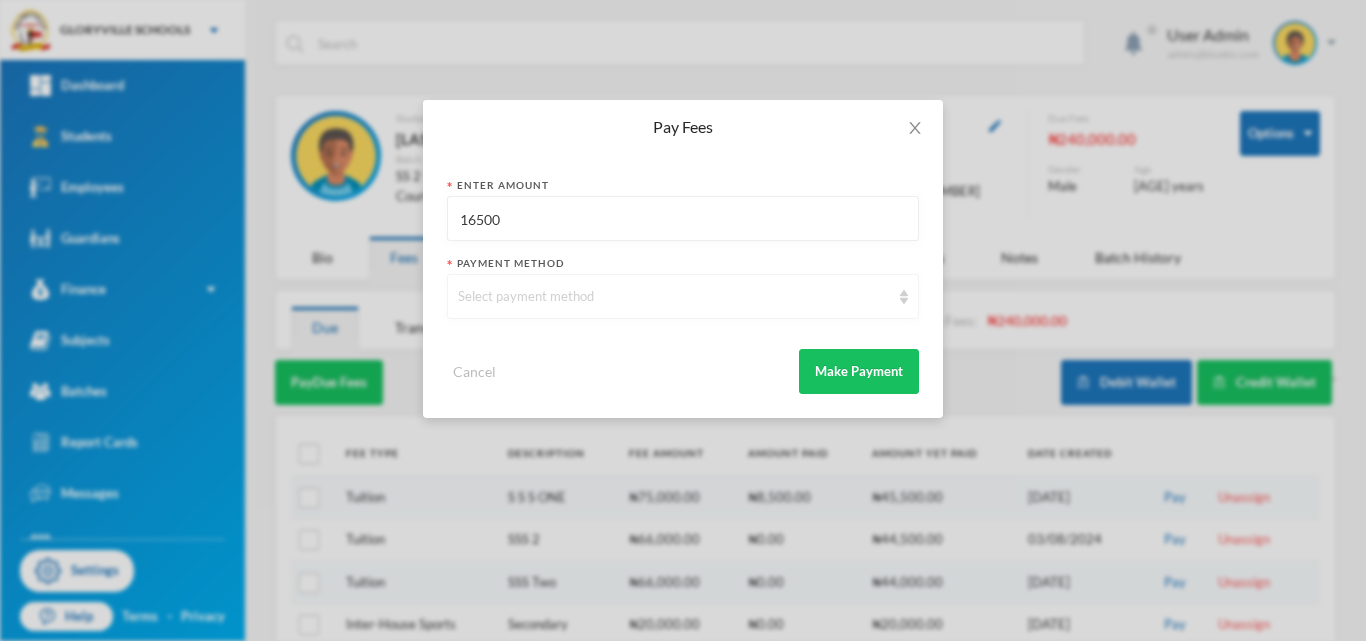 type on "16500" 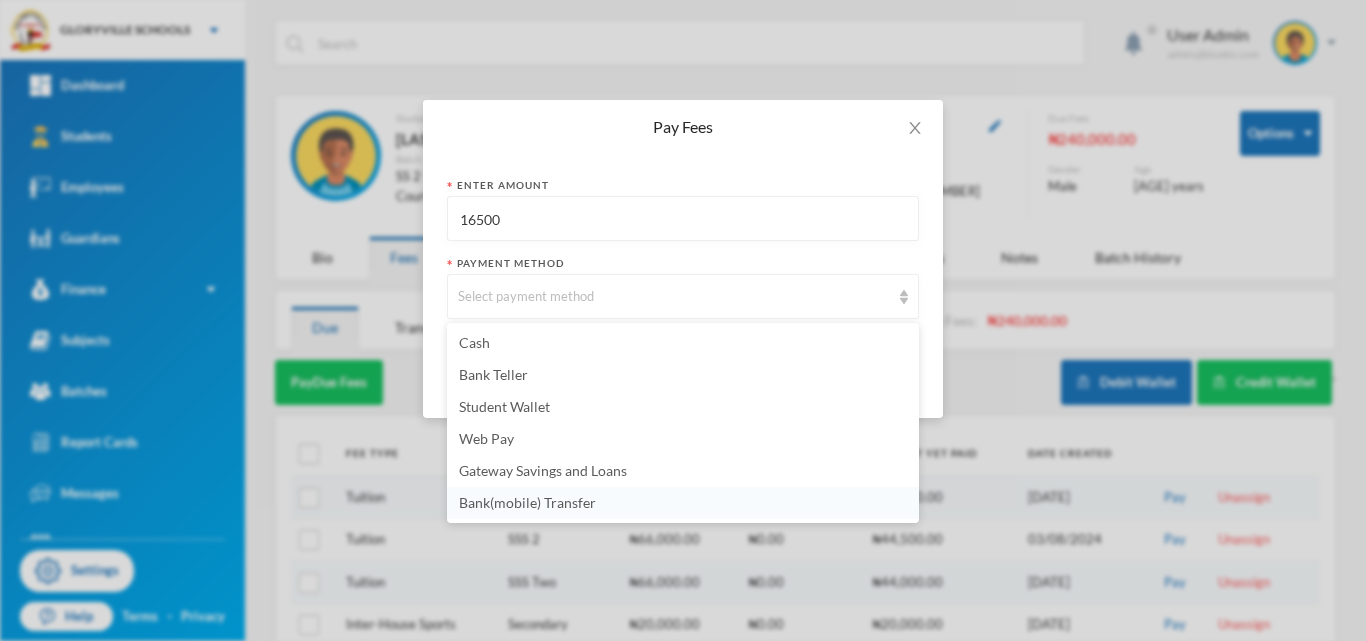 click on "Bank(mobile) Transfer" at bounding box center [527, 502] 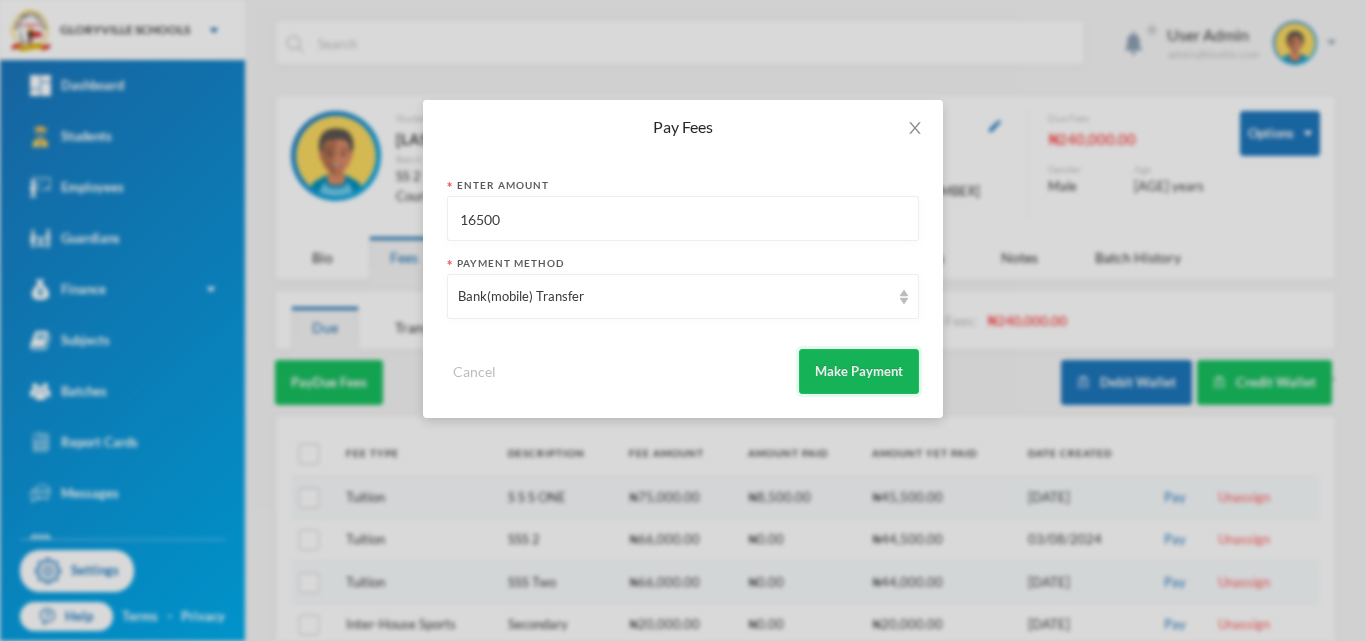 click on "Make Payment" at bounding box center [859, 371] 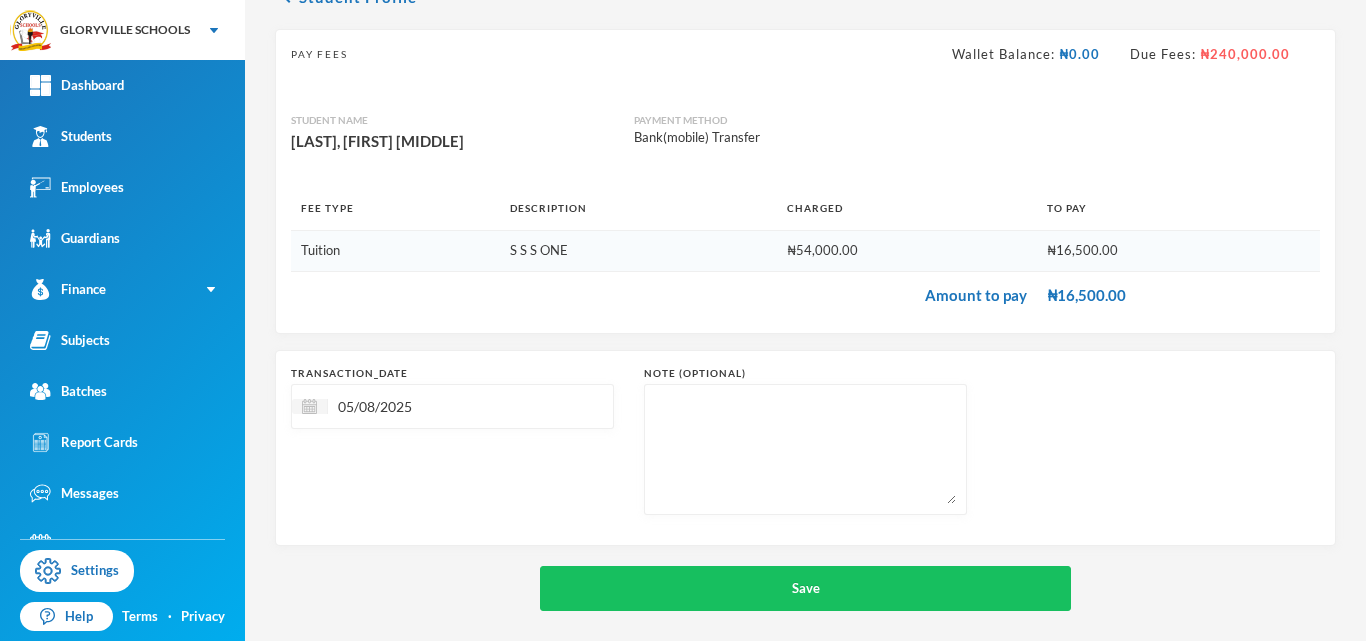 scroll, scrollTop: 120, scrollLeft: 0, axis: vertical 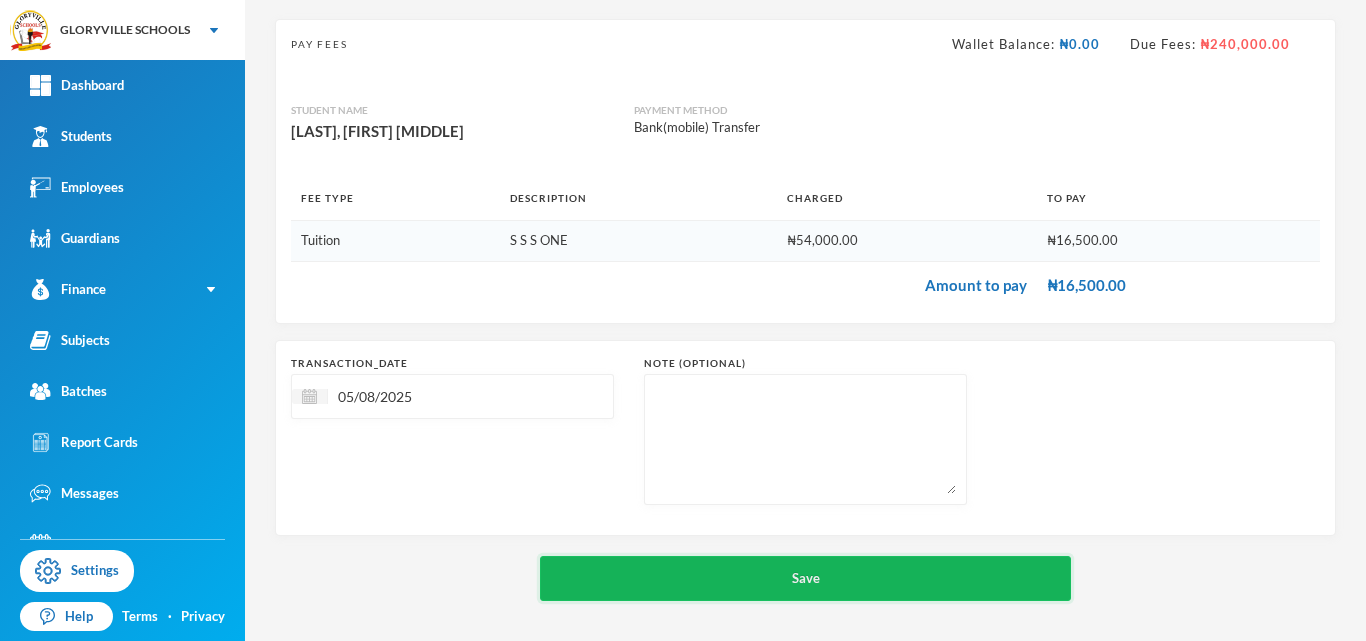 click on "Save" at bounding box center [805, 578] 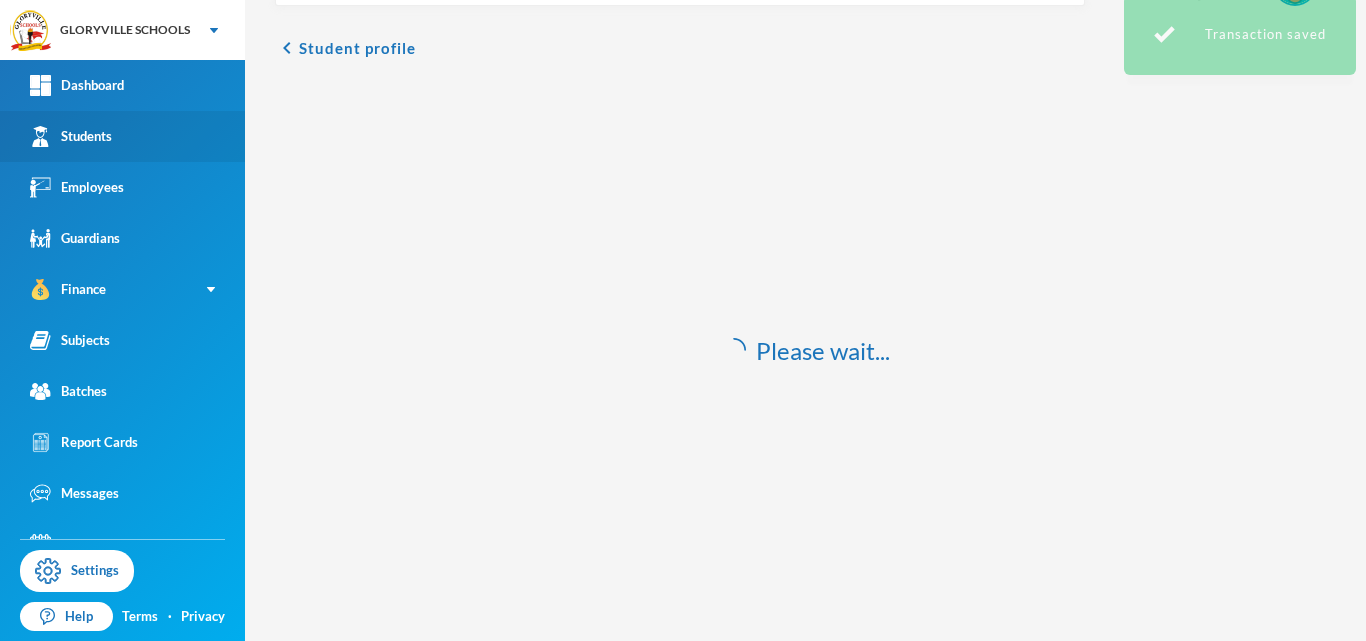 scroll, scrollTop: 59, scrollLeft: 0, axis: vertical 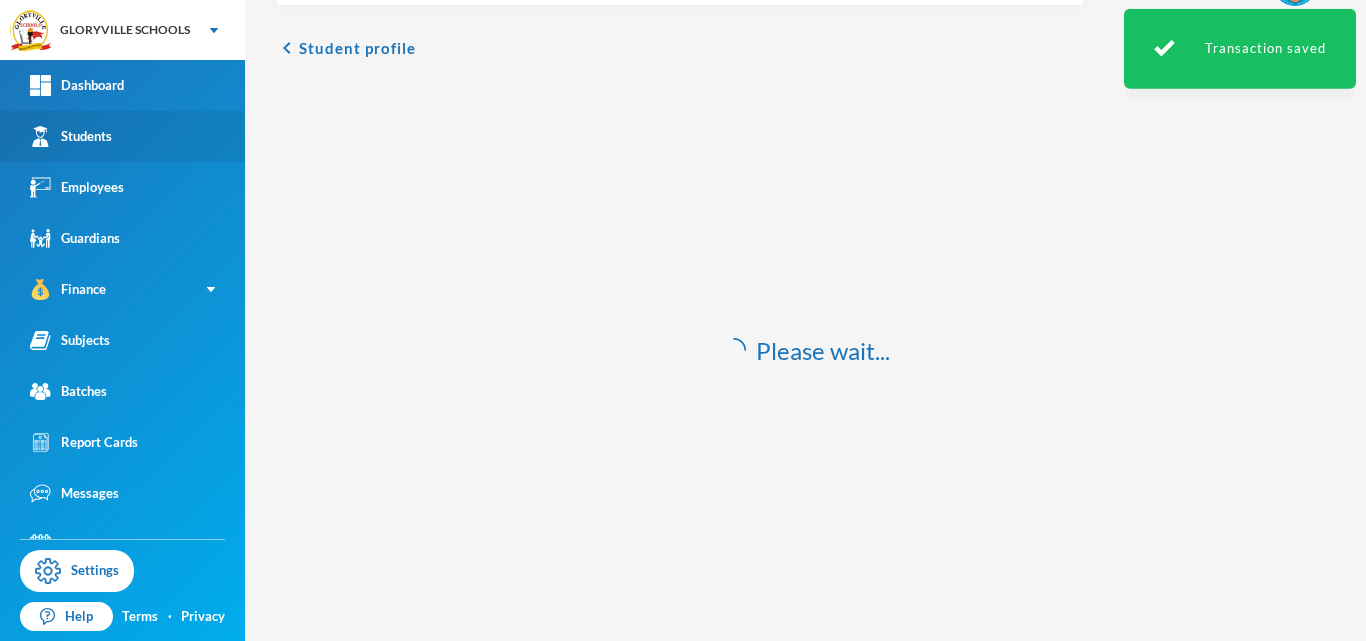 click on "Students" at bounding box center (122, 136) 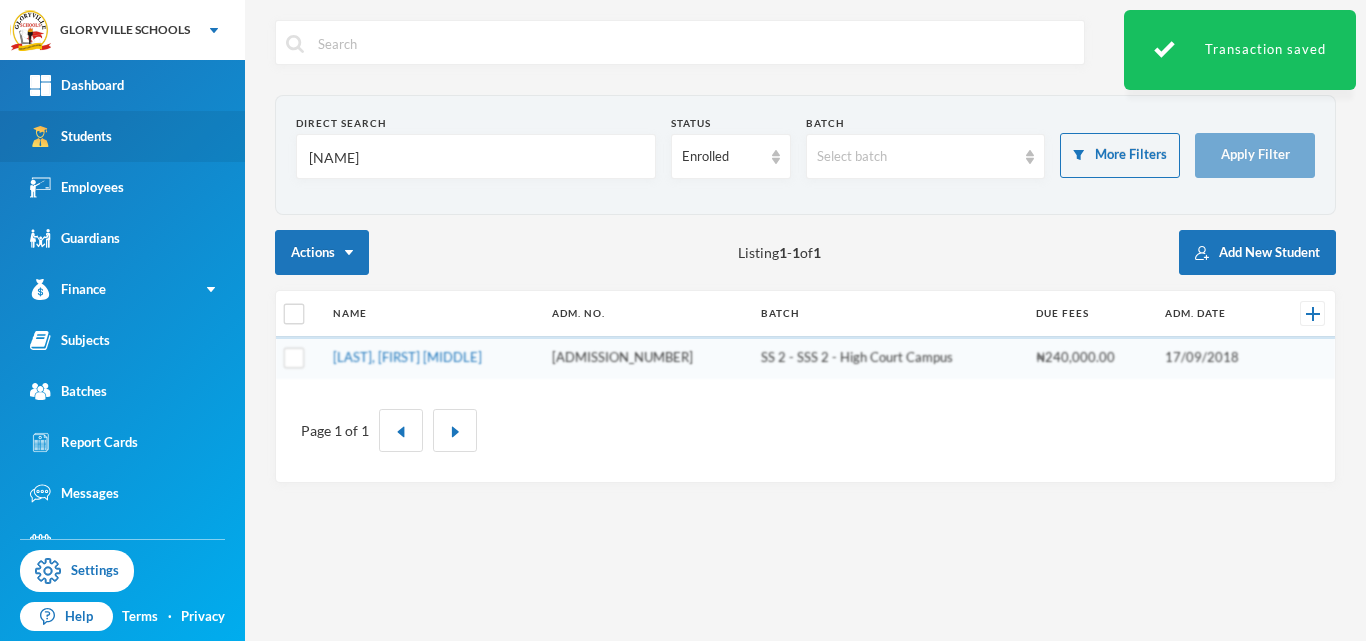 scroll, scrollTop: 0, scrollLeft: 0, axis: both 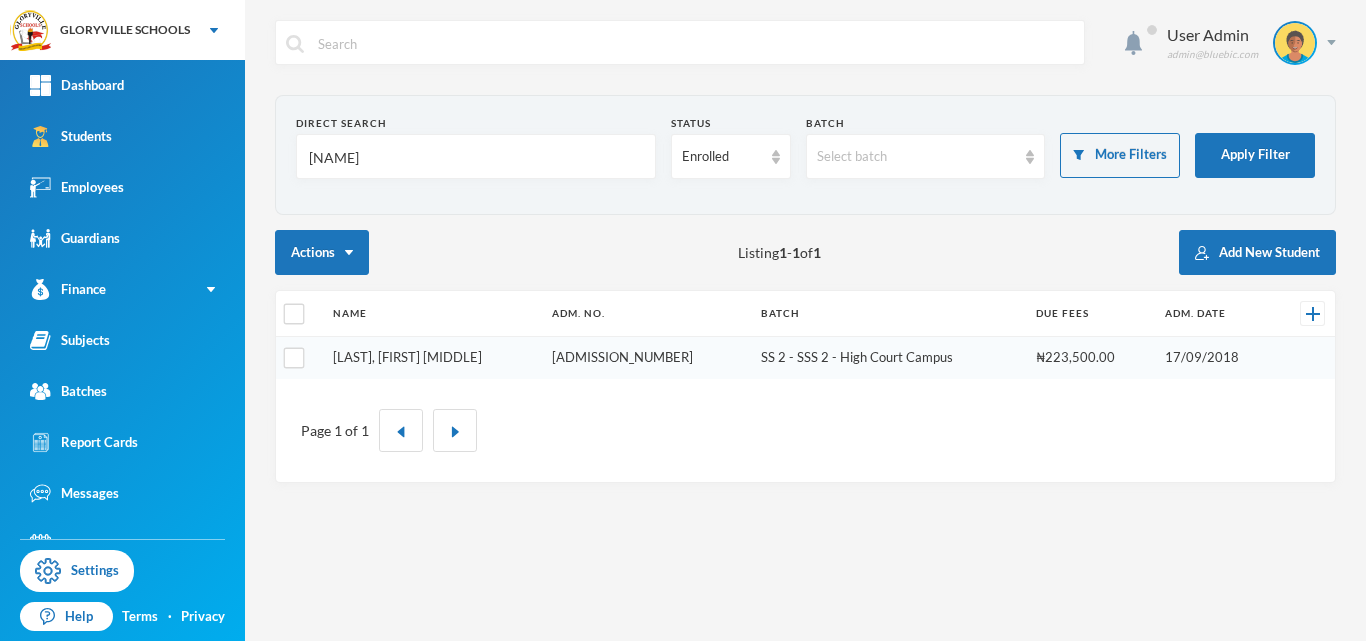 click on "[LAST], [FIRST] [MIDDLE]" at bounding box center [407, 357] 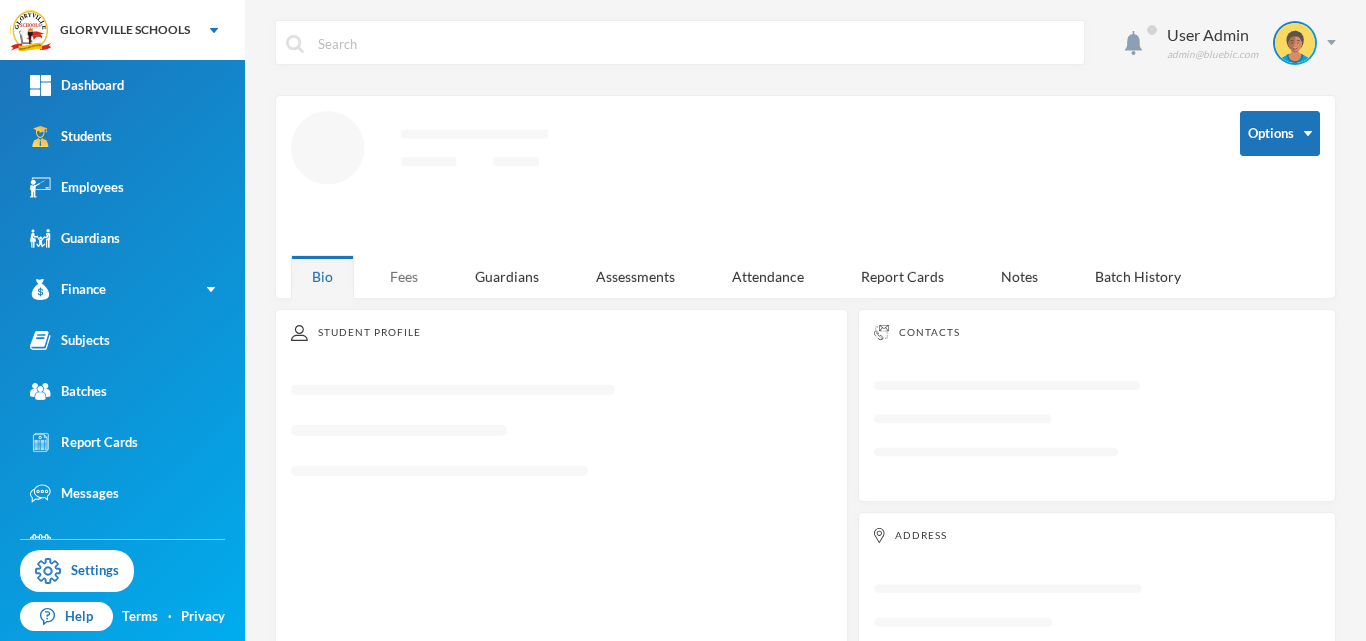 click on "Fees" at bounding box center (404, 276) 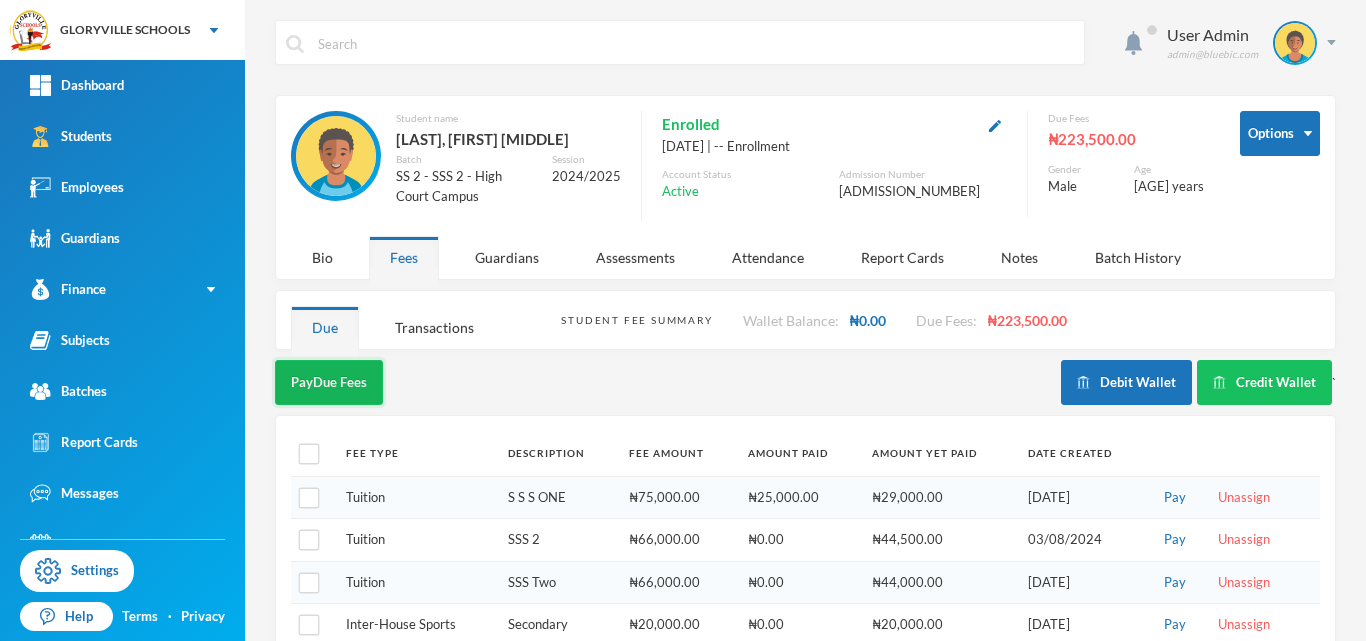 click on "Pay  Due Fees" at bounding box center [329, 382] 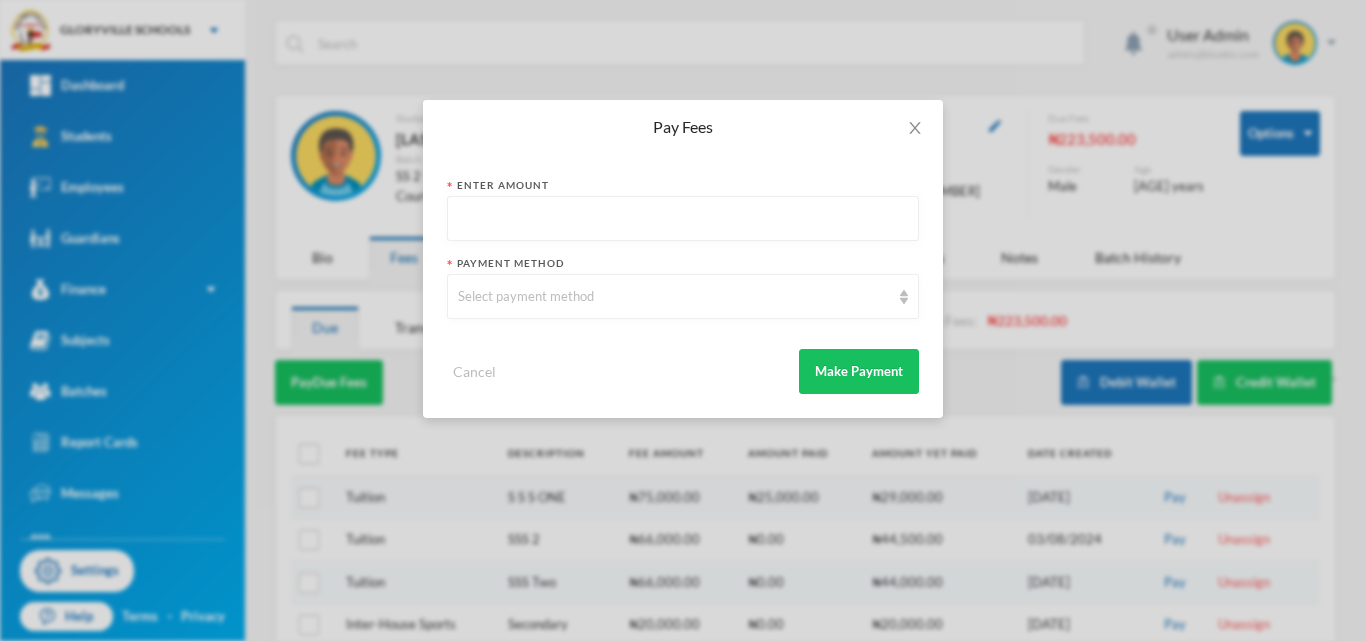 click at bounding box center (683, 219) 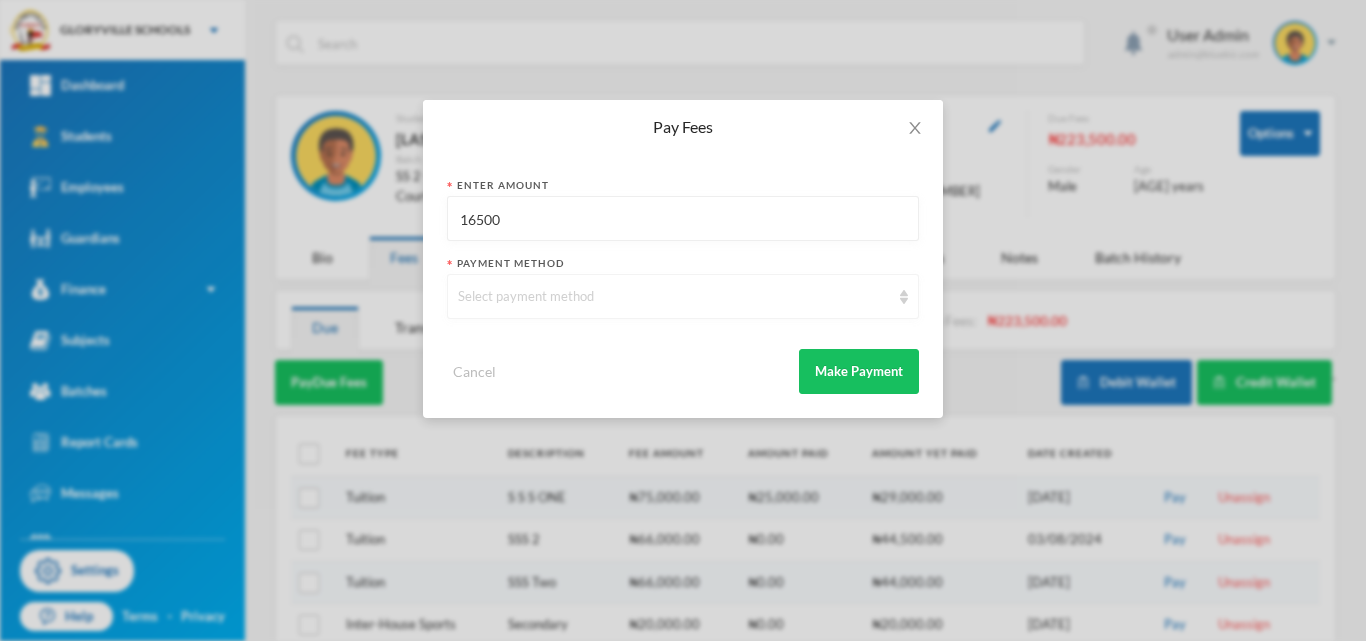 type on "16500" 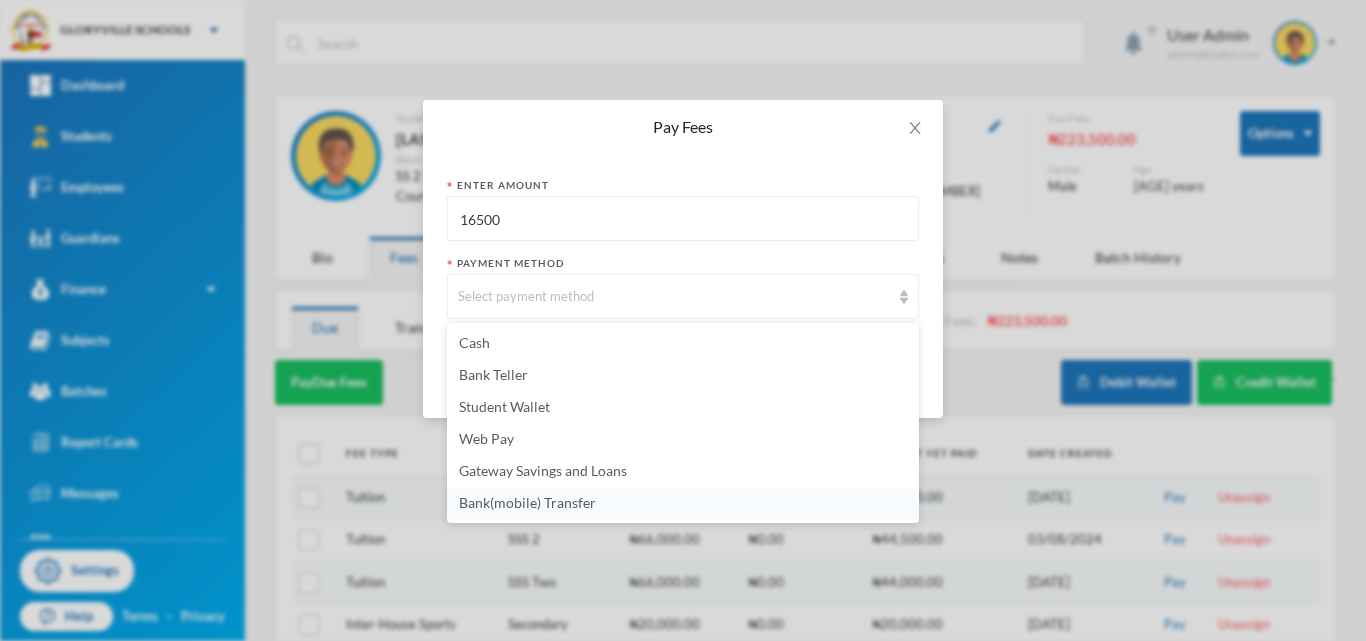 click on "Bank(mobile) Transfer" at bounding box center [527, 502] 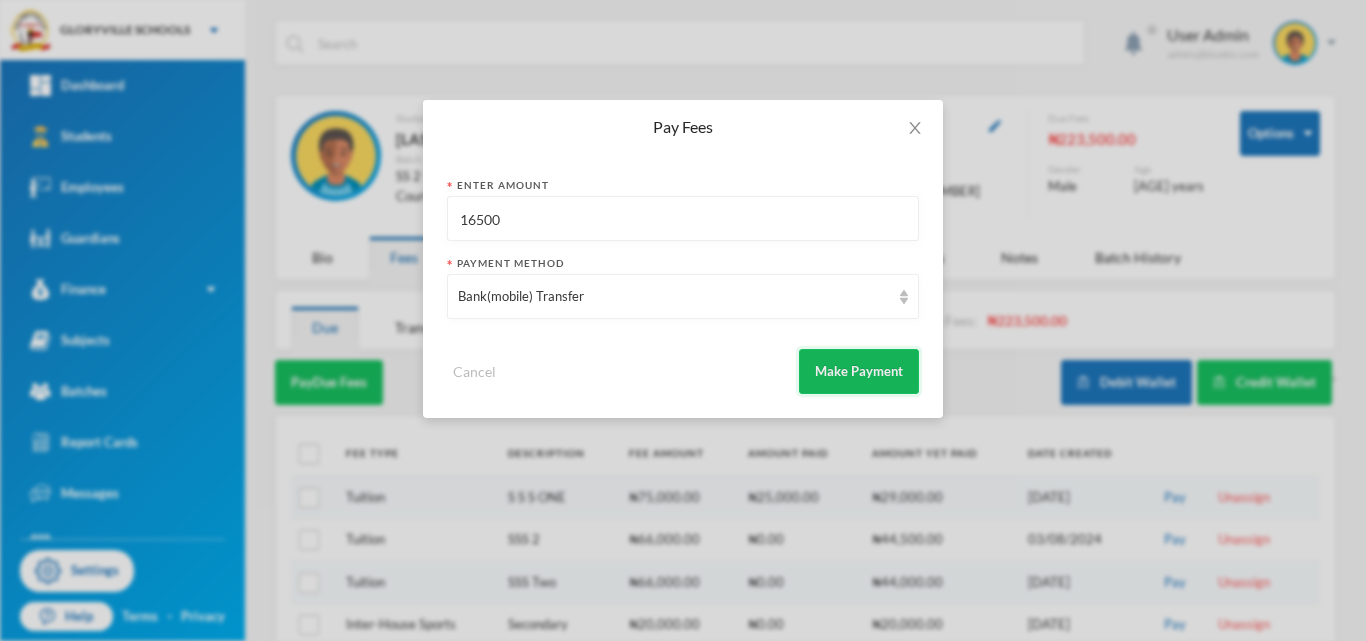 click on "Make Payment" at bounding box center (859, 371) 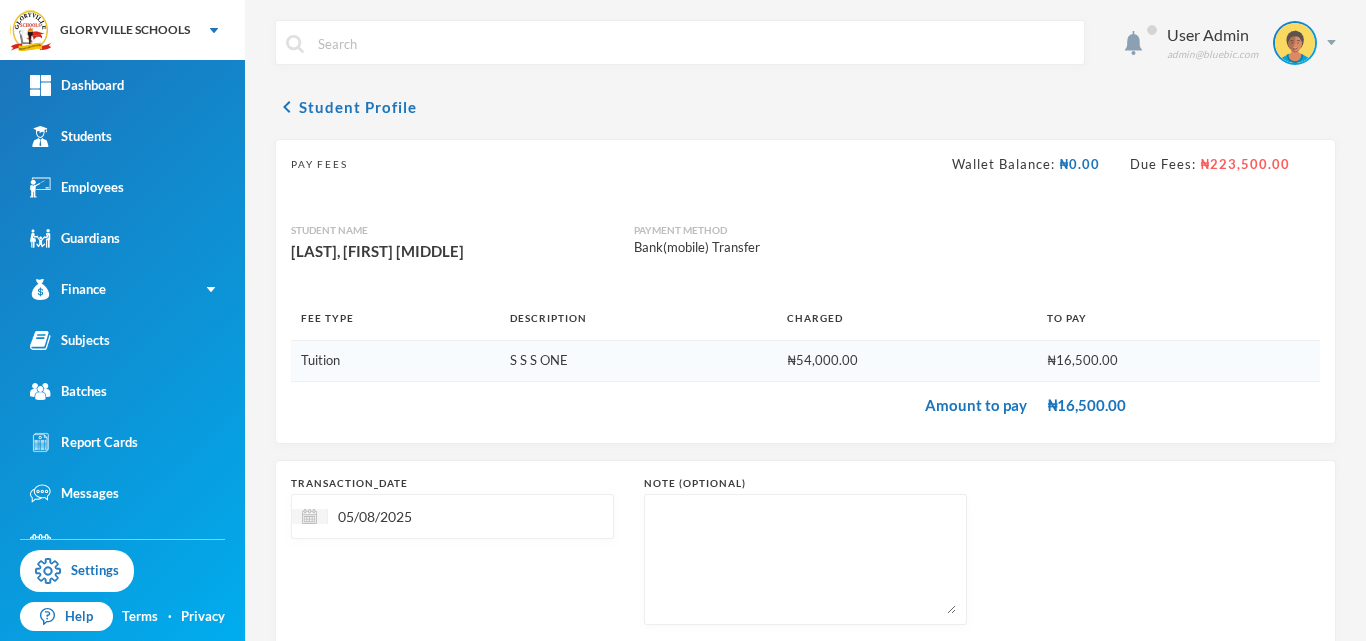 scroll, scrollTop: 120, scrollLeft: 0, axis: vertical 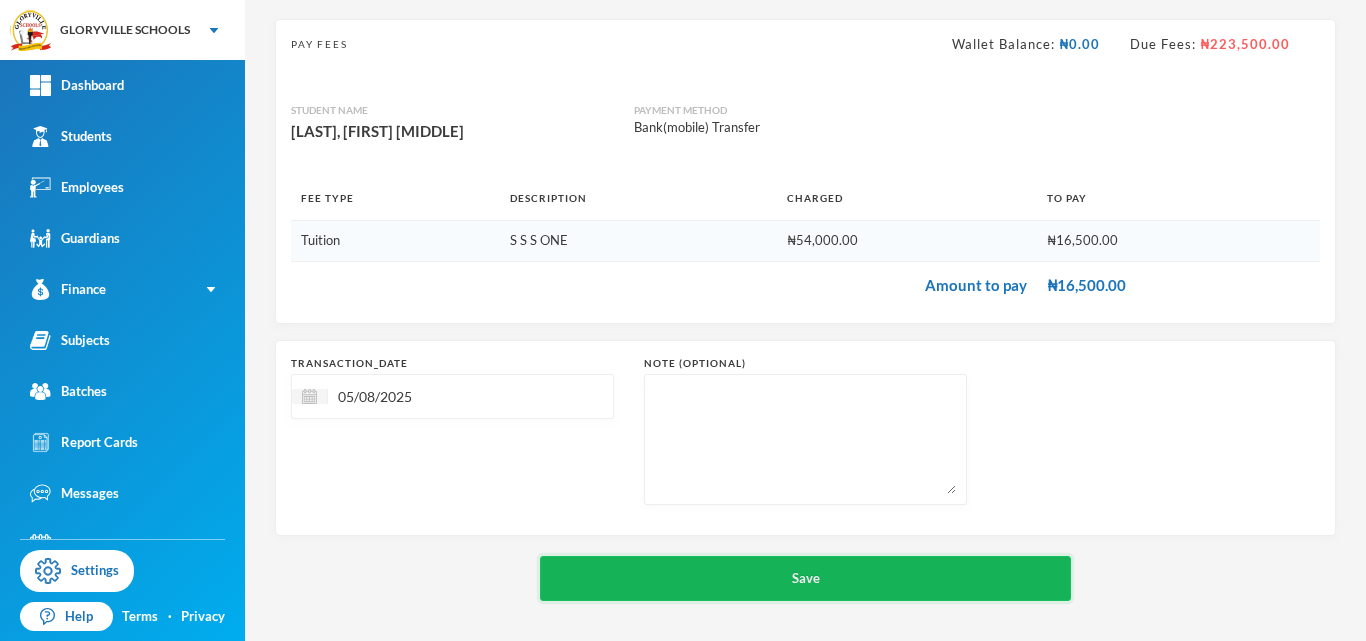 click on "Save" at bounding box center [805, 578] 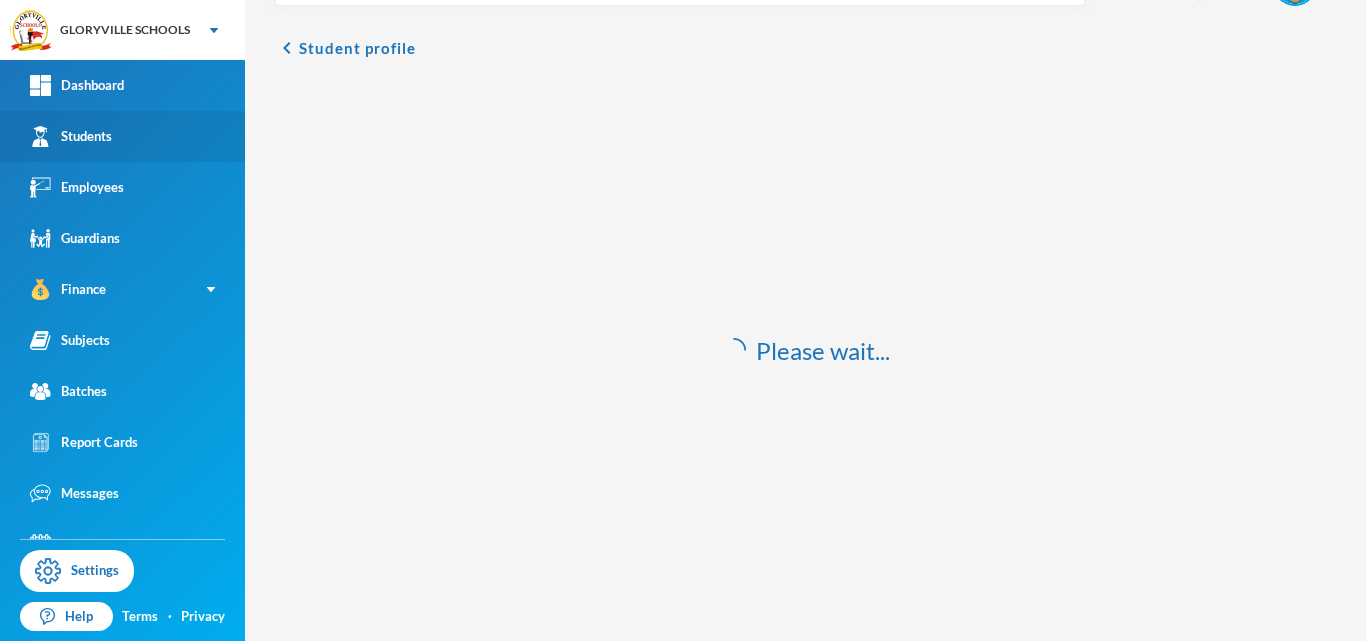 scroll, scrollTop: 59, scrollLeft: 0, axis: vertical 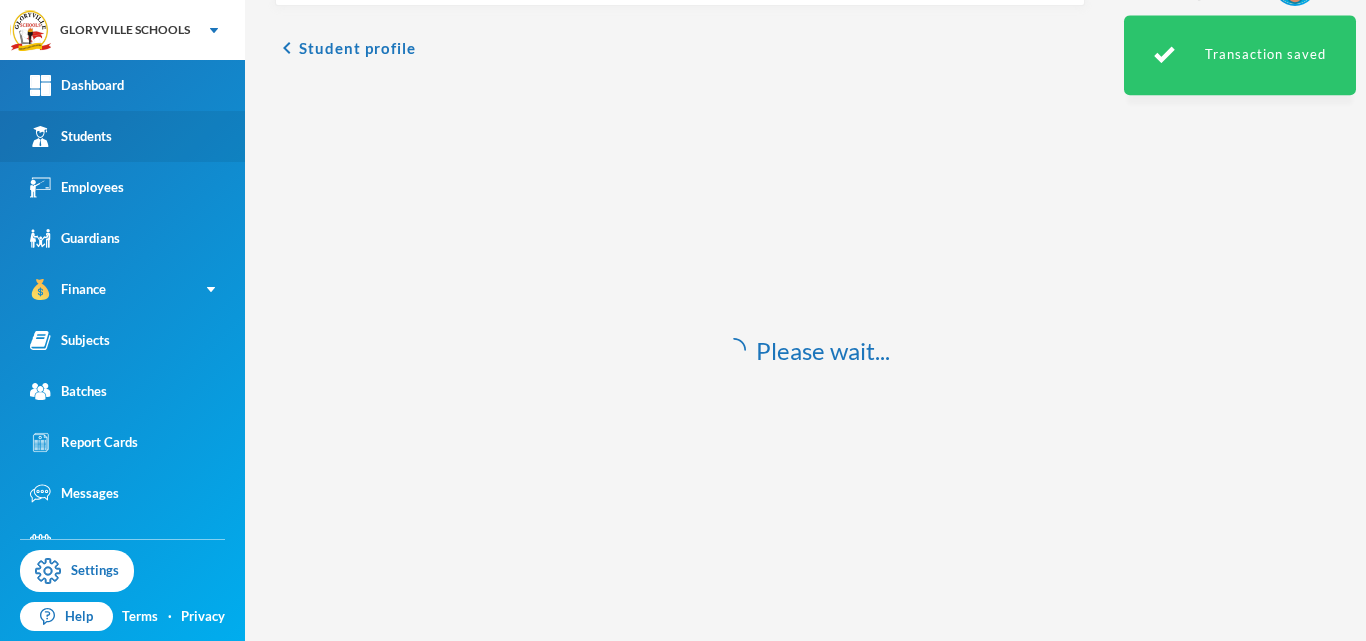 click on "Students" at bounding box center (71, 136) 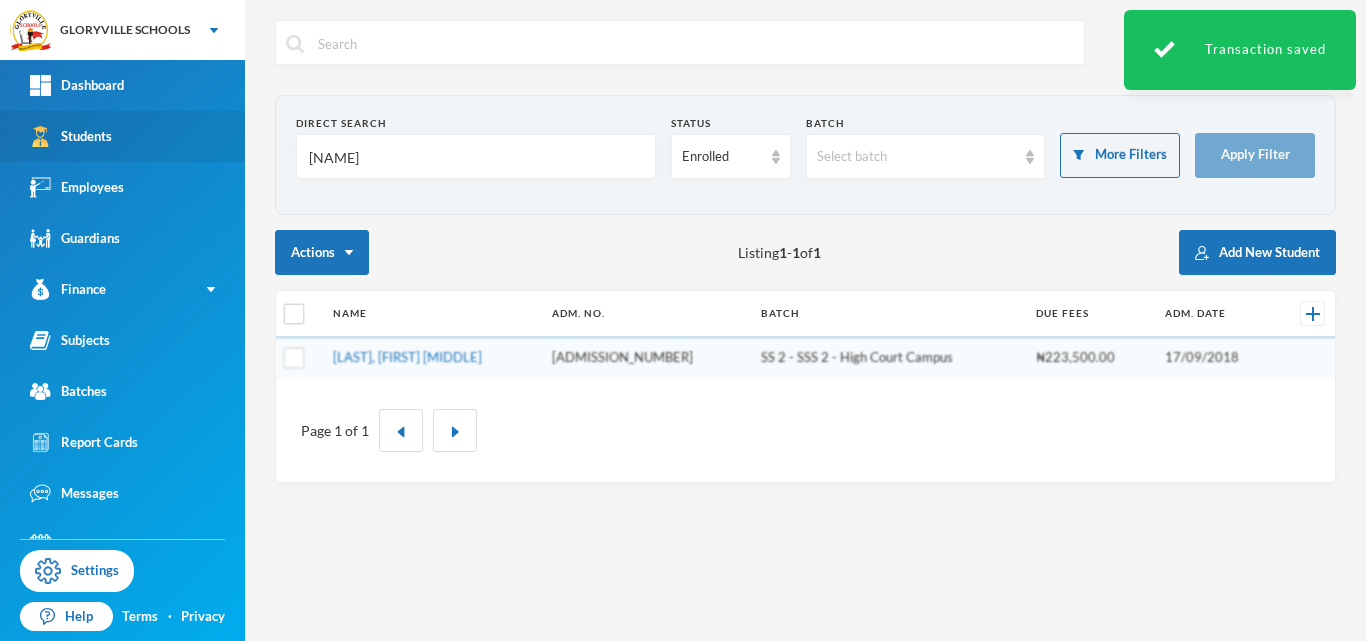scroll, scrollTop: 0, scrollLeft: 0, axis: both 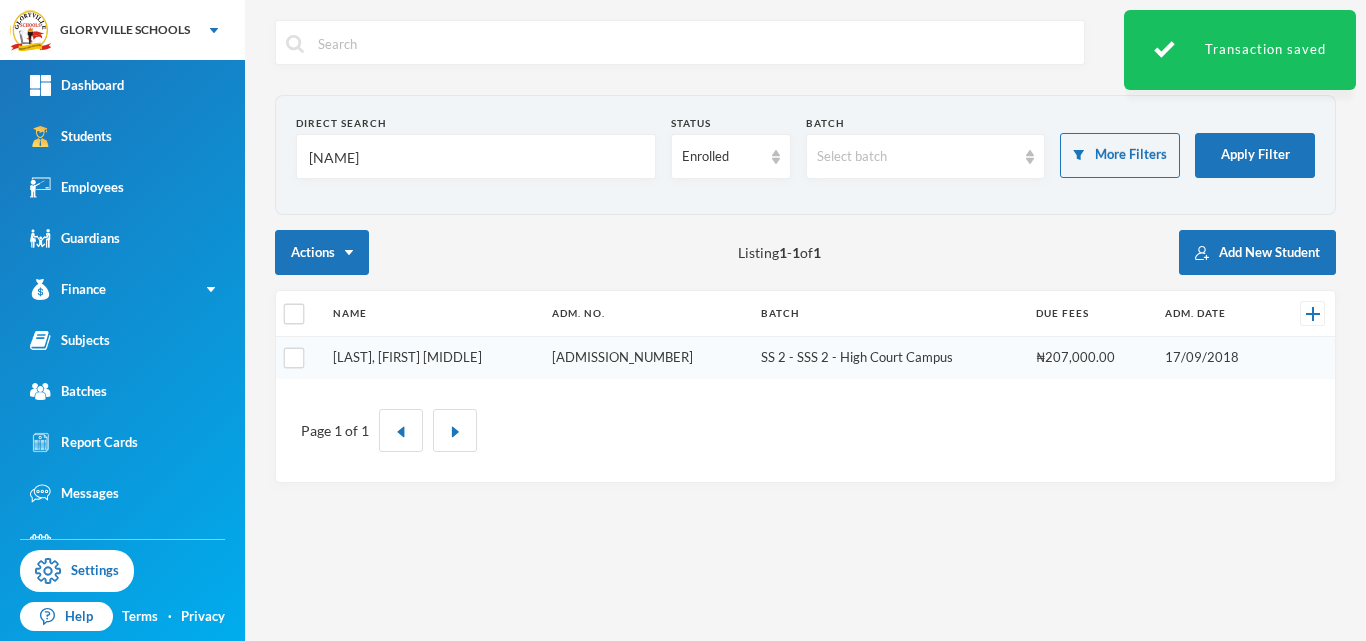 click on "[LAST], [FIRST] [MIDDLE]" at bounding box center [407, 357] 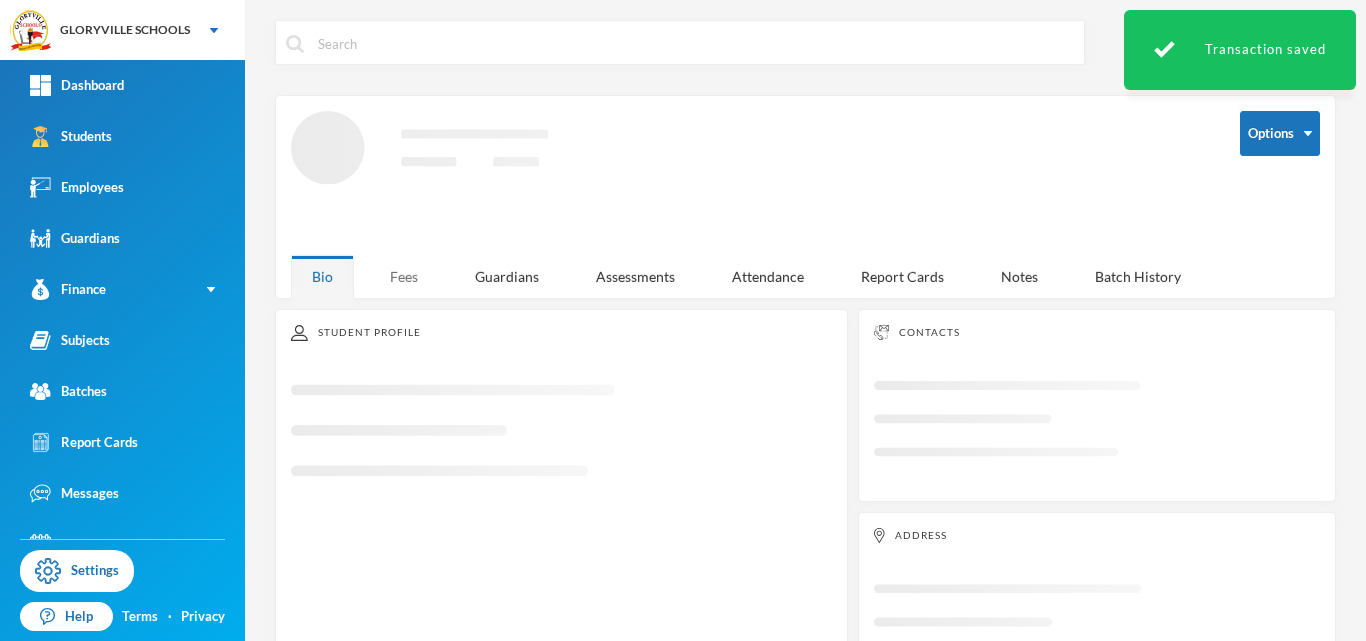 click on "Fees" at bounding box center [404, 276] 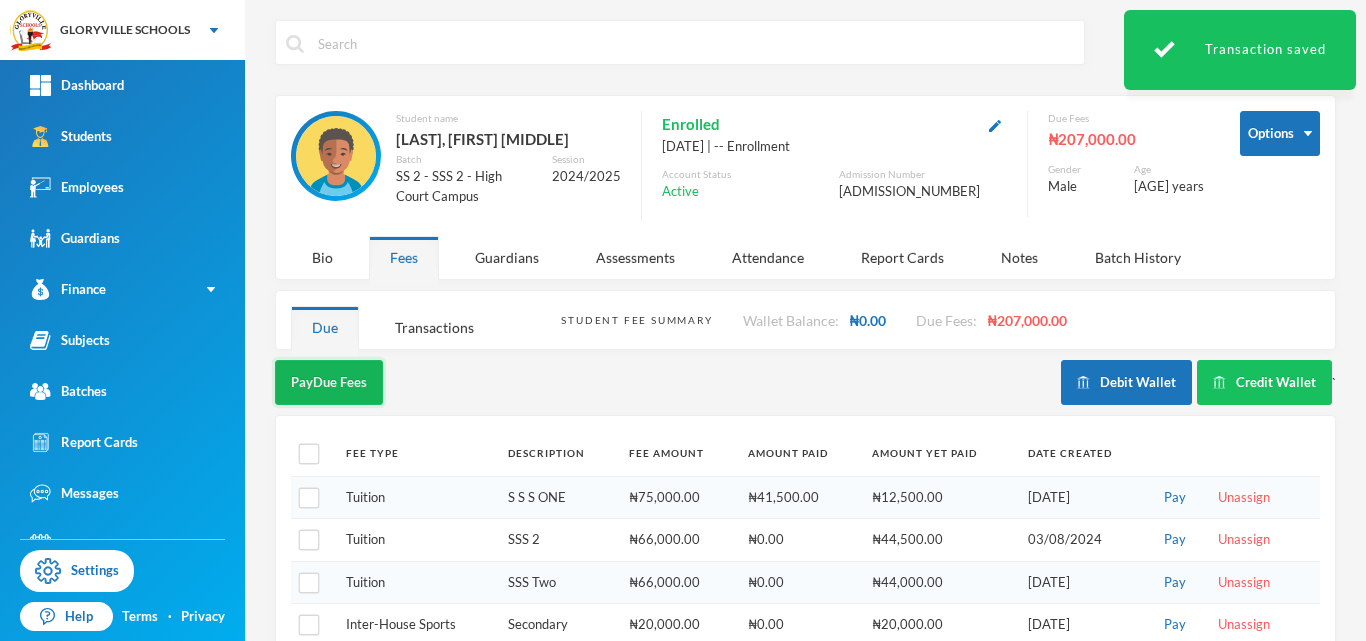 click on "Pay  Due Fees" at bounding box center (329, 382) 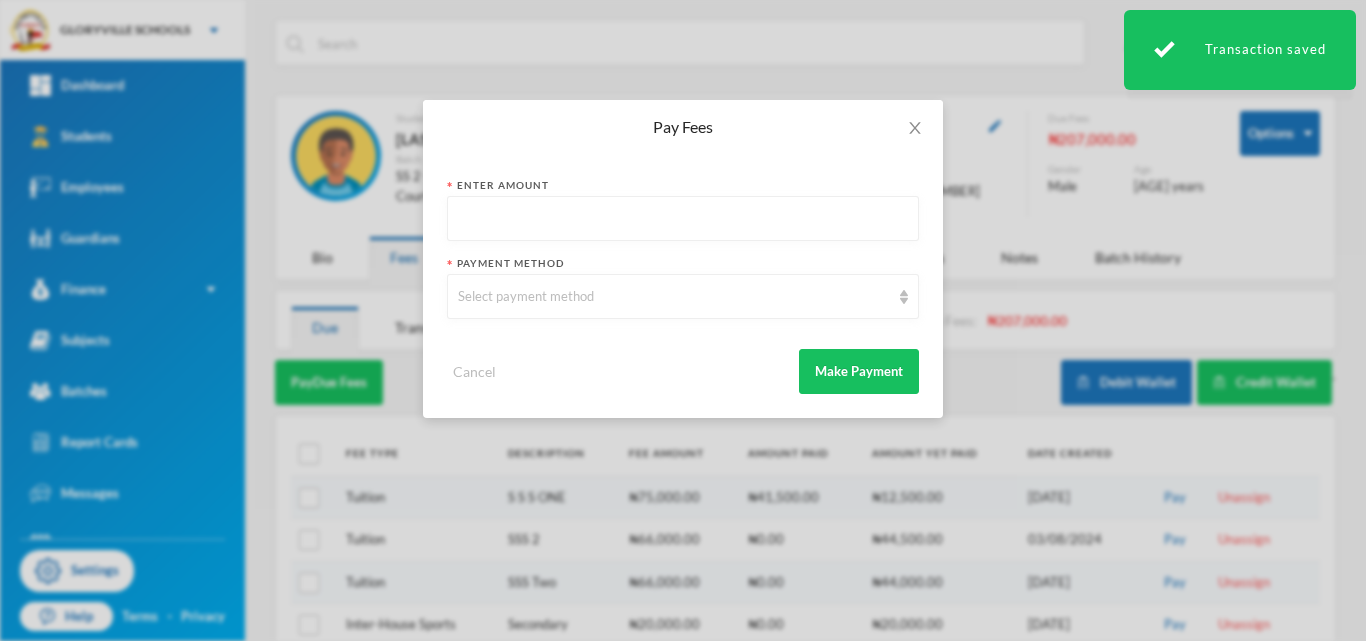 click at bounding box center (683, 219) 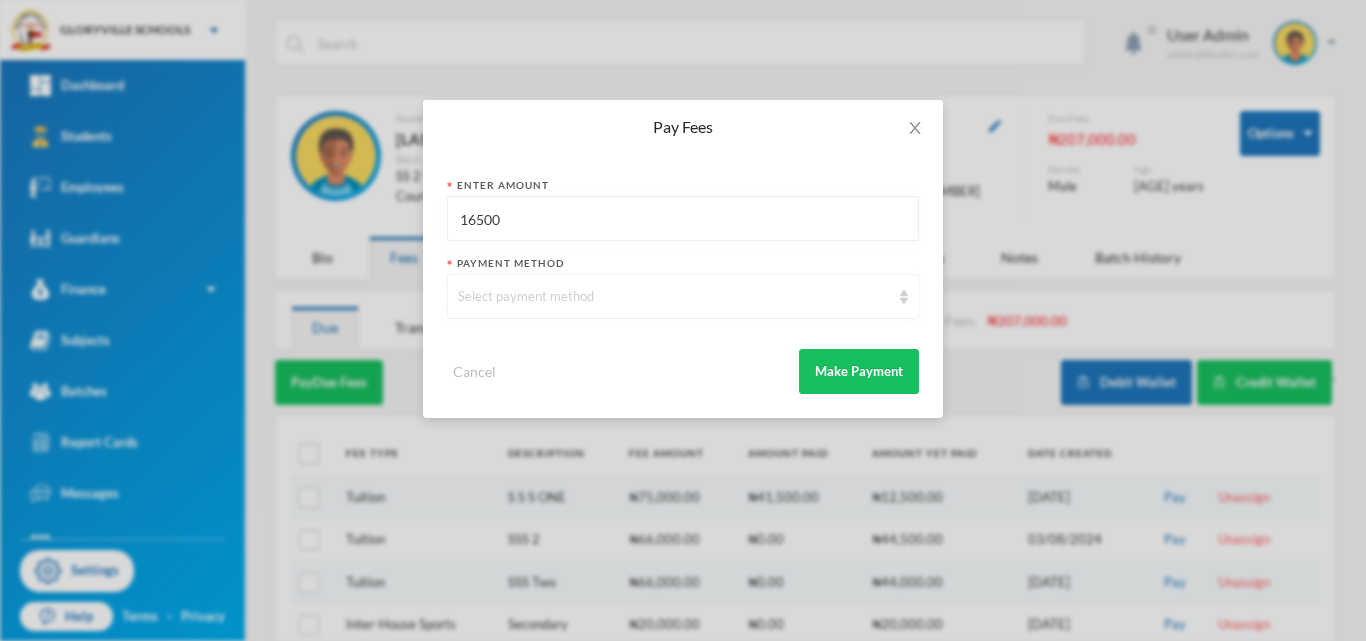 type on "16500" 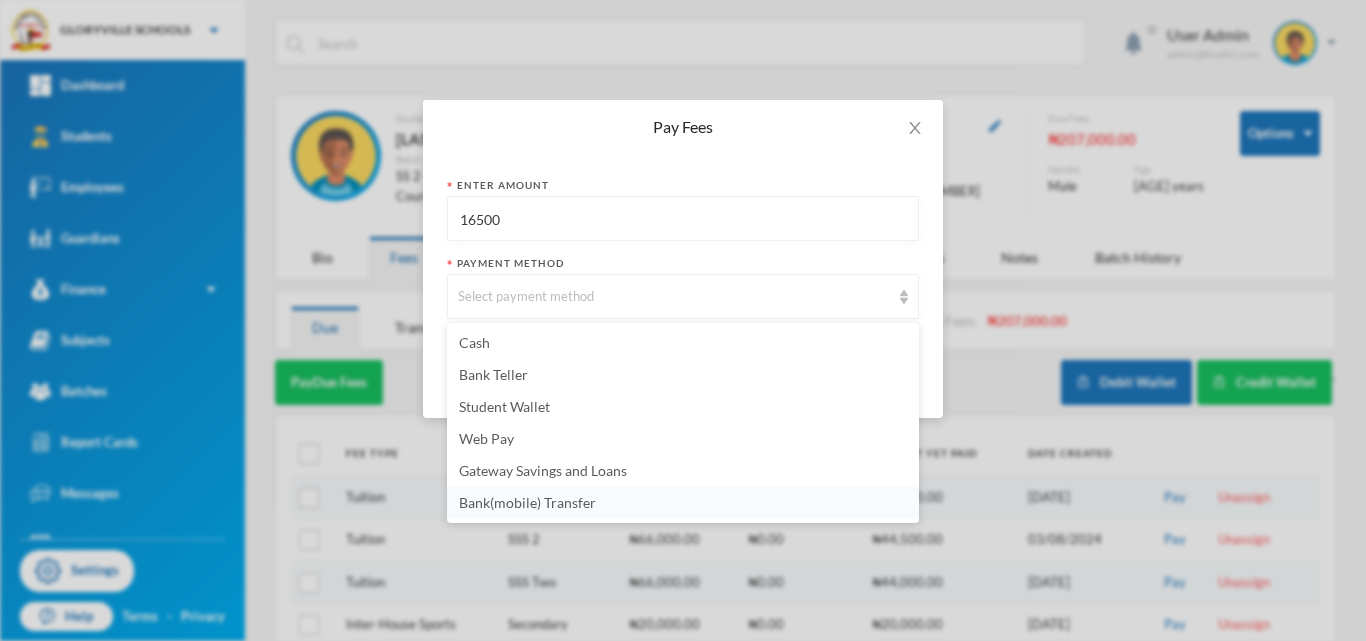 click on "Bank(mobile) Transfer" at bounding box center (683, 503) 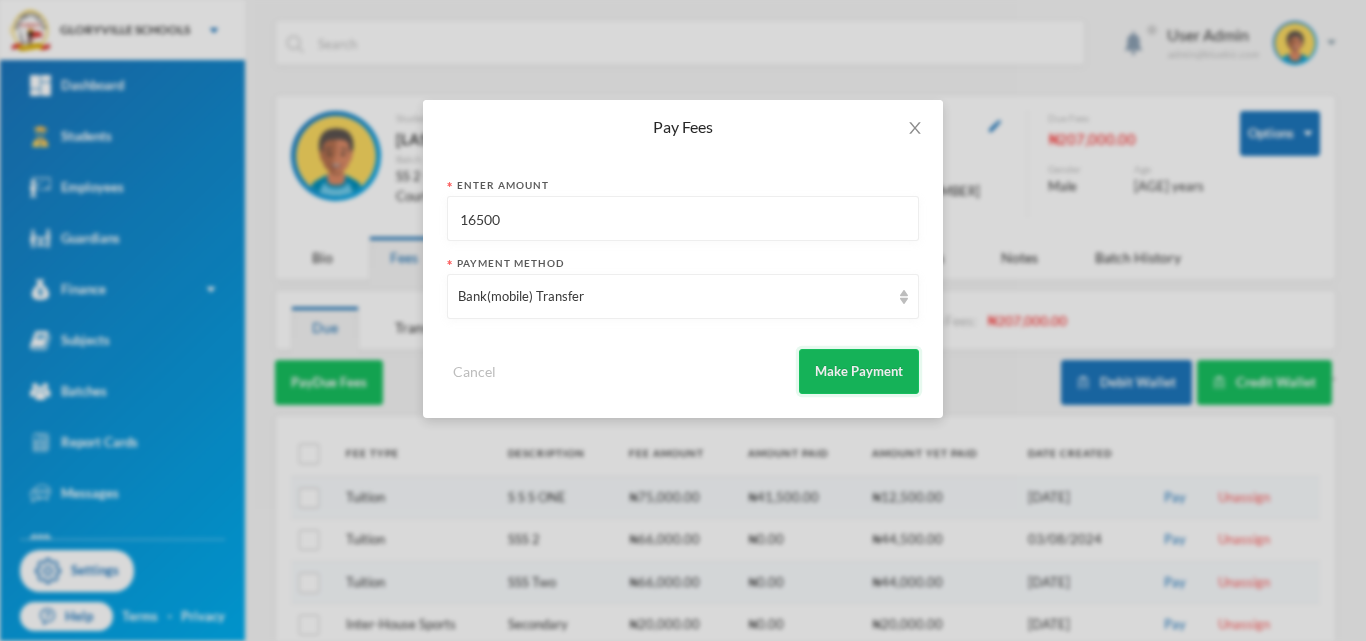 click on "Make Payment" at bounding box center (859, 371) 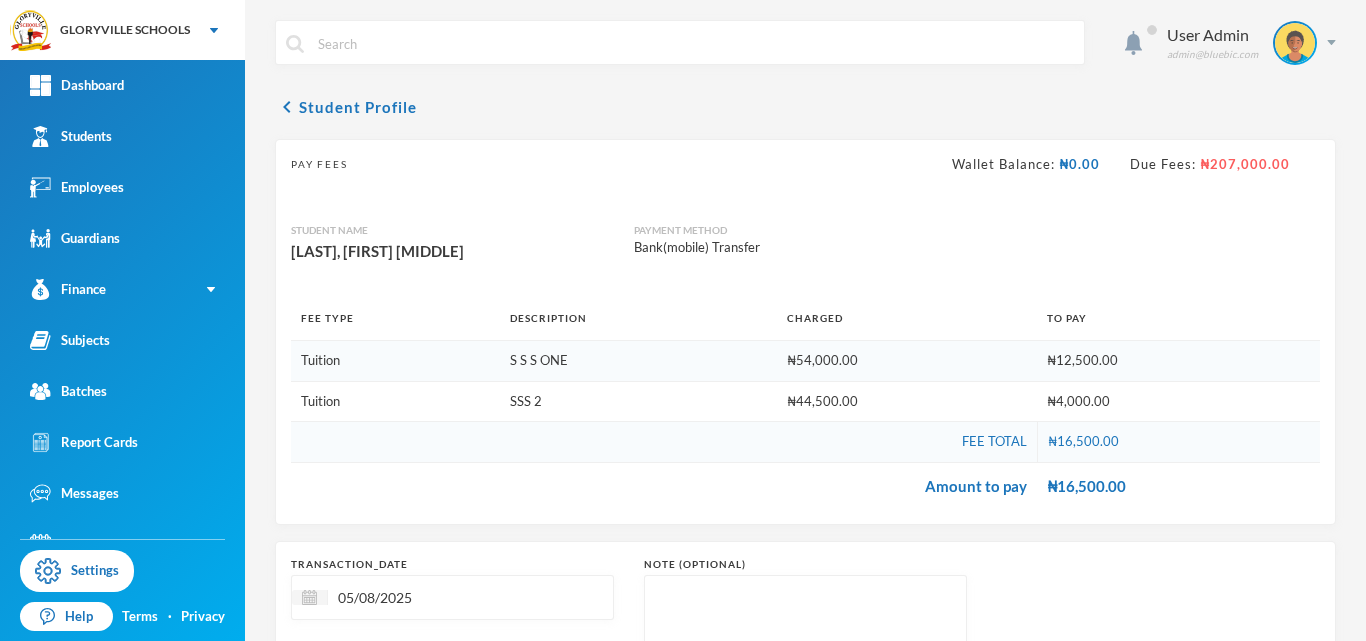 scroll, scrollTop: 201, scrollLeft: 0, axis: vertical 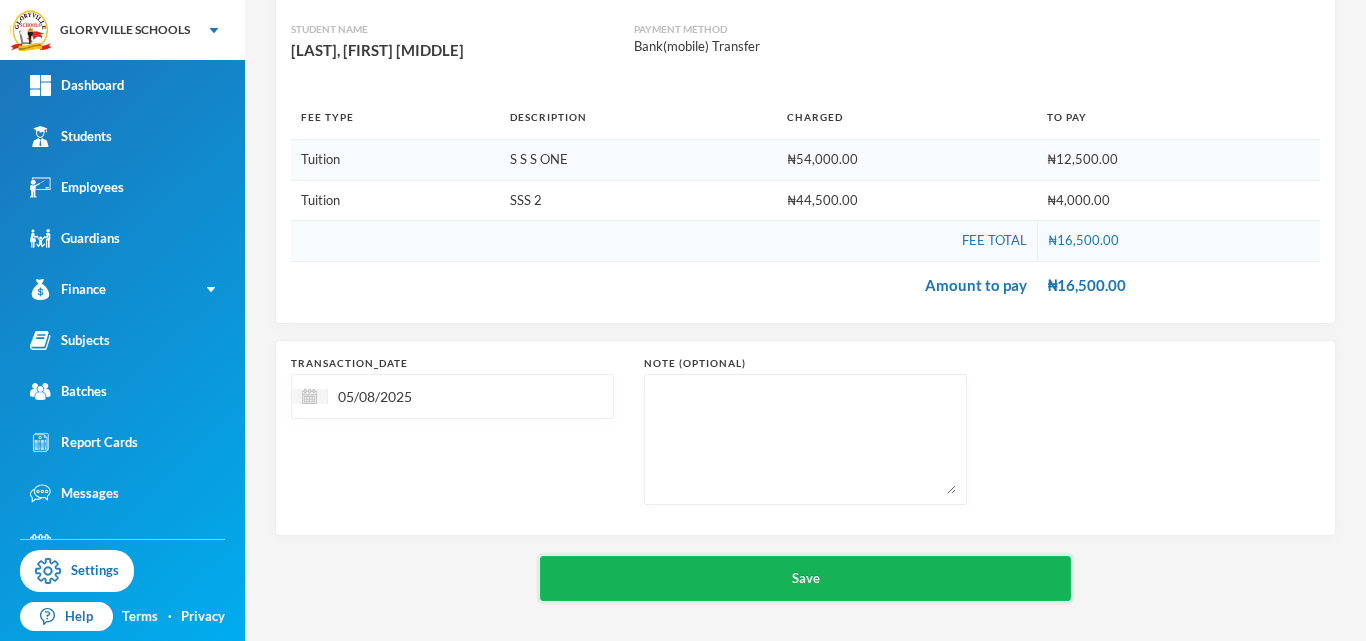 click on "Save" at bounding box center [805, 578] 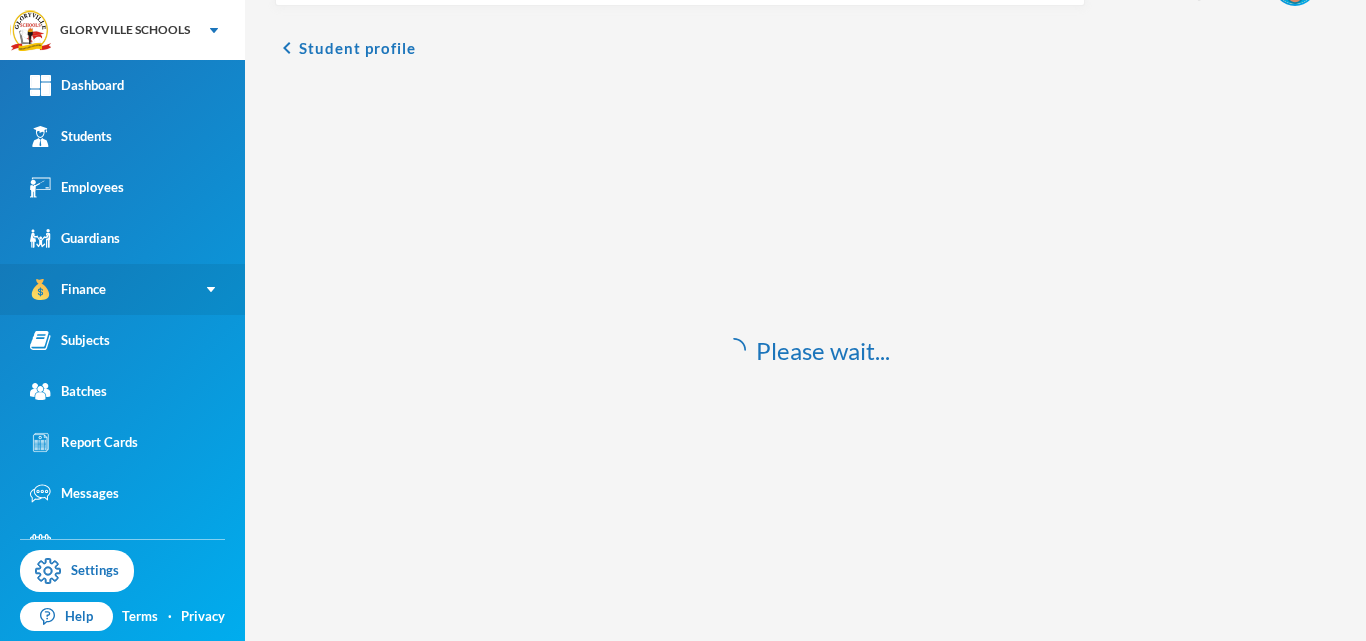 scroll, scrollTop: 59, scrollLeft: 0, axis: vertical 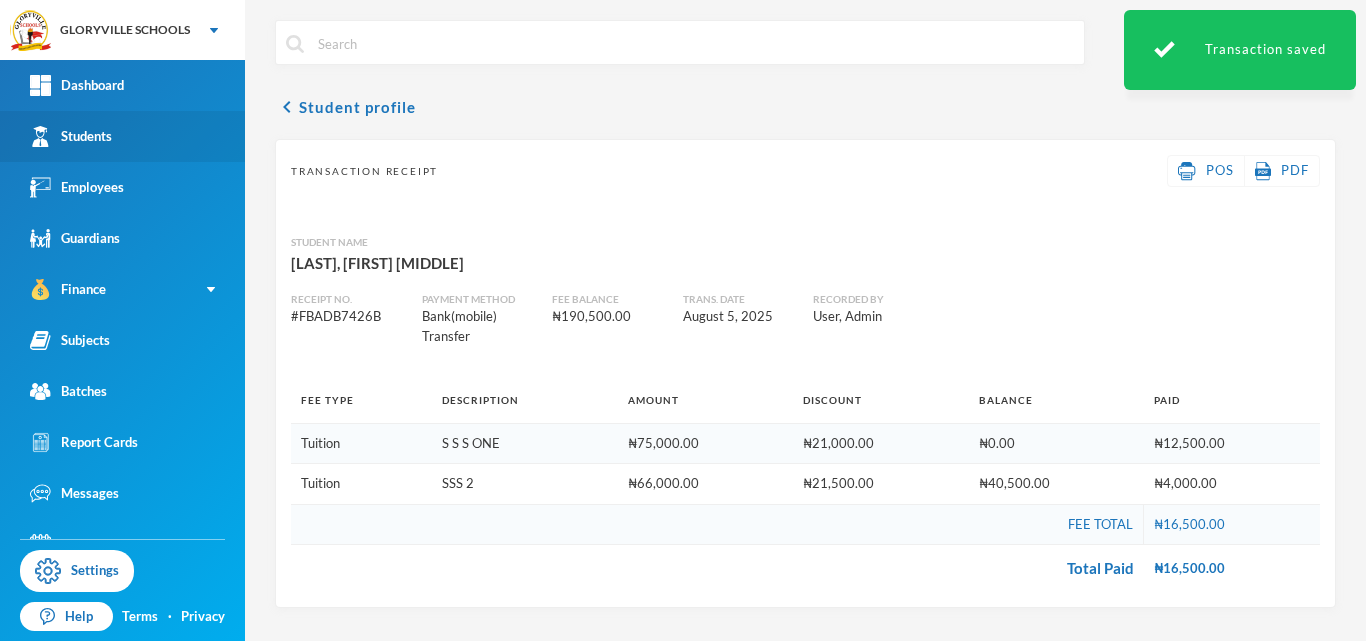 click on "Students" at bounding box center [122, 136] 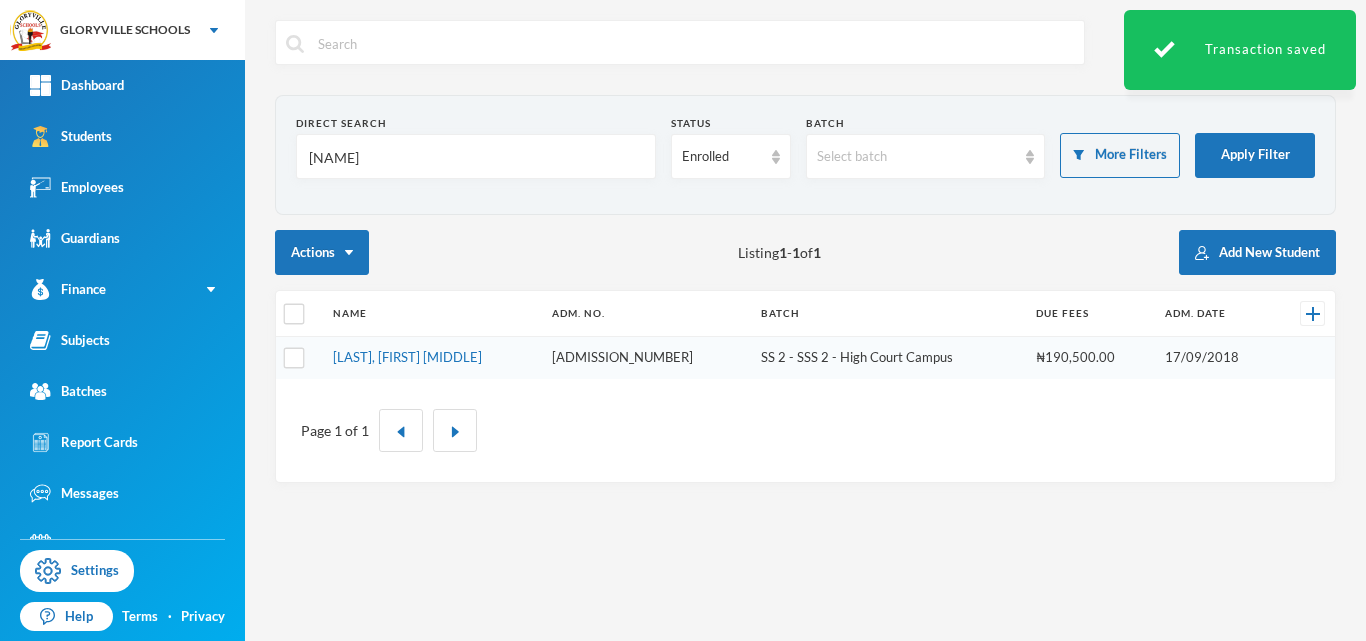 click on "[LAST], [FIRST] [MIDDLE]" at bounding box center [432, 358] 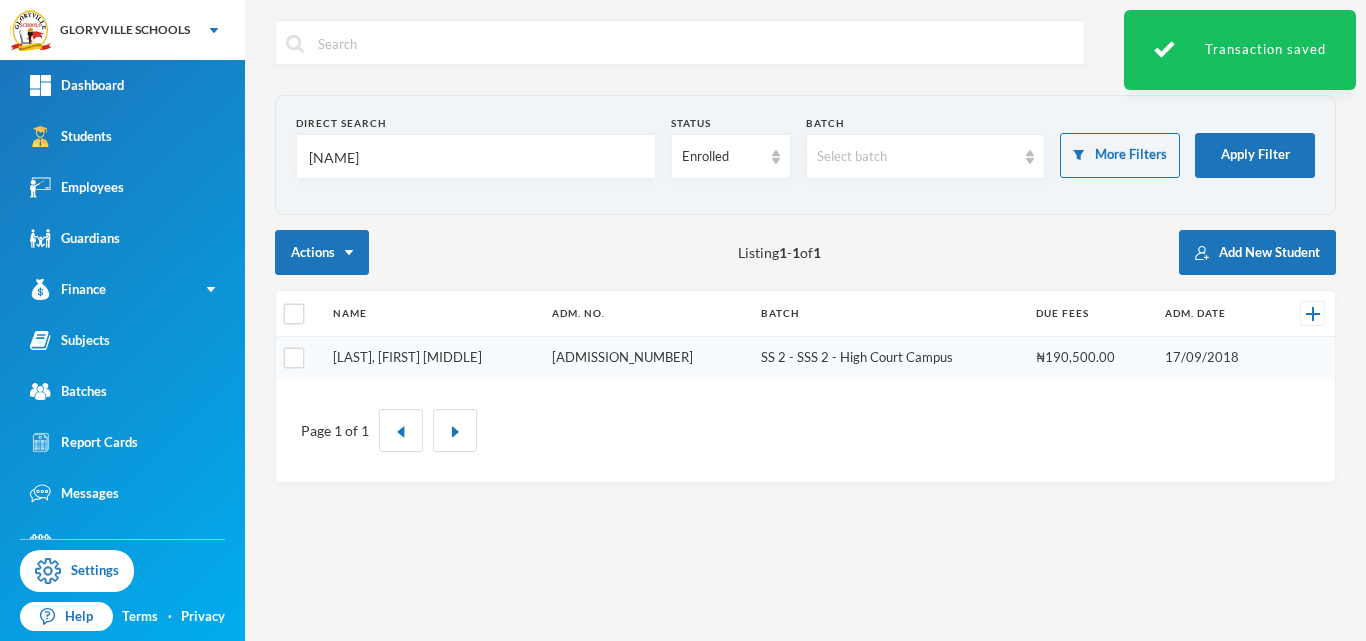 click on "[LAST], [FIRST] [MIDDLE]" at bounding box center [407, 357] 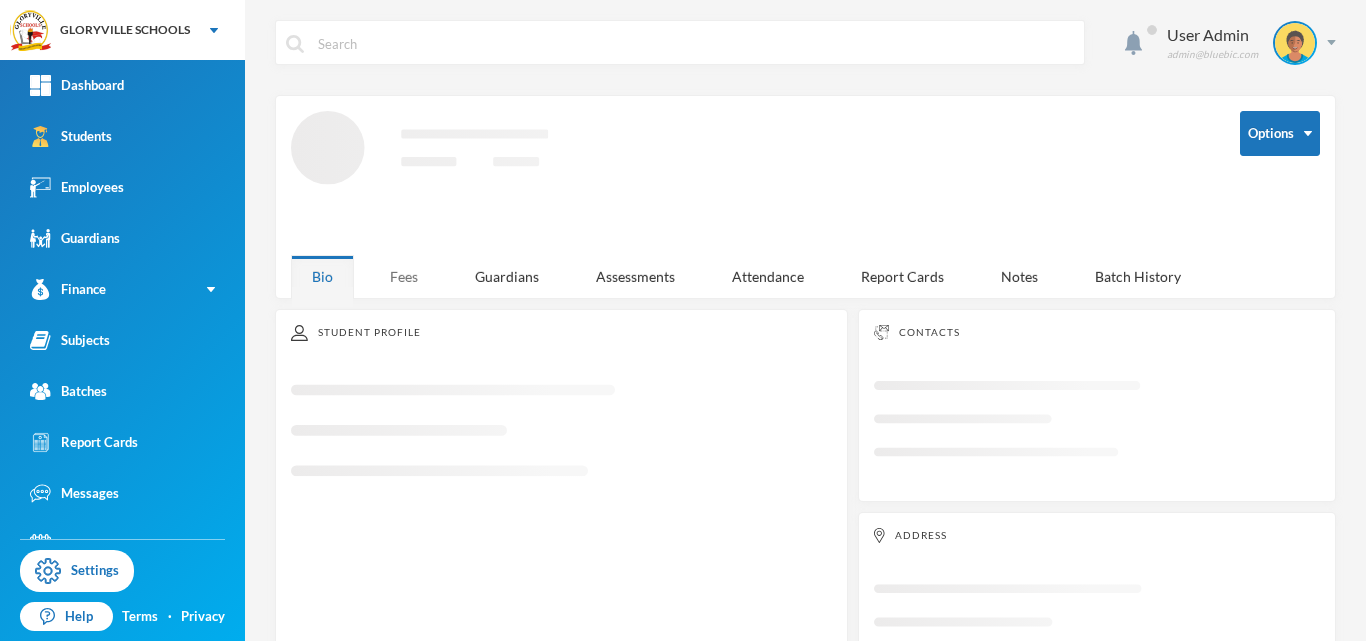 click on "Fees" at bounding box center [404, 276] 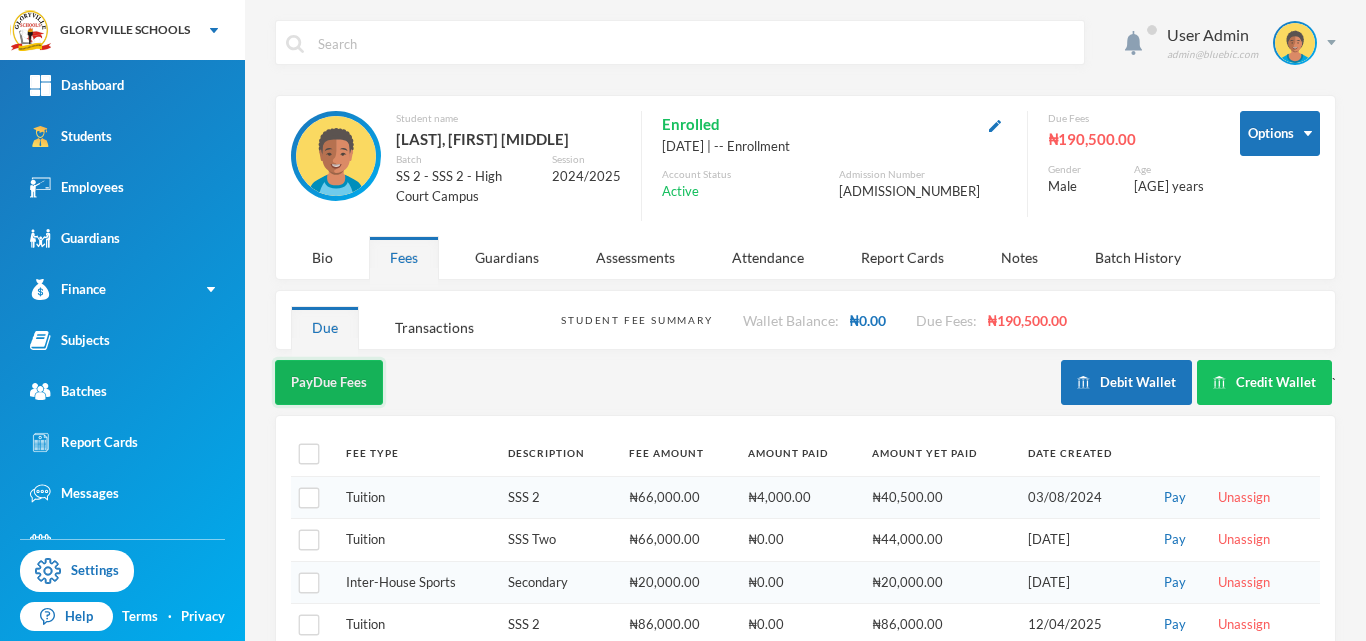 click on "Pay  Due Fees" at bounding box center [329, 382] 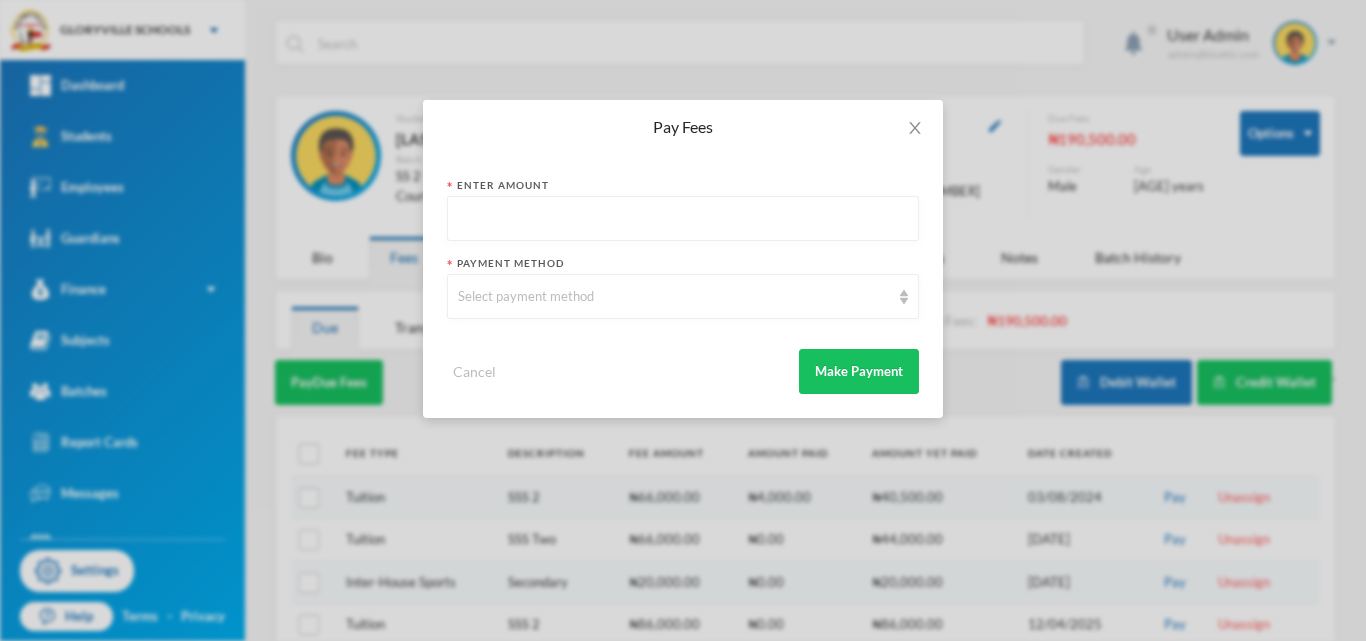 click at bounding box center (683, 219) 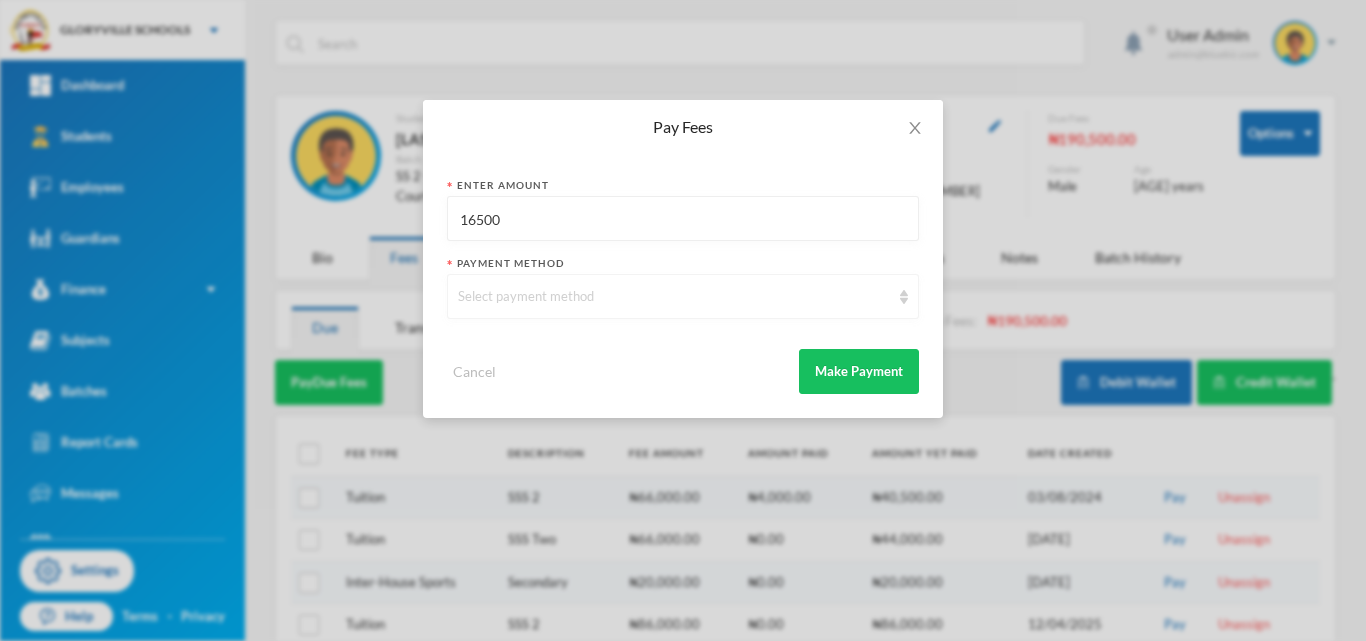 type on "16500" 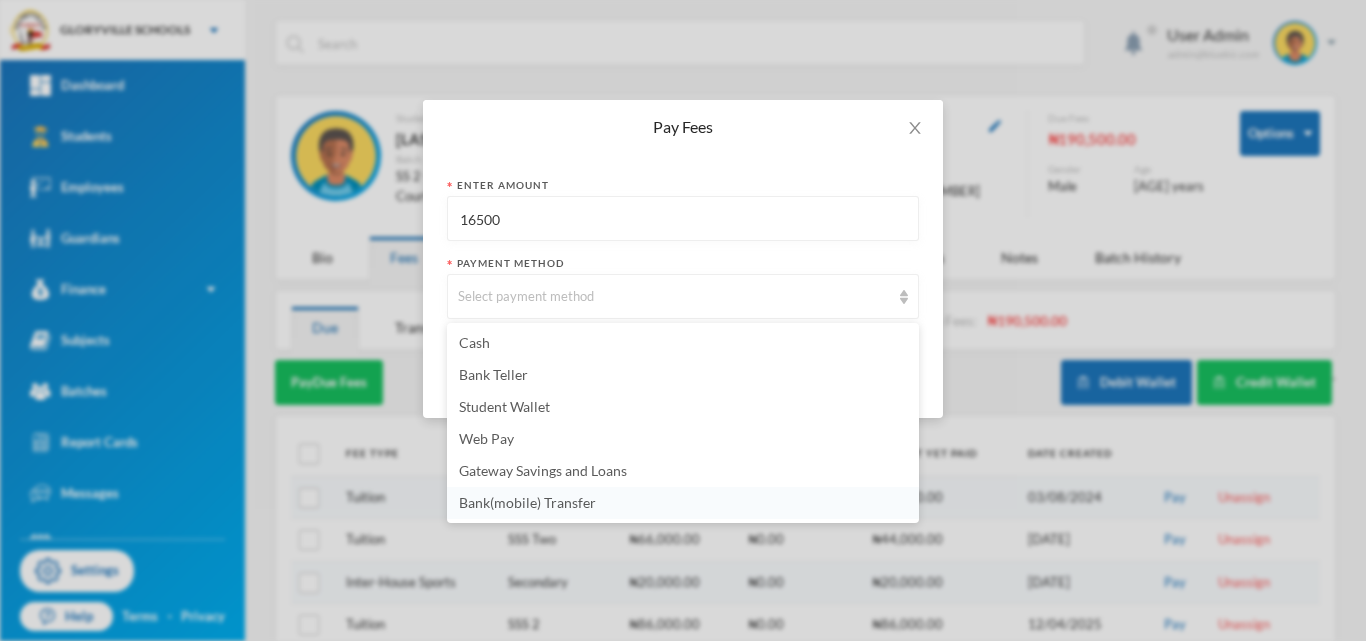 click on "Bank(mobile) Transfer" at bounding box center [527, 502] 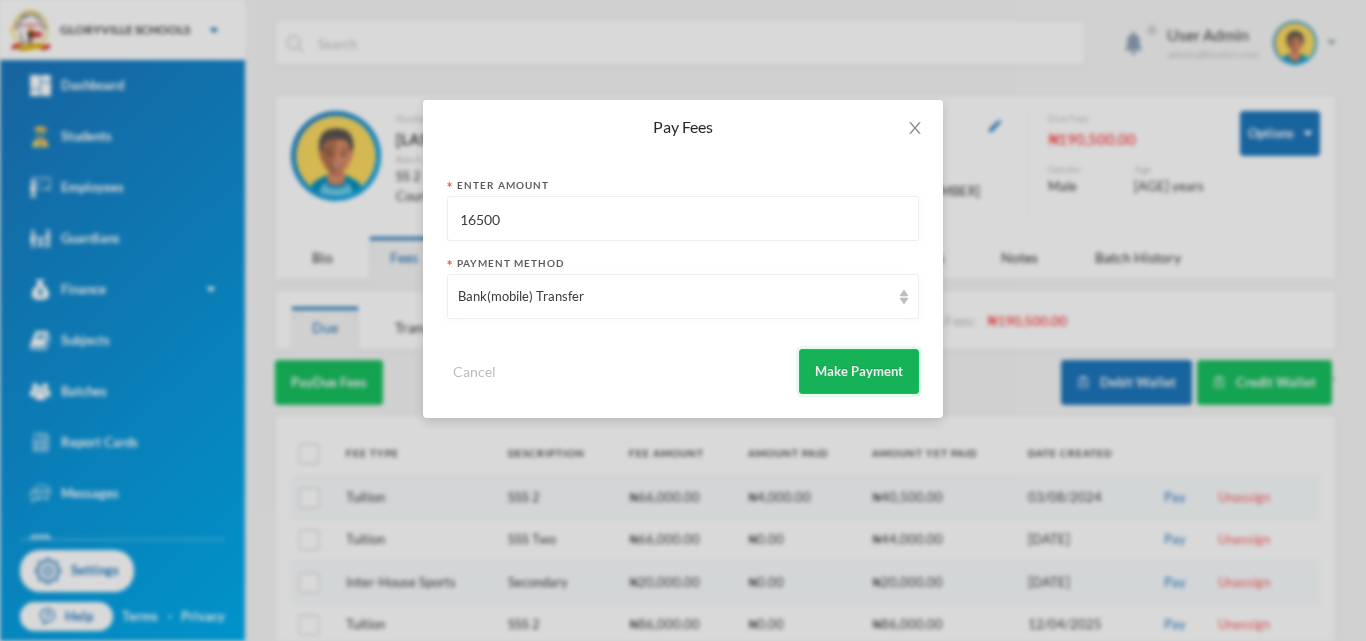 click on "Make Payment" at bounding box center [859, 371] 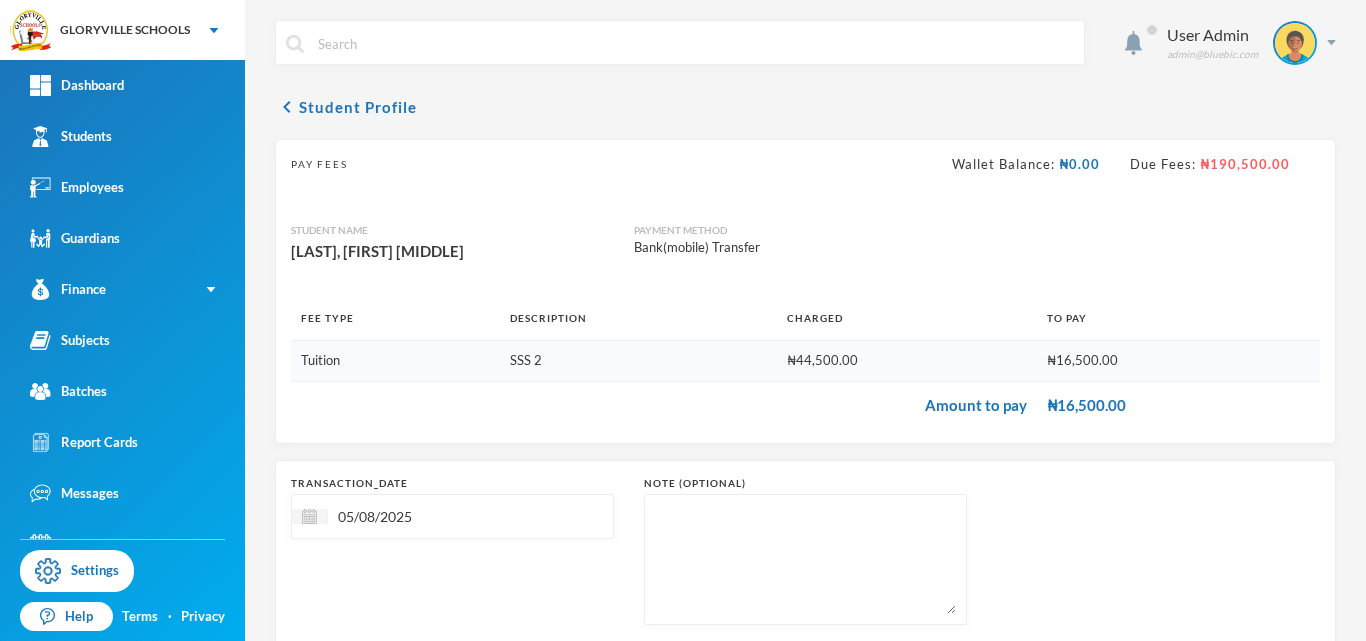 scroll, scrollTop: 120, scrollLeft: 0, axis: vertical 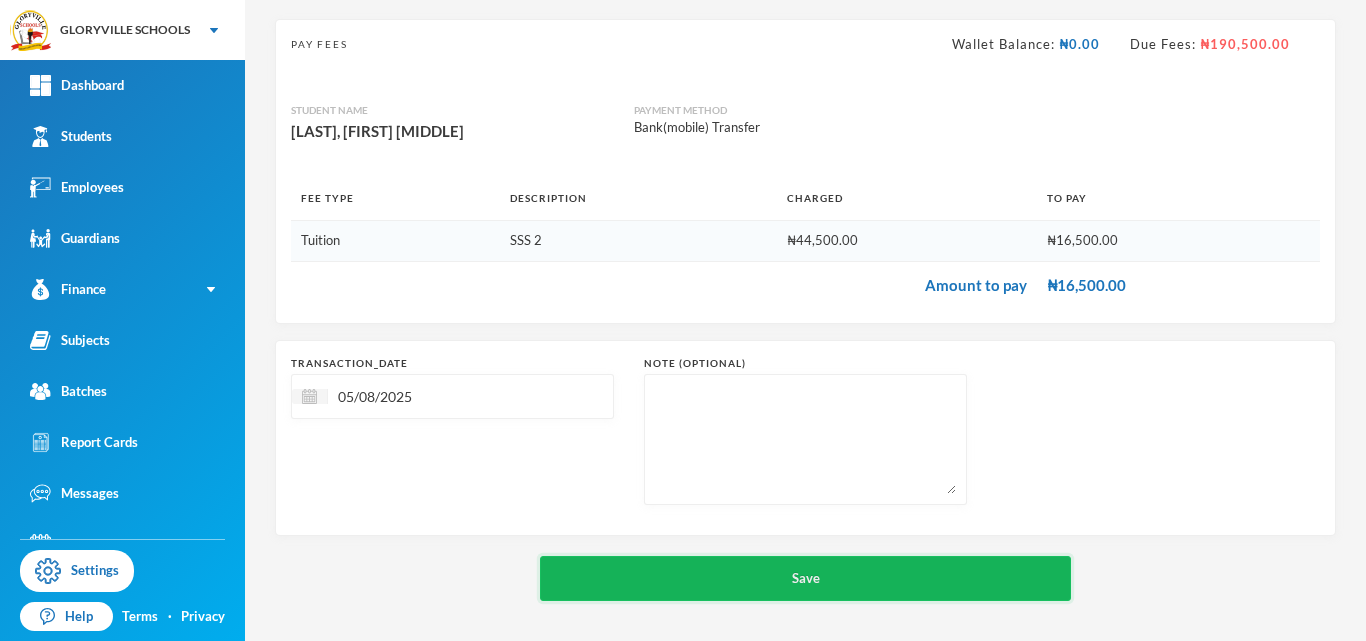 click on "Save" at bounding box center [805, 578] 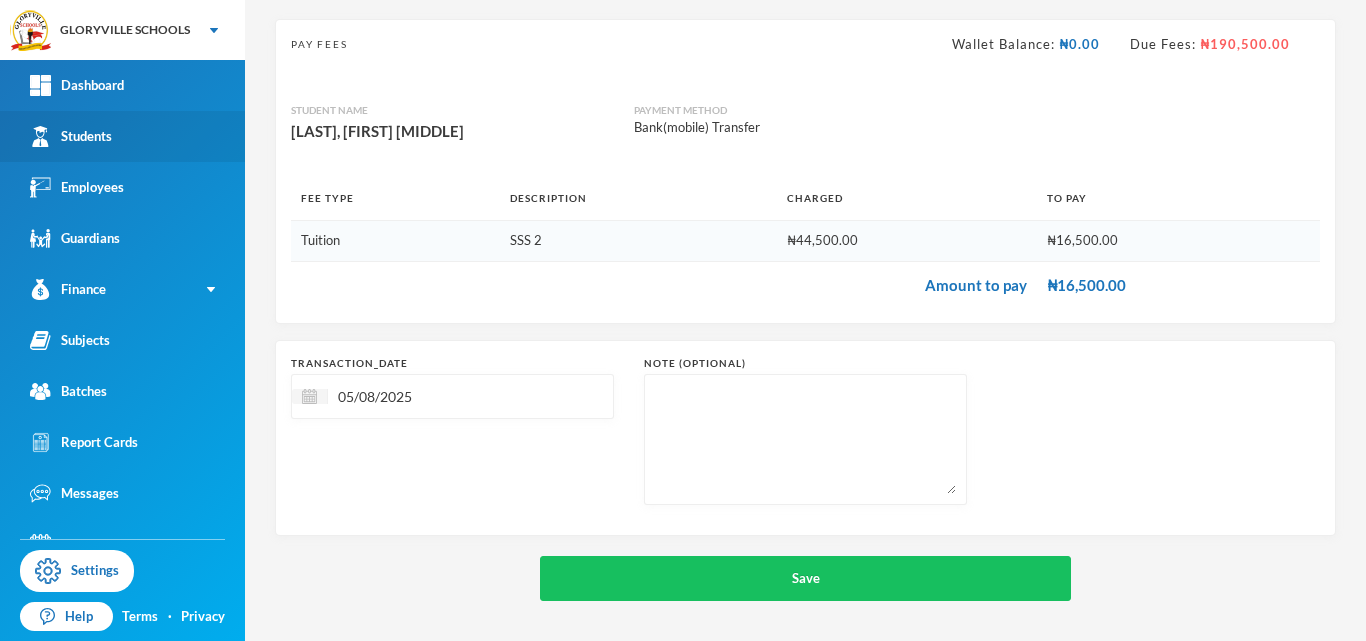 click on "Students" at bounding box center [122, 136] 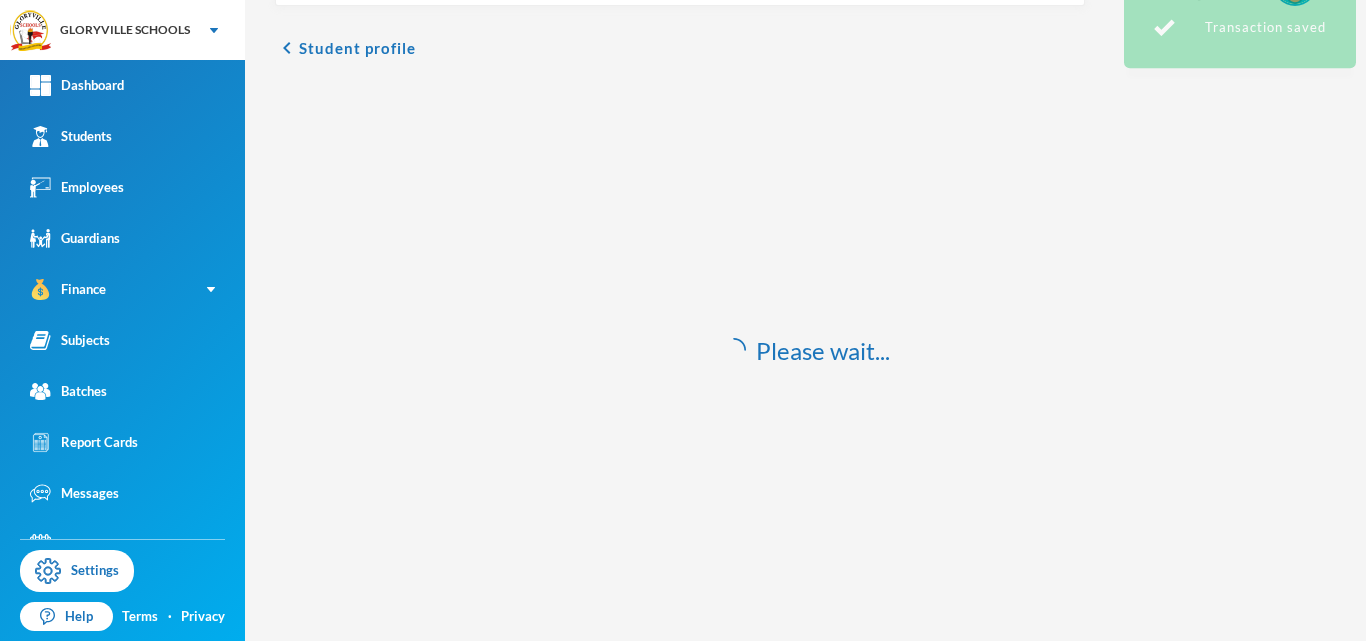 scroll, scrollTop: 0, scrollLeft: 0, axis: both 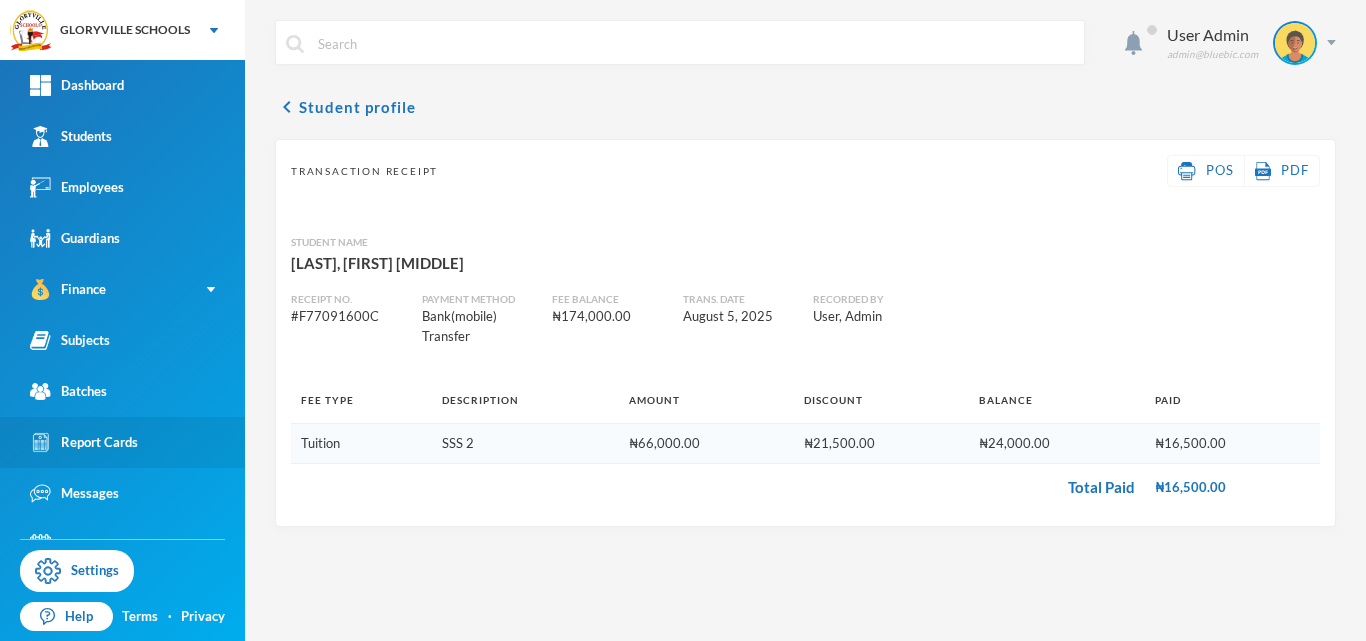 click on "Report Cards" at bounding box center (84, 442) 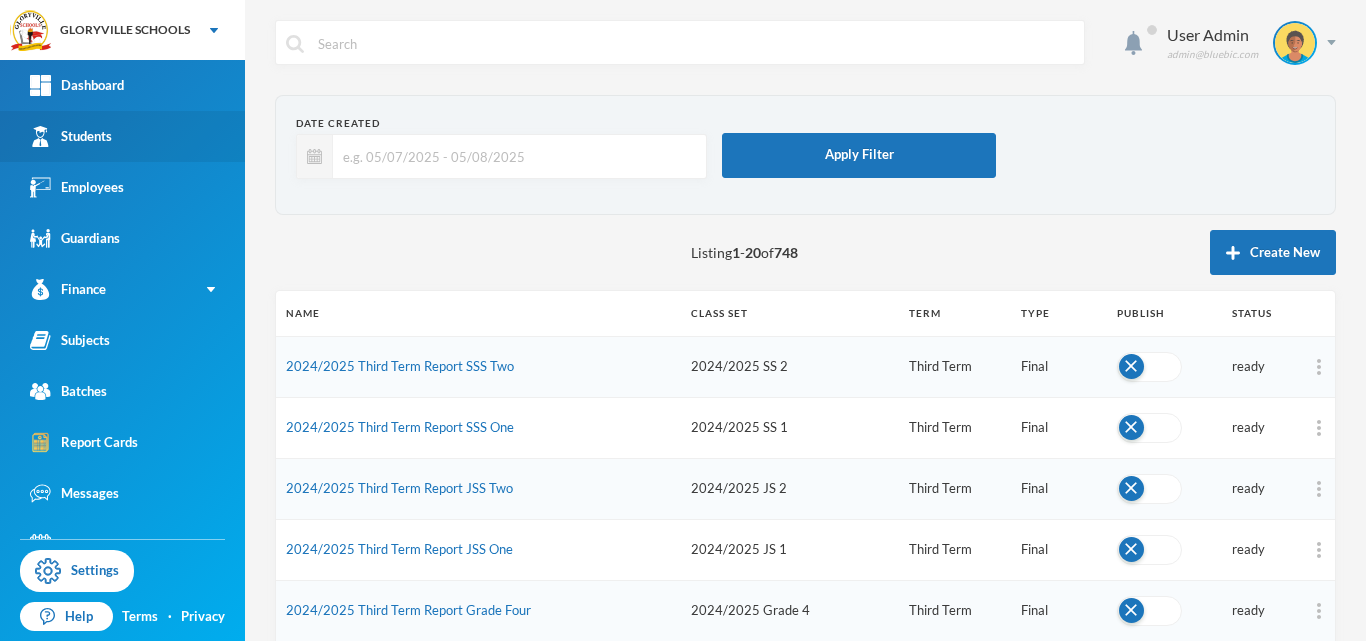 click on "Students" at bounding box center (71, 136) 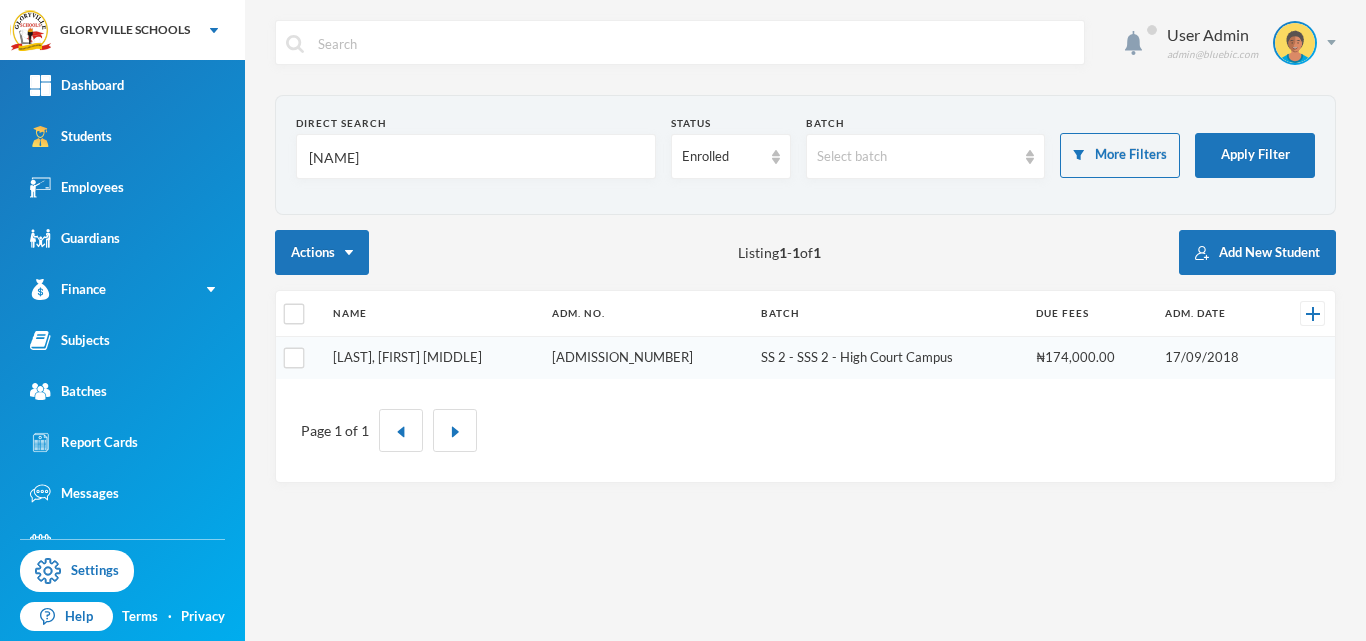 click on "[LAST], [FIRST] [MIDDLE]" at bounding box center (407, 357) 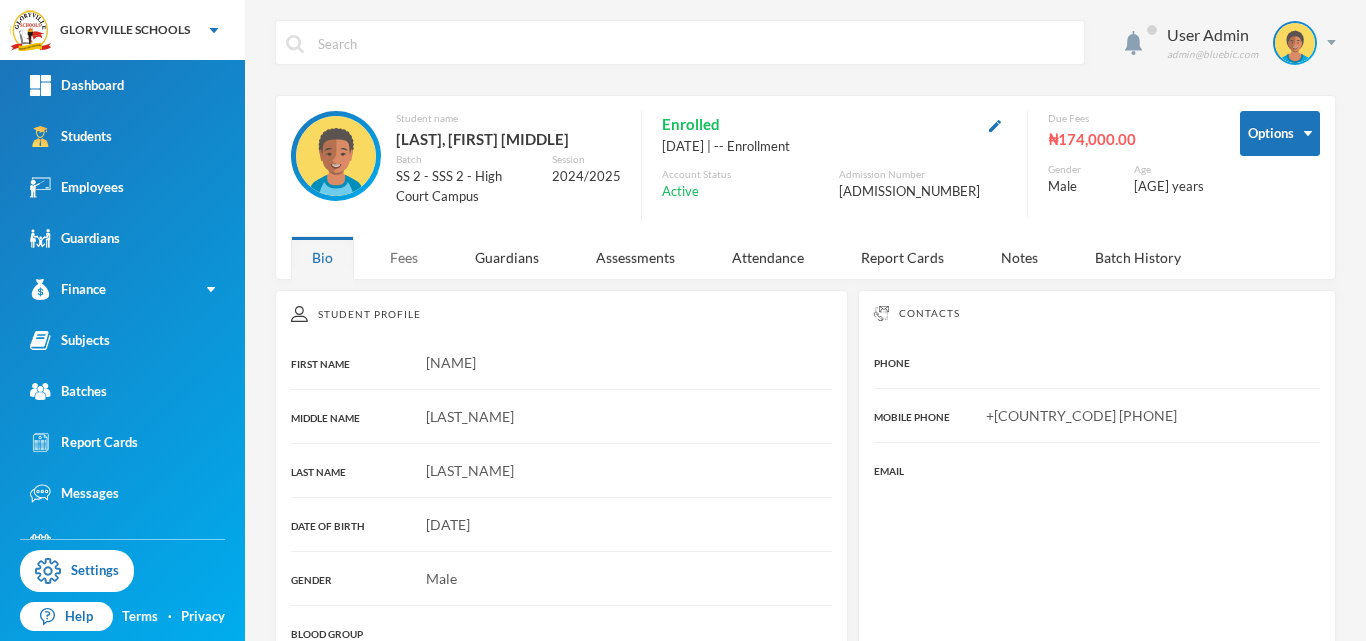 click on "Fees" at bounding box center (404, 257) 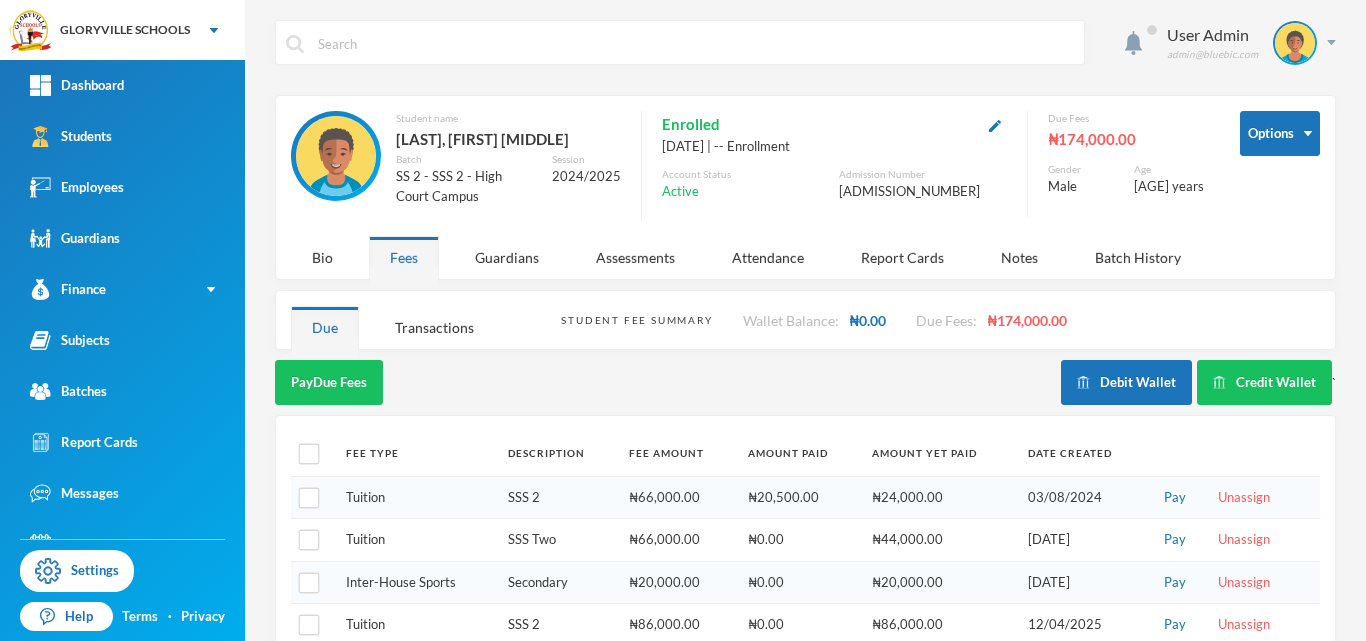 scroll, scrollTop: 41, scrollLeft: 0, axis: vertical 